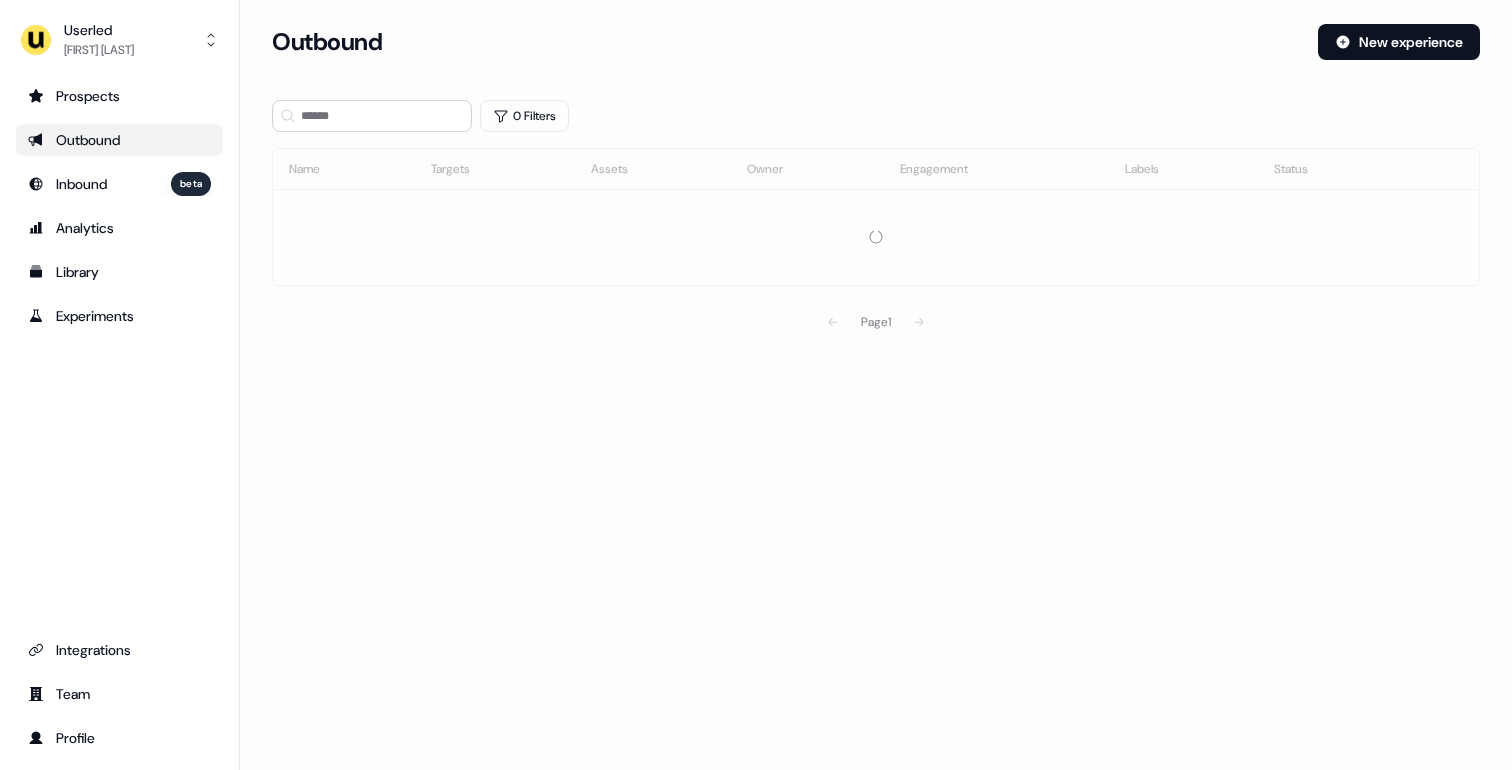 scroll, scrollTop: 0, scrollLeft: 0, axis: both 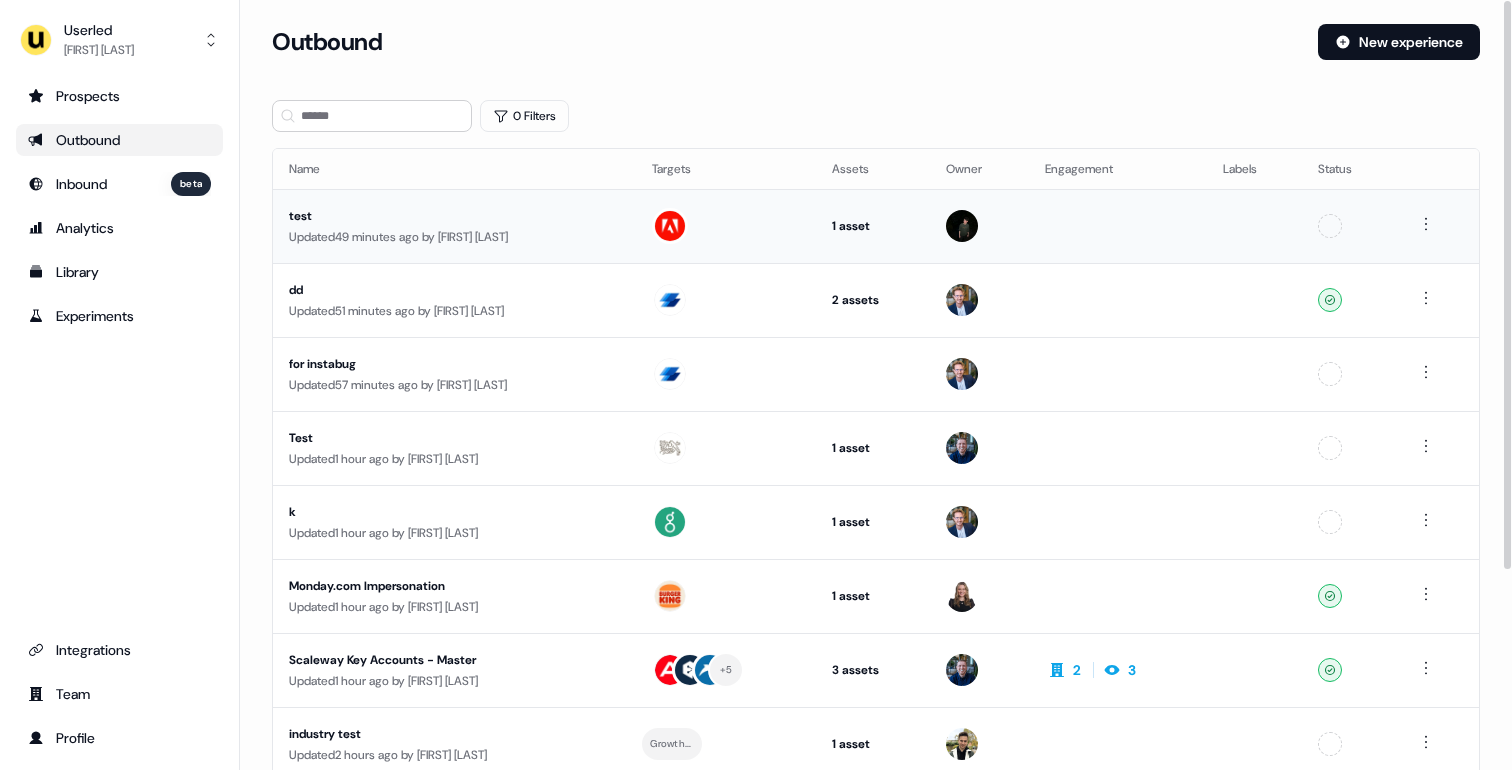 click on "Updated  49 minutes ago   by   [FIRST] [LAST]" at bounding box center [454, 237] 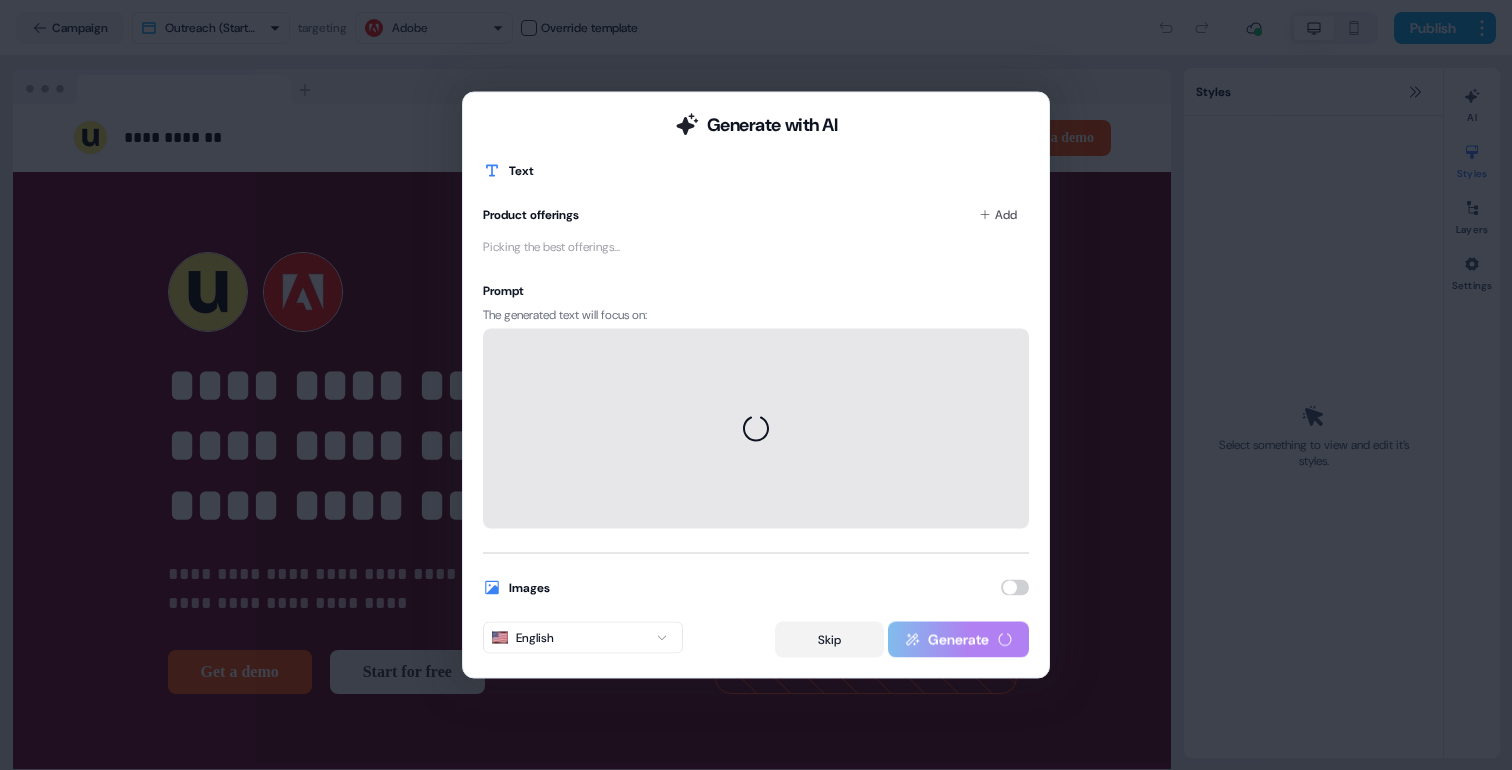 click on "Skip" at bounding box center (829, 640) 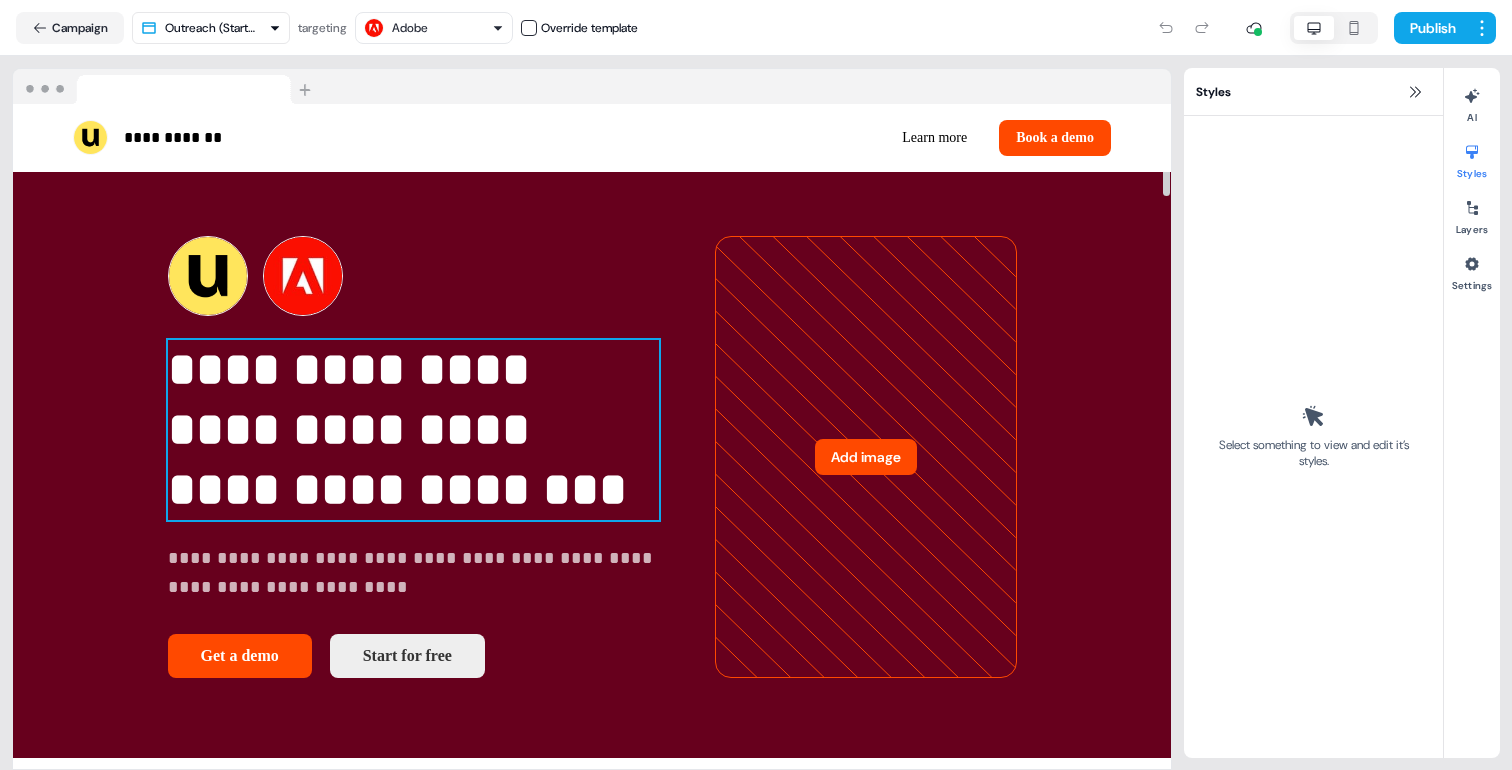 scroll, scrollTop: 21, scrollLeft: 0, axis: vertical 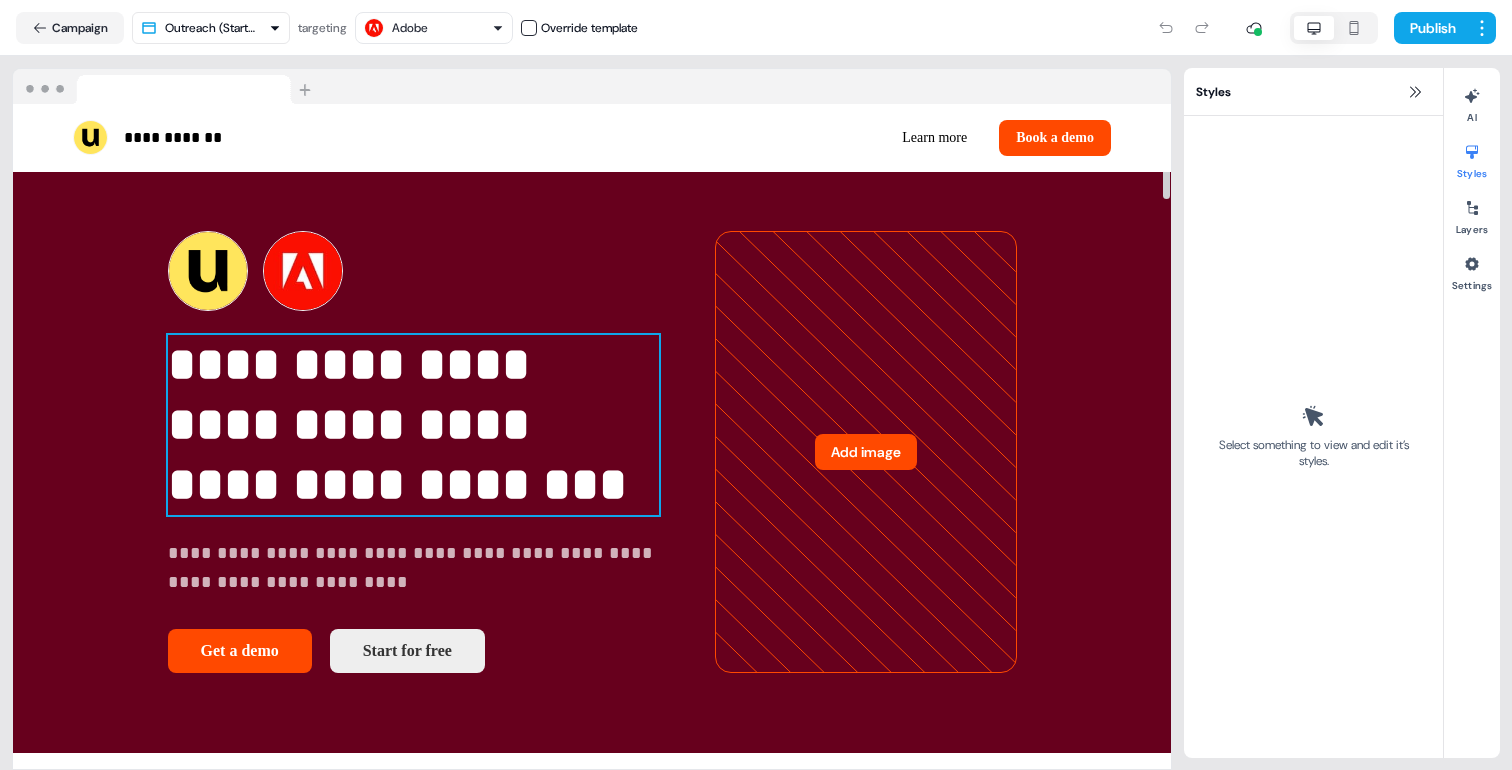 click on "**********" at bounding box center (413, 425) 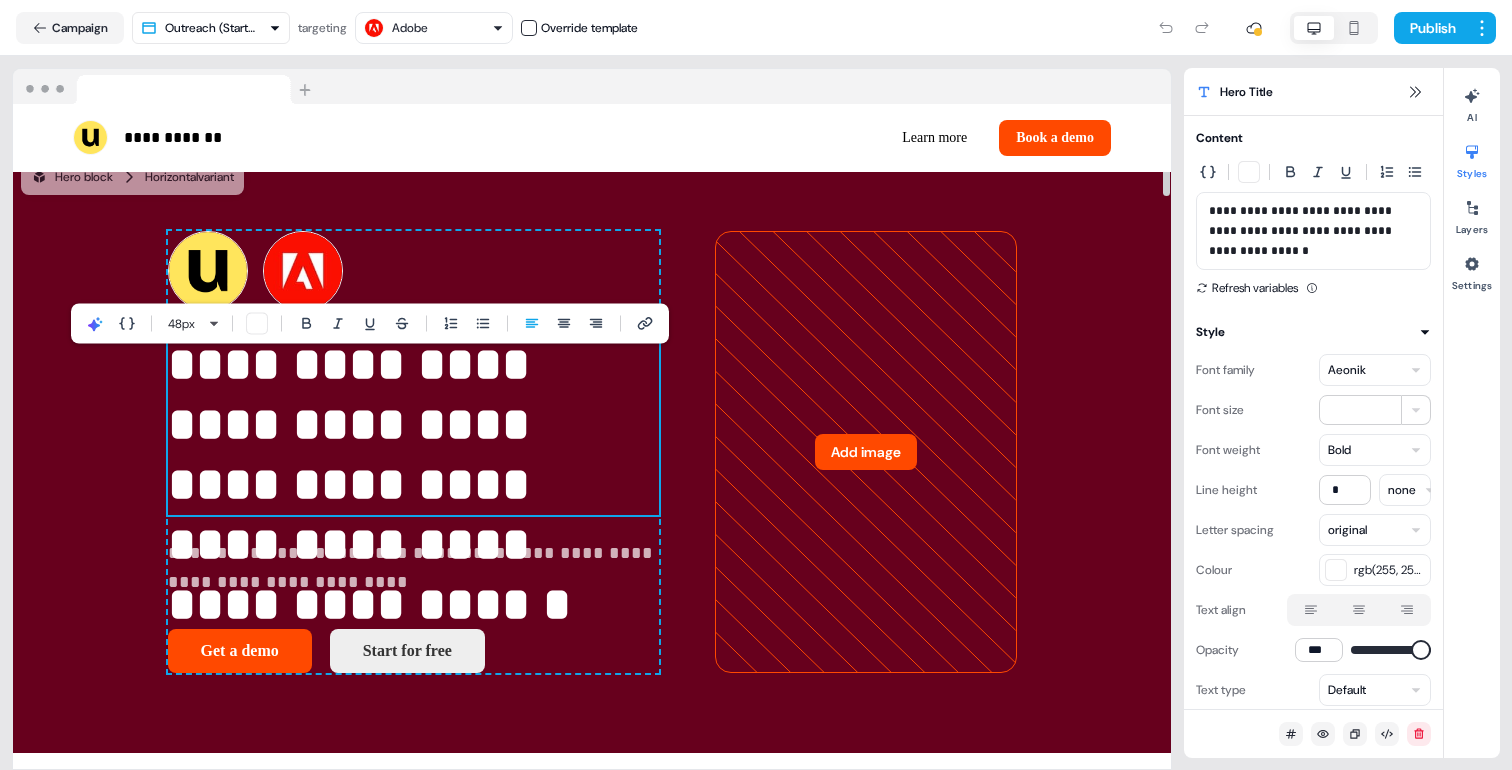 scroll, scrollTop: 0, scrollLeft: 0, axis: both 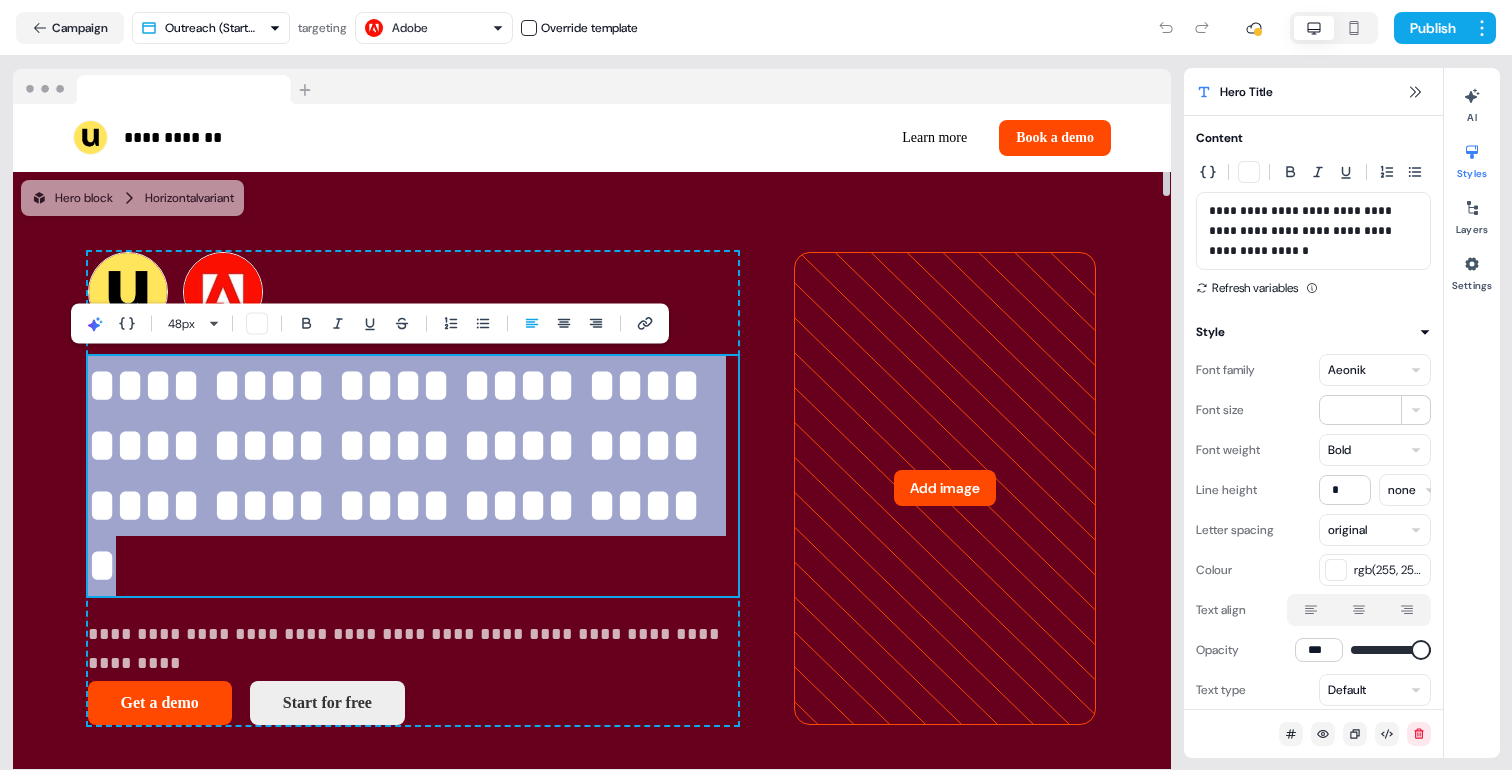 click on "**********" at bounding box center [413, 476] 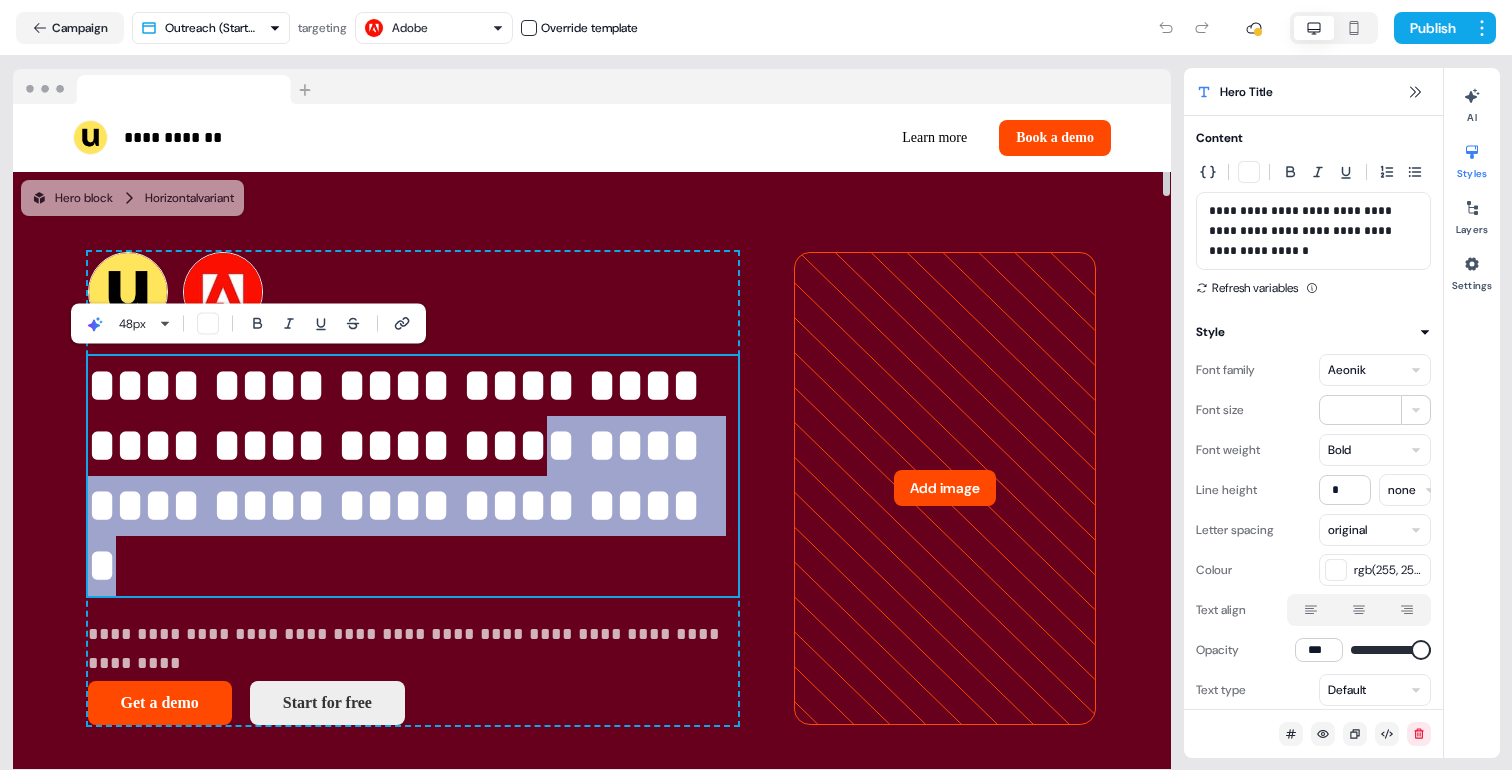 drag, startPoint x: 431, startPoint y: 557, endPoint x: 617, endPoint y: 436, distance: 221.89412 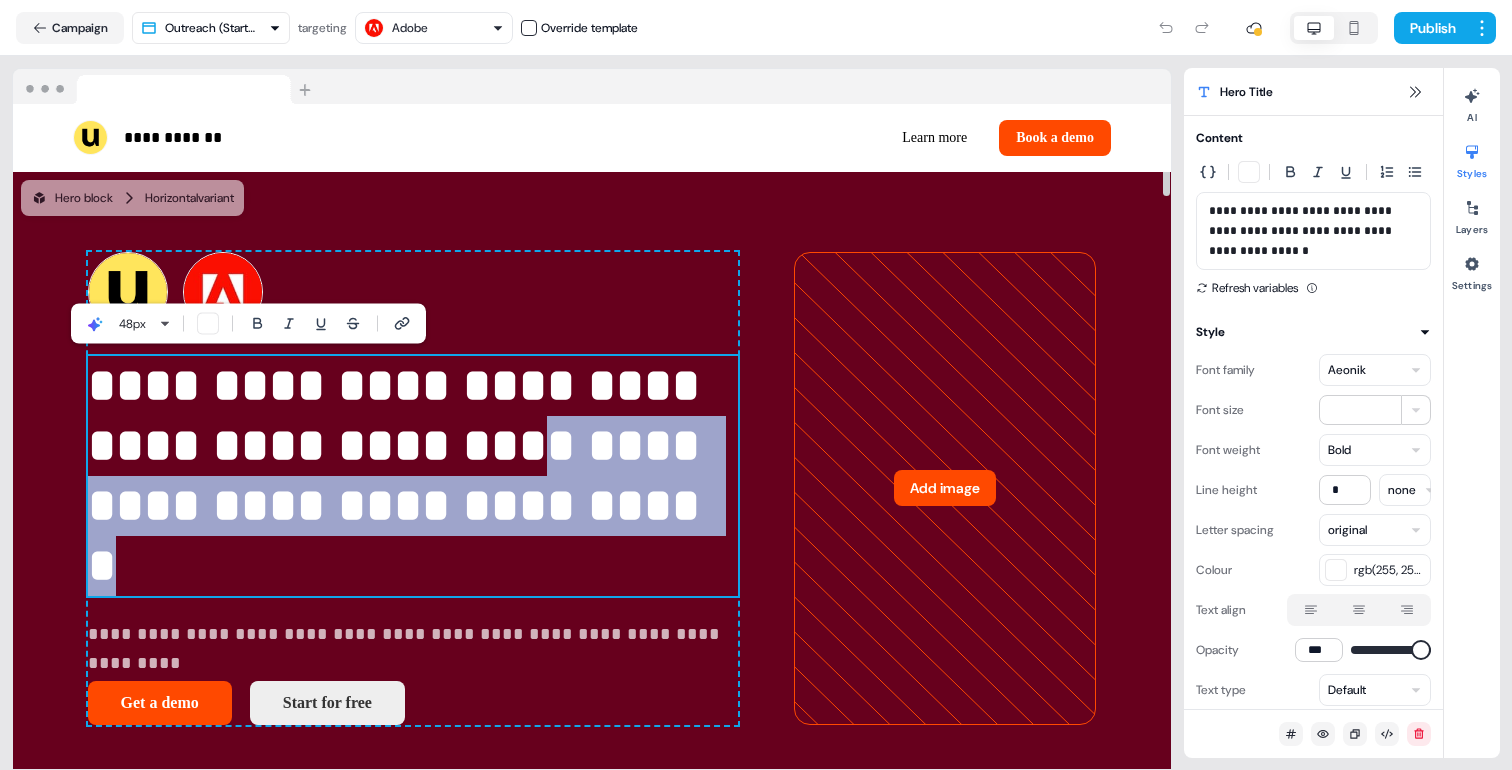 click on "**********" at bounding box center [413, 476] 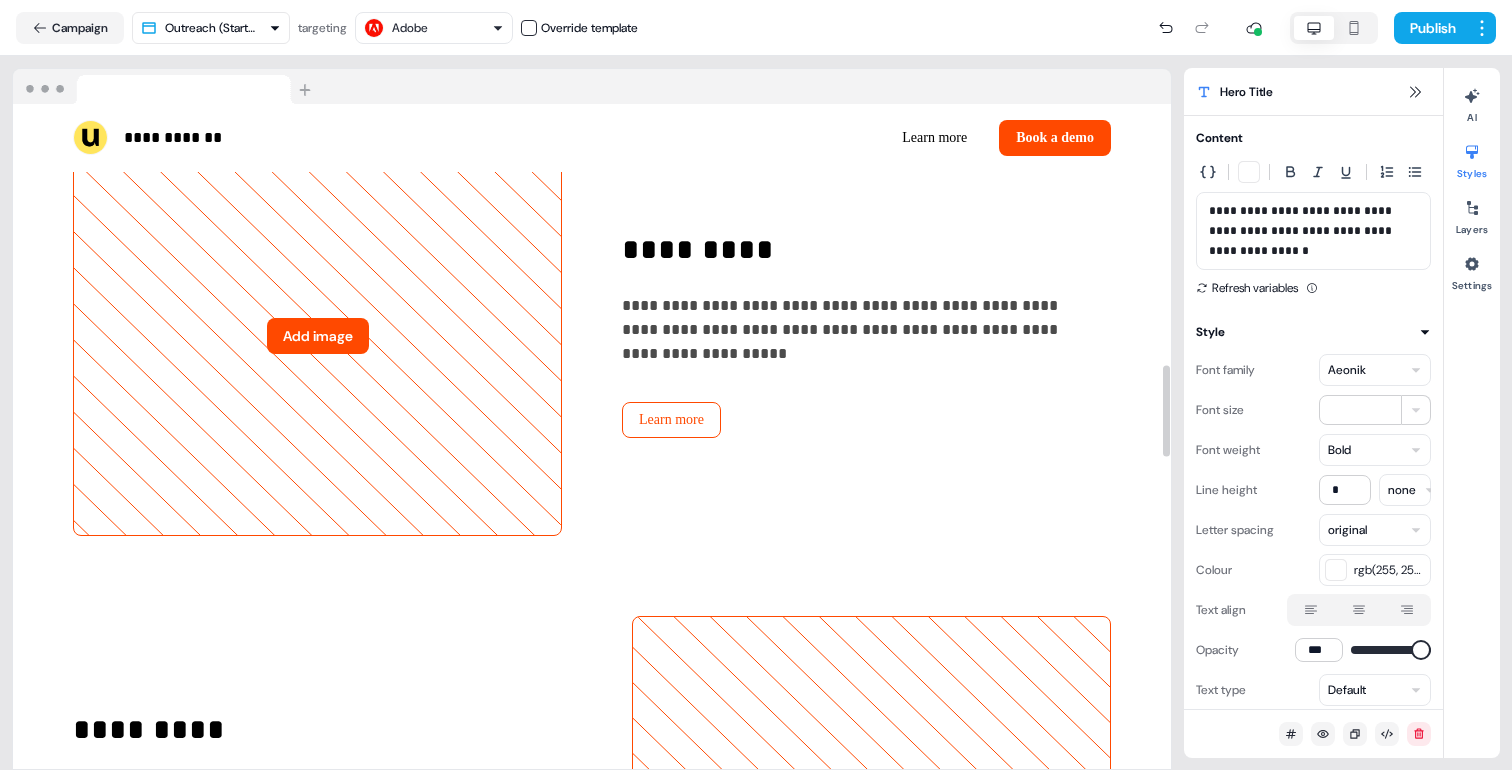 scroll, scrollTop: 2076, scrollLeft: 0, axis: vertical 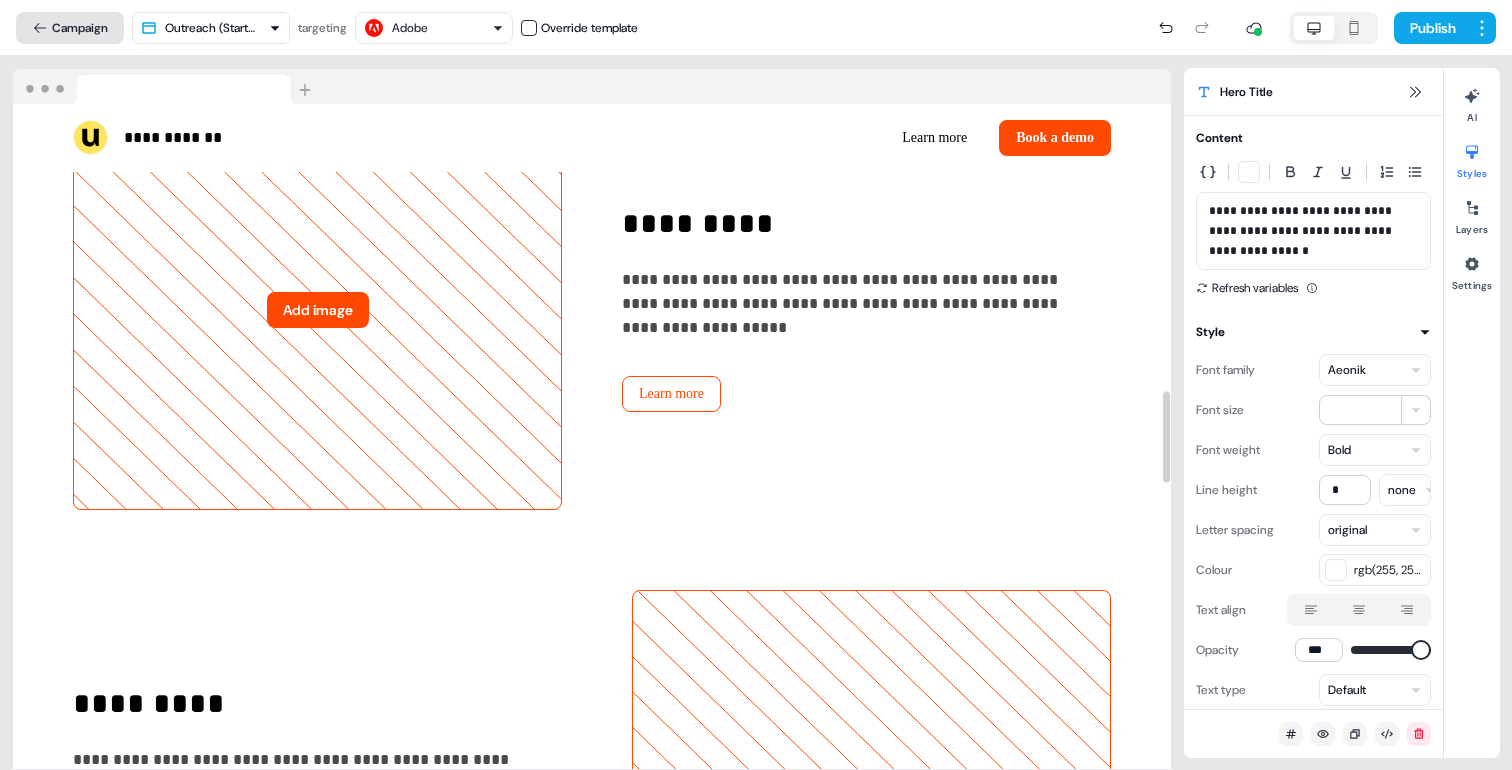 click on "Campaign" at bounding box center (70, 28) 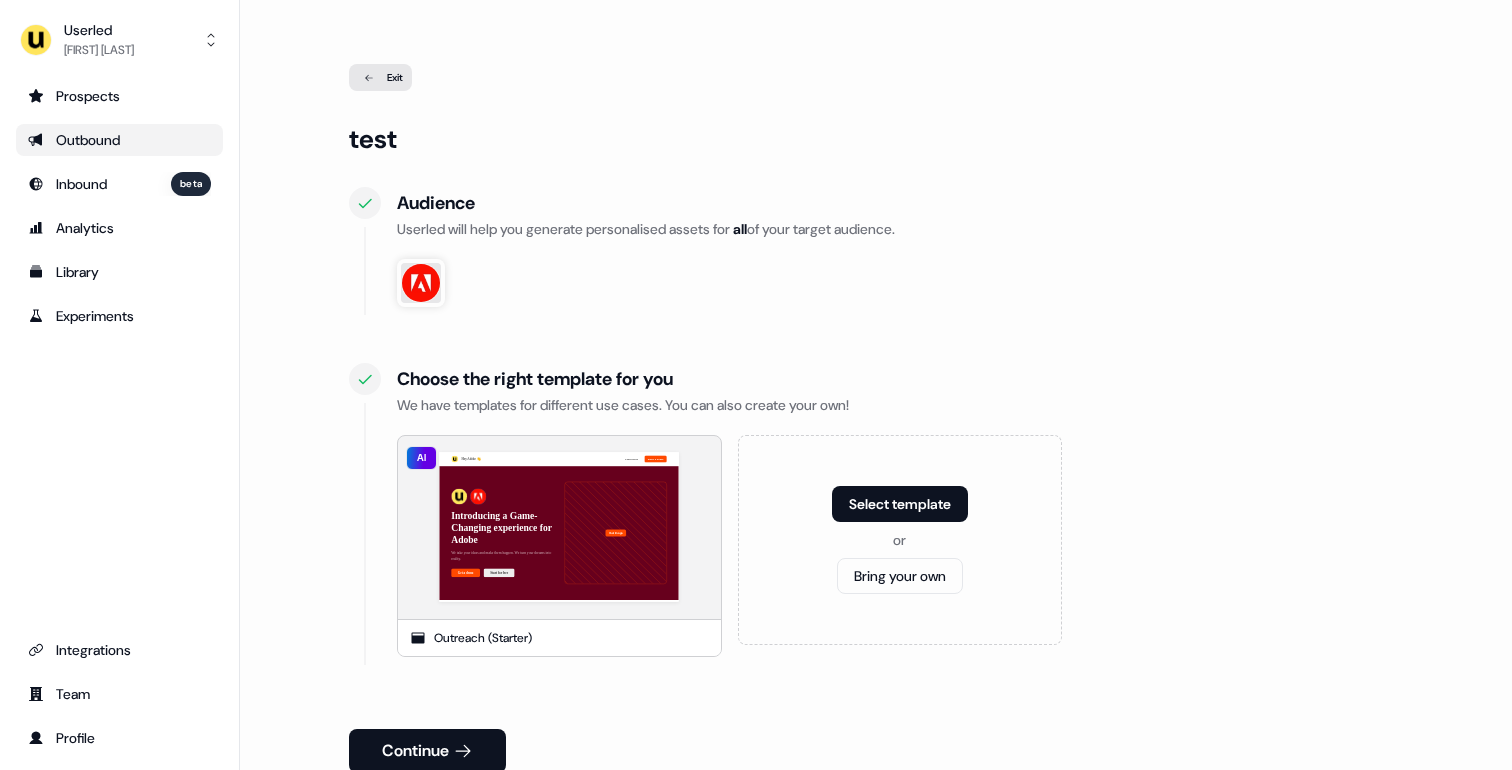 click on "Outbound" at bounding box center [119, 140] 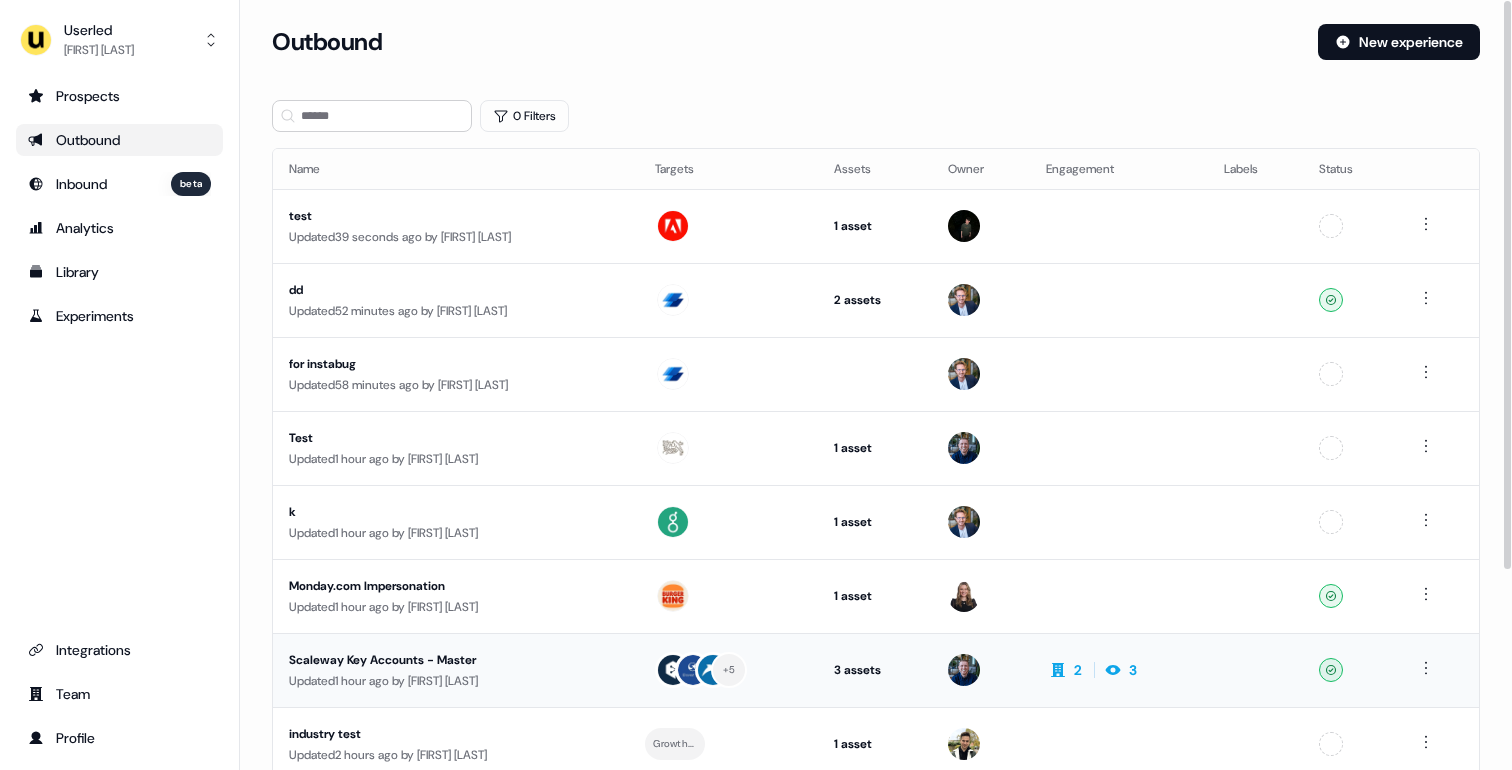 click on "Updated  [TIME]   by   [FIRST] [LAST]" at bounding box center [456, 681] 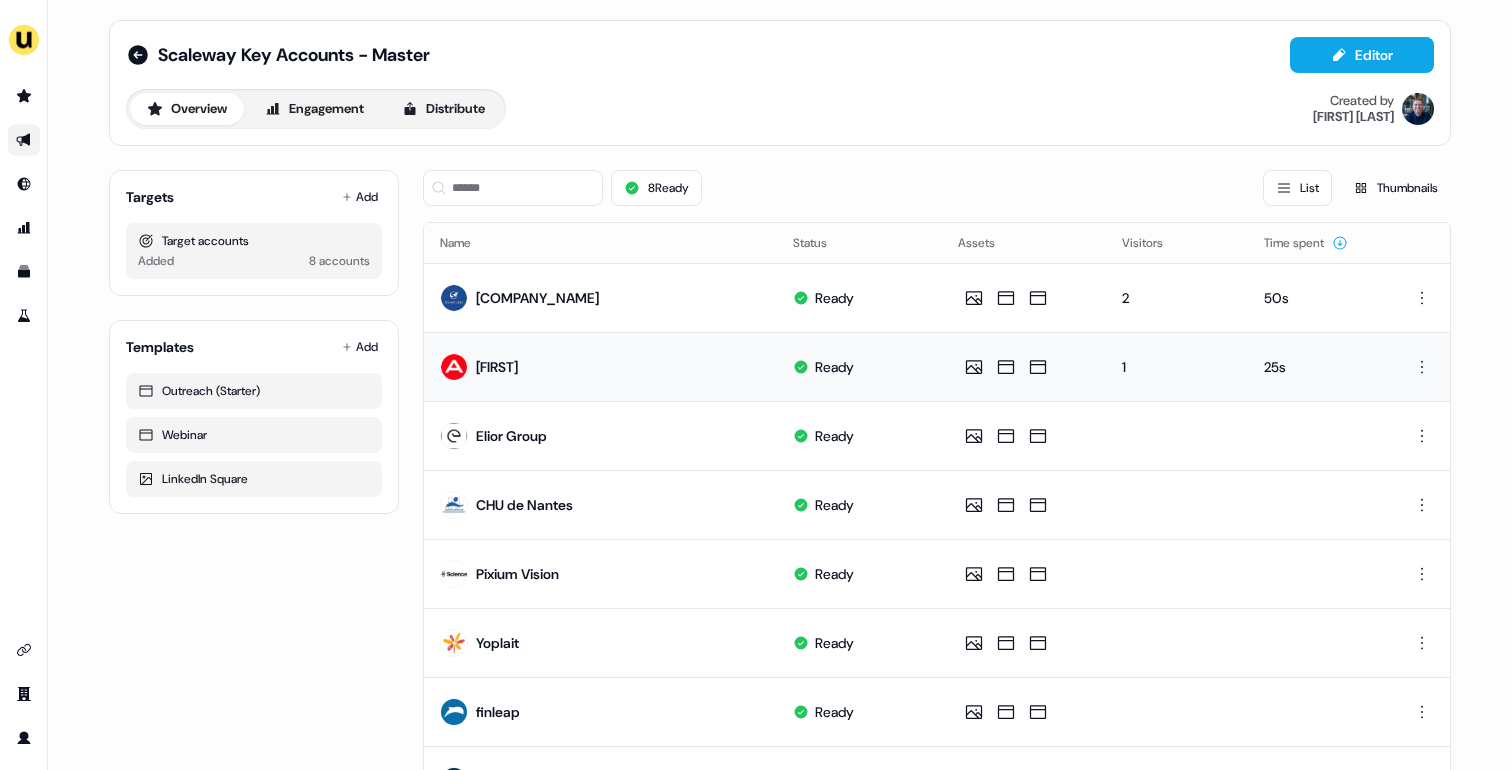 scroll, scrollTop: 0, scrollLeft: 0, axis: both 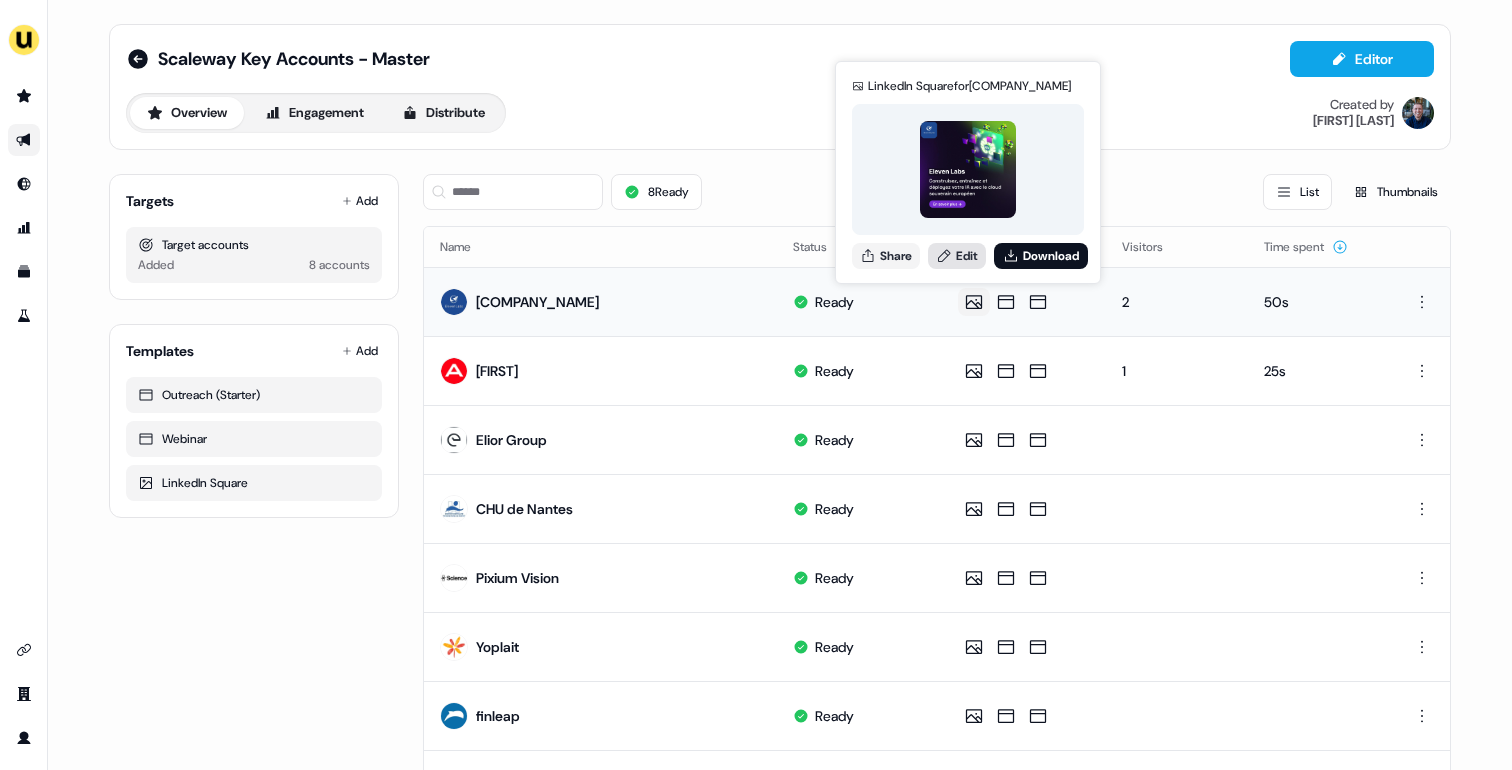 click on "Edit" at bounding box center (957, 256) 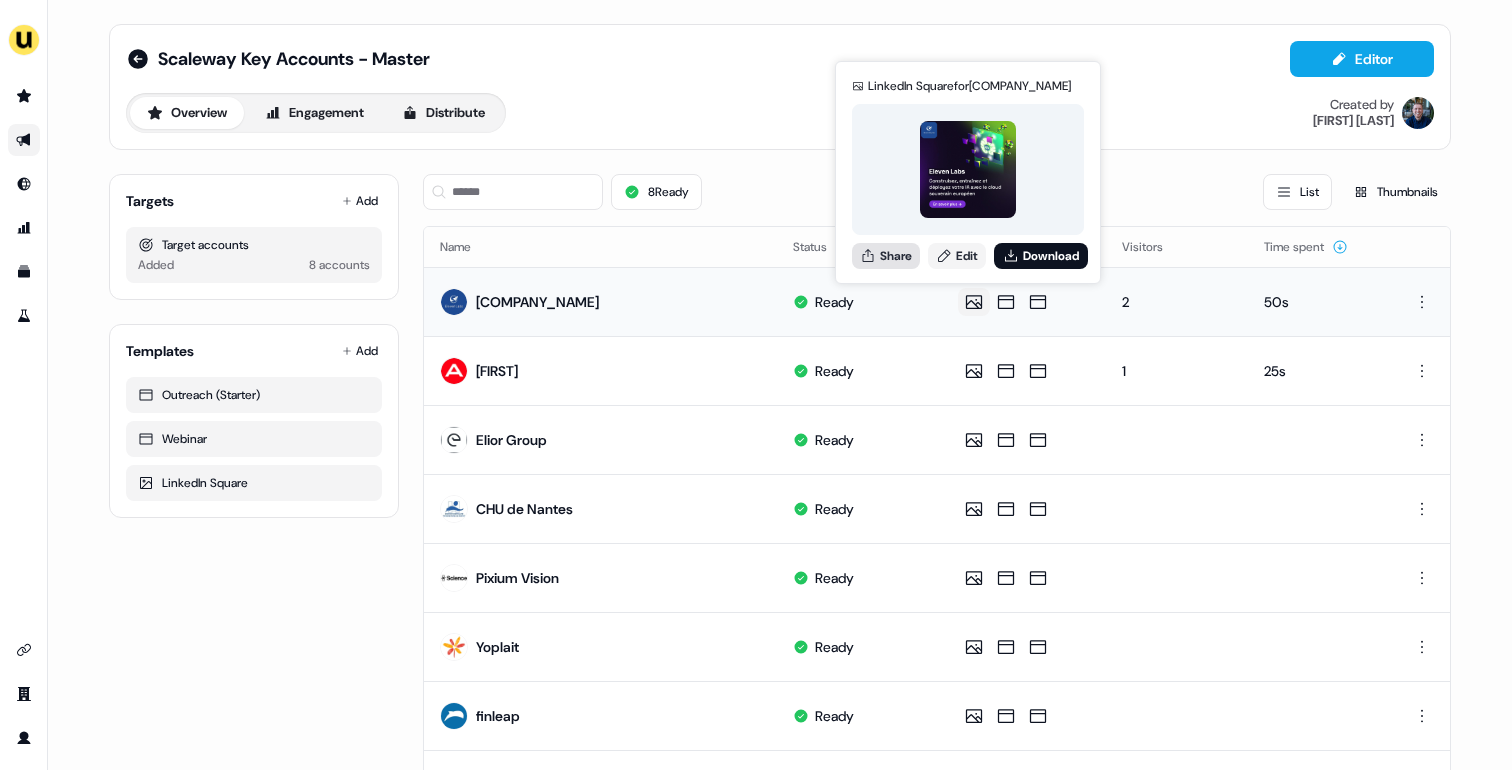 click on "Share" at bounding box center (886, 256) 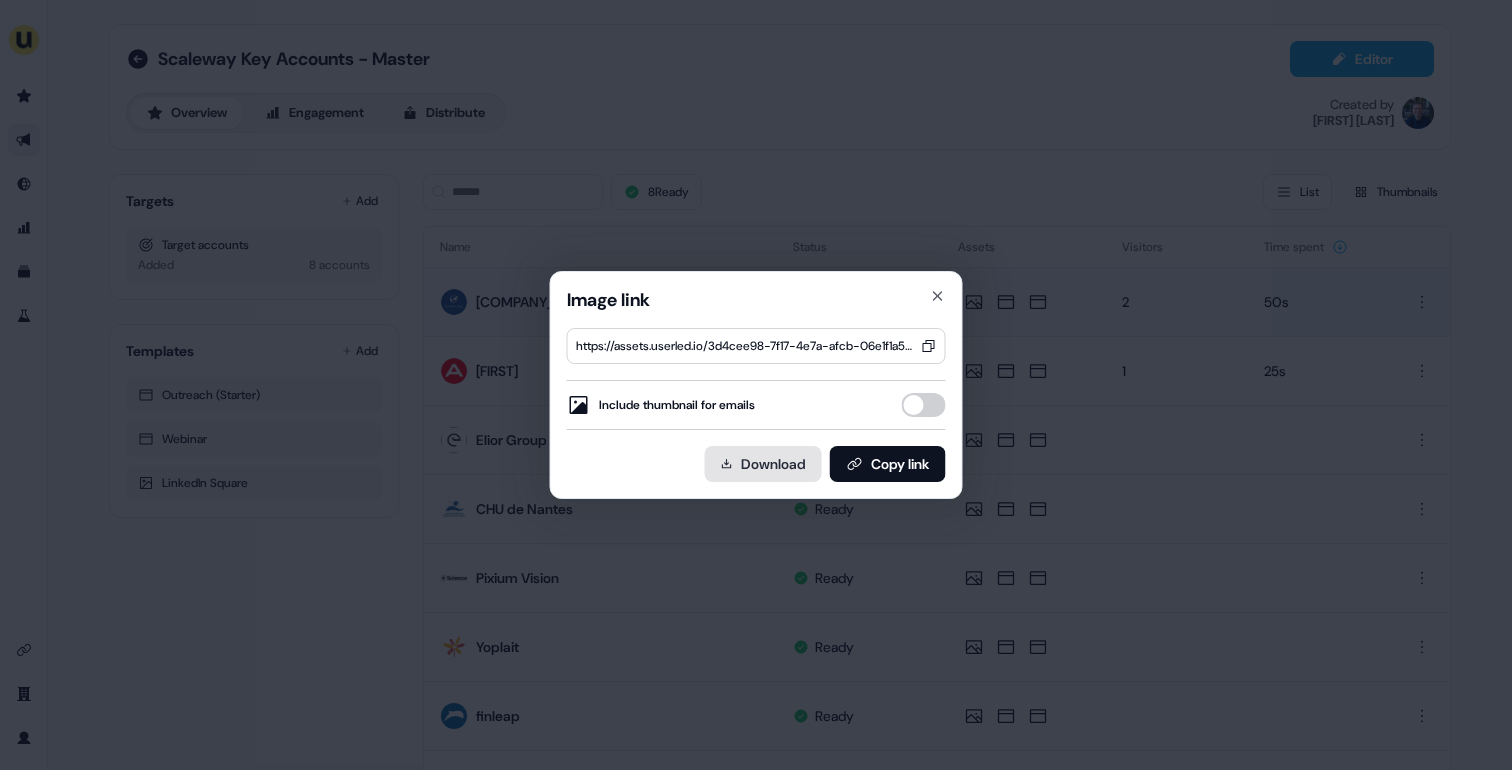 click on "Download" at bounding box center (763, 464) 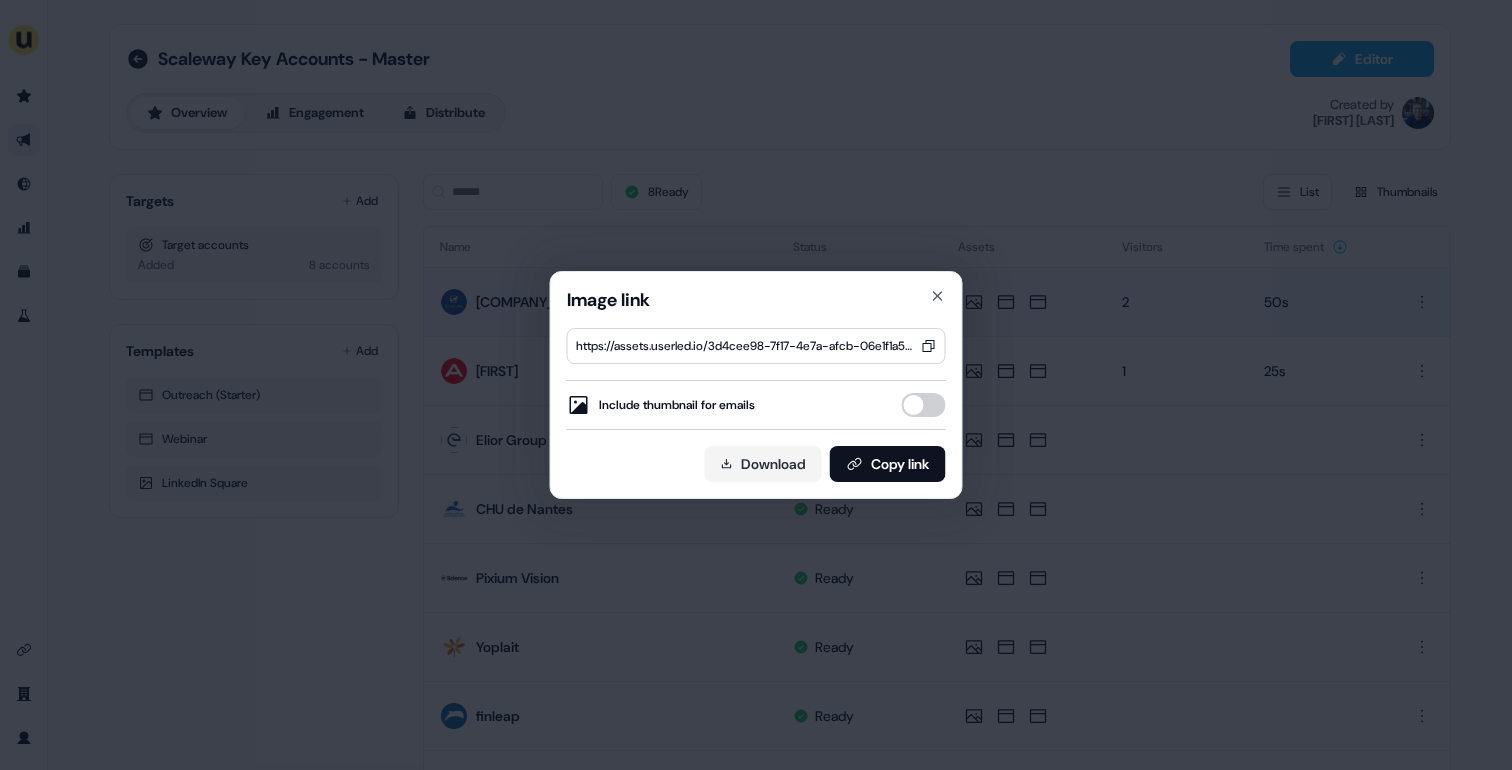 drag, startPoint x: 733, startPoint y: 461, endPoint x: 613, endPoint y: 553, distance: 151.20847 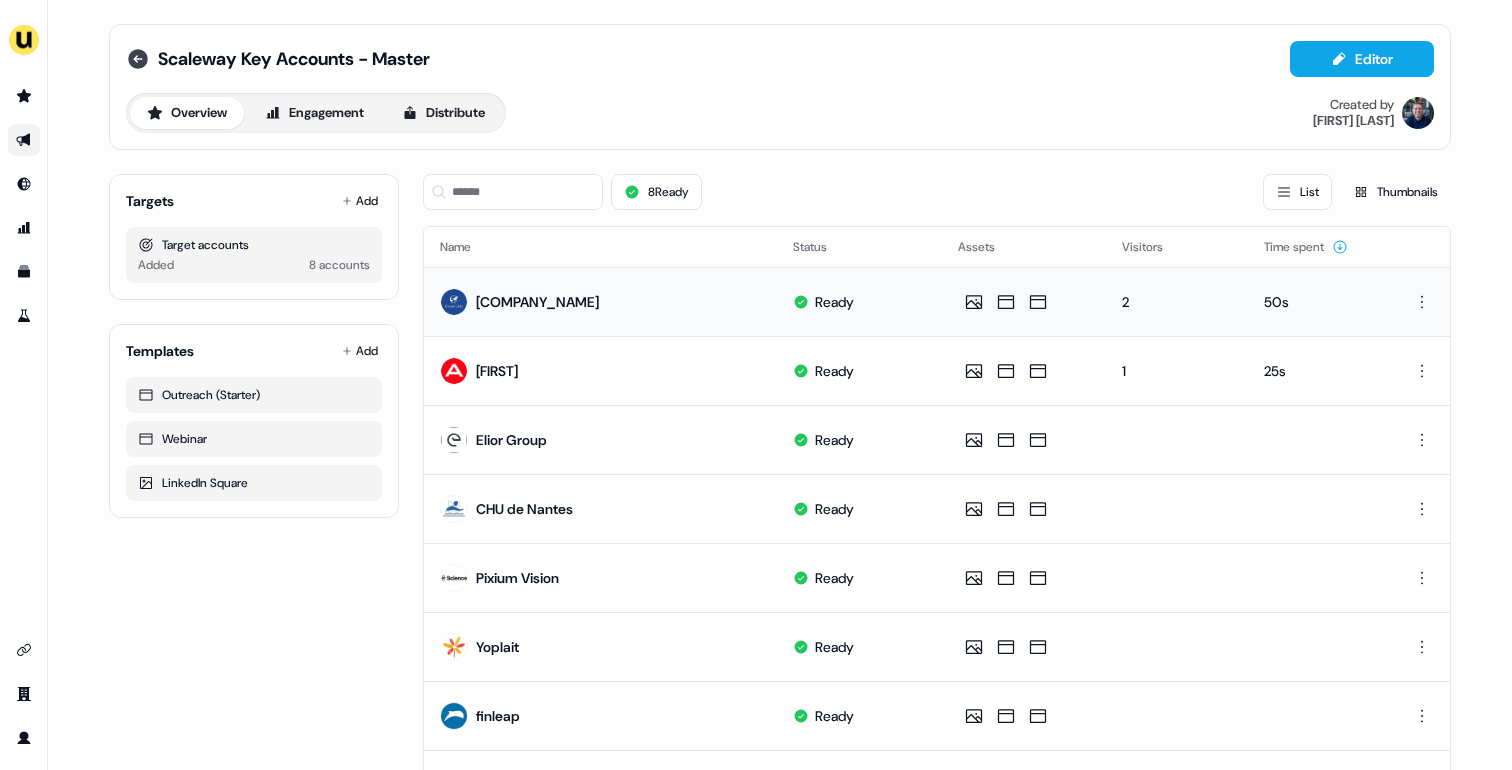 click 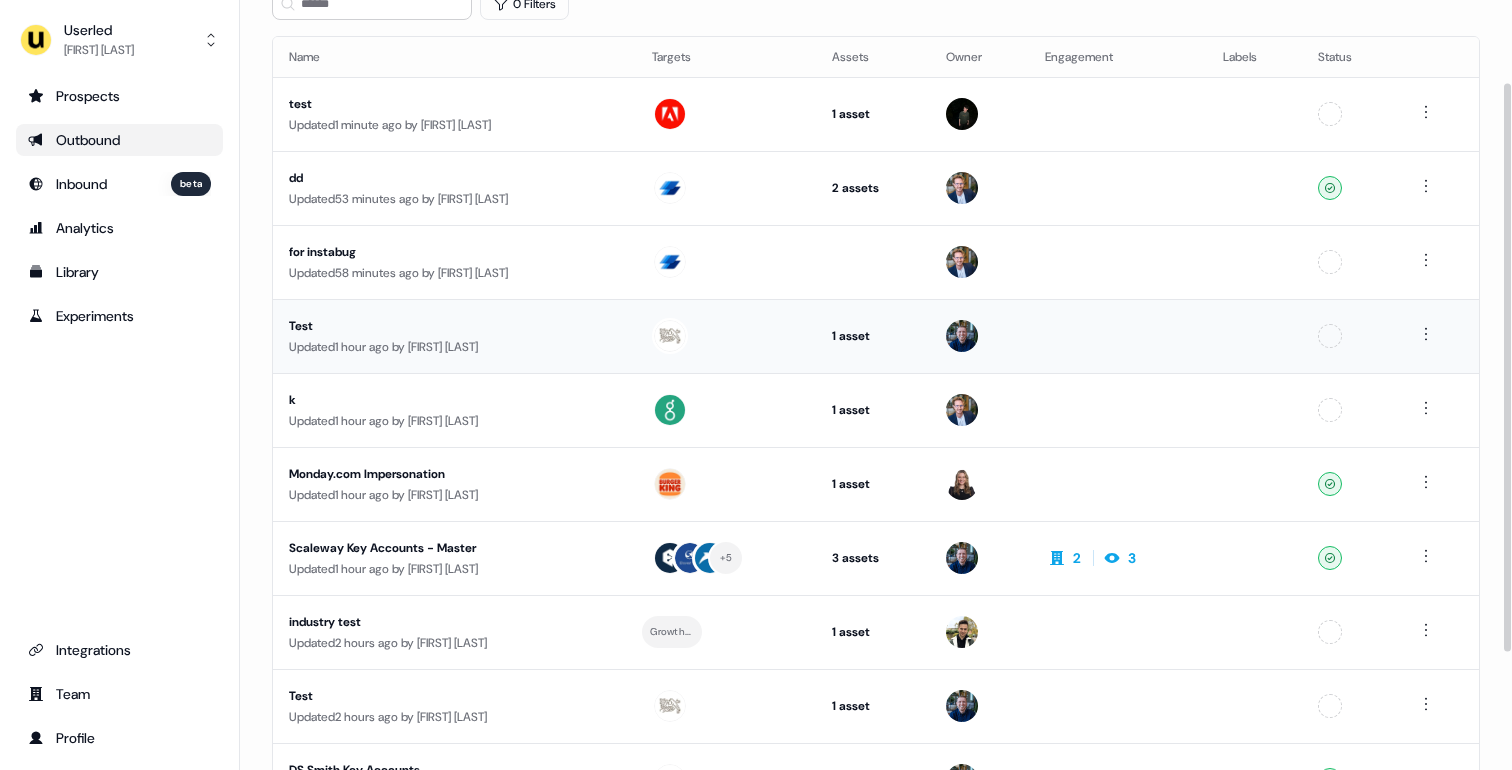scroll, scrollTop: 271, scrollLeft: 0, axis: vertical 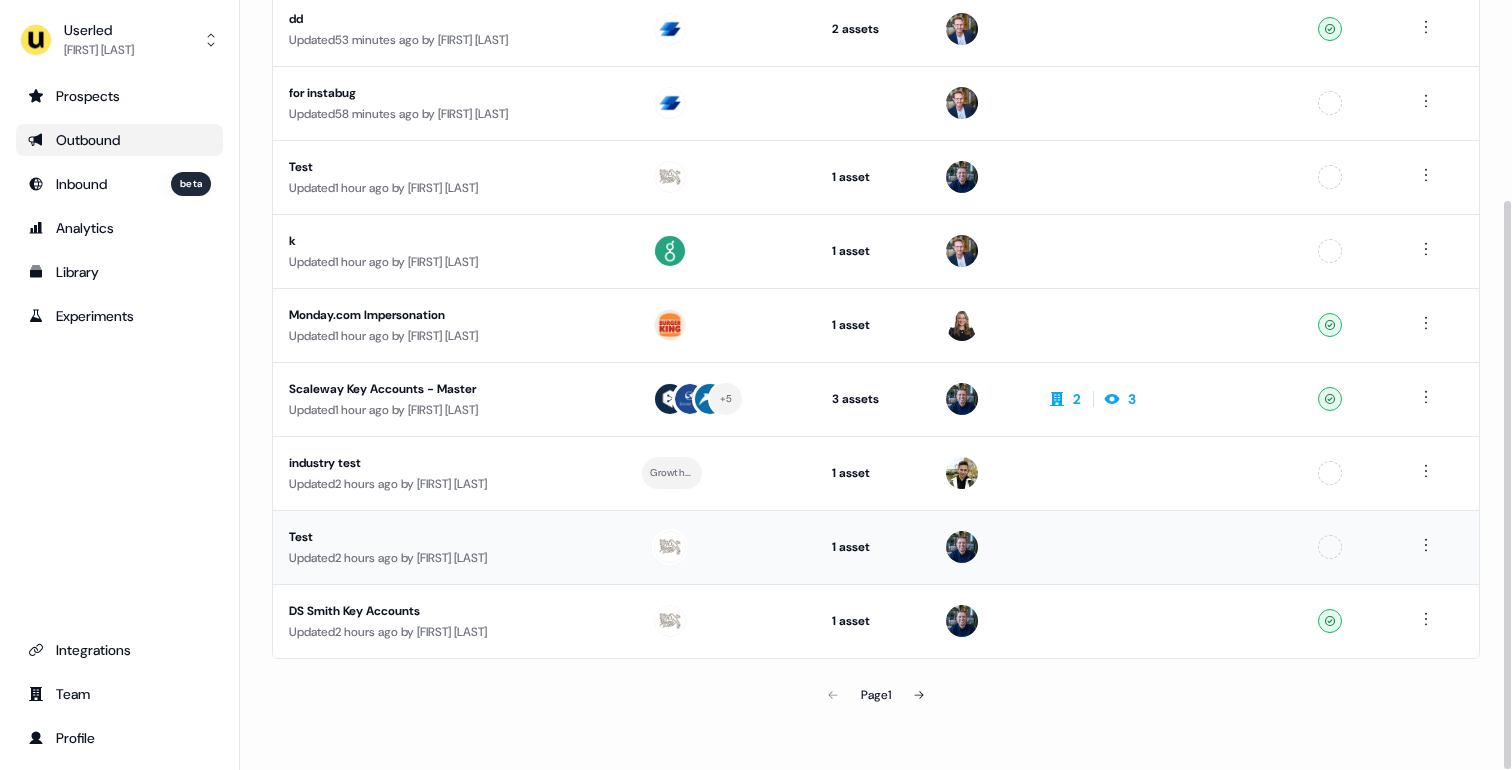 click on "Test" at bounding box center (454, 537) 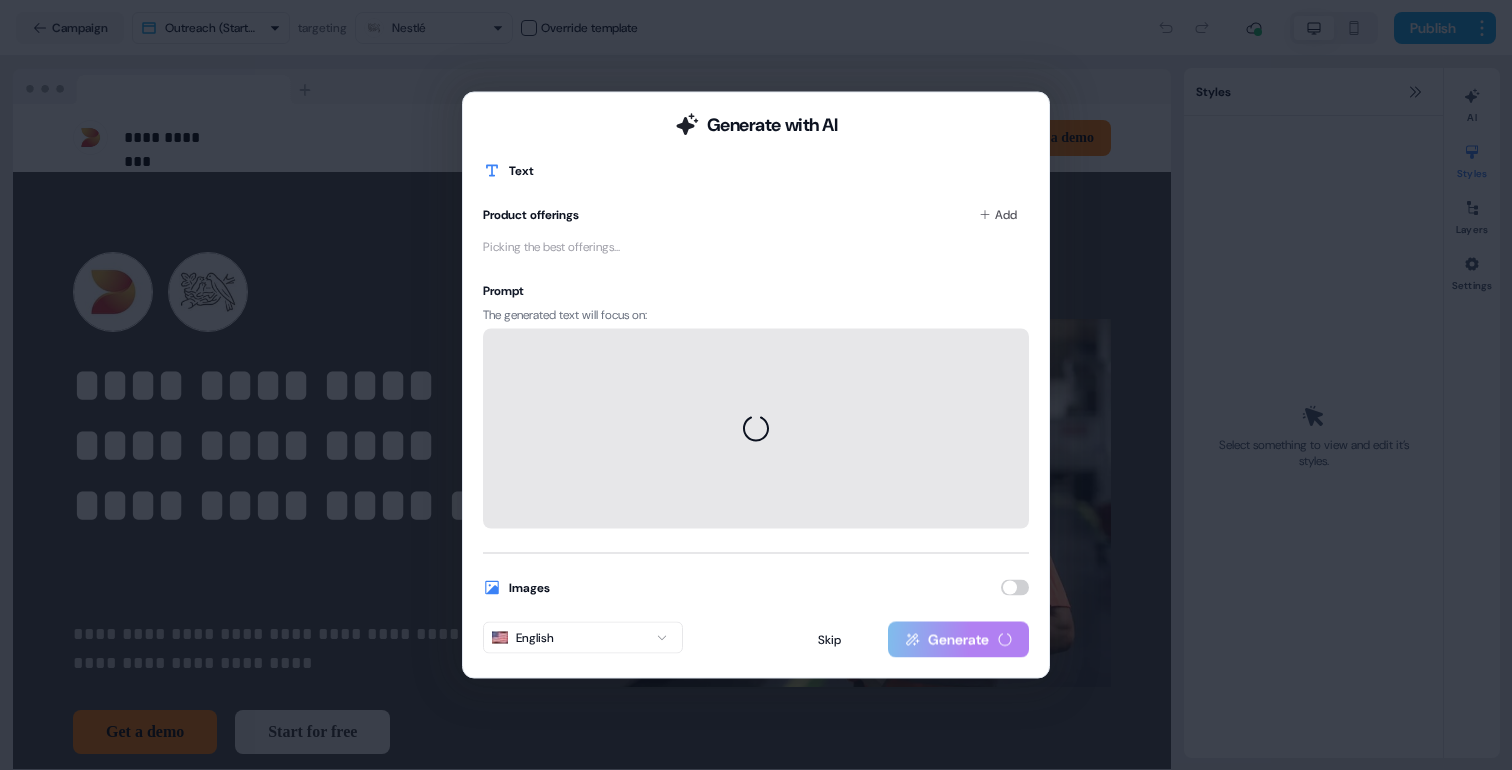 click on "Generate with AI Text Product offerings  Add Picking the best offerings... Prompt The generated text will focus on: Images English Skip Generate" at bounding box center (756, 385) 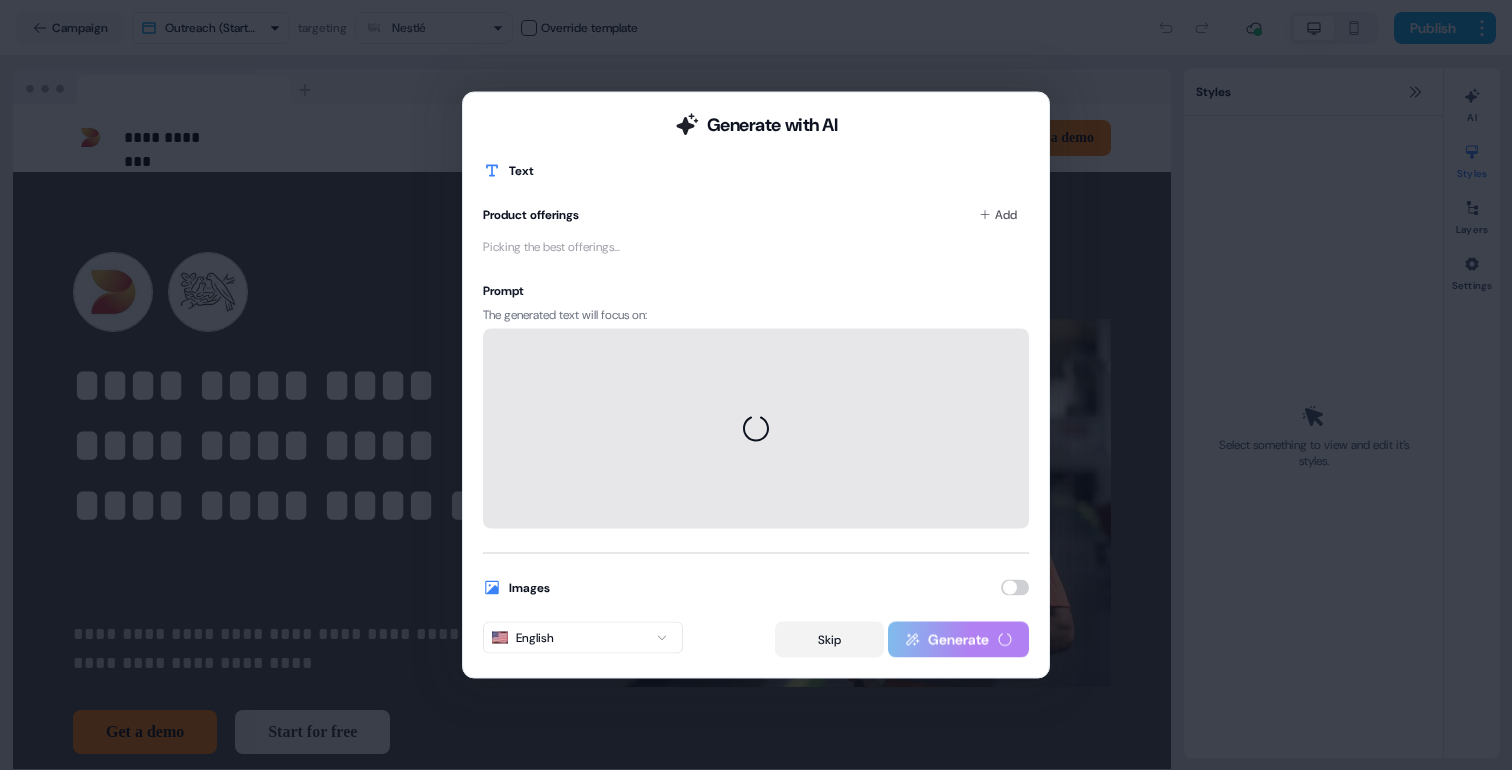 click on "Skip" at bounding box center (829, 640) 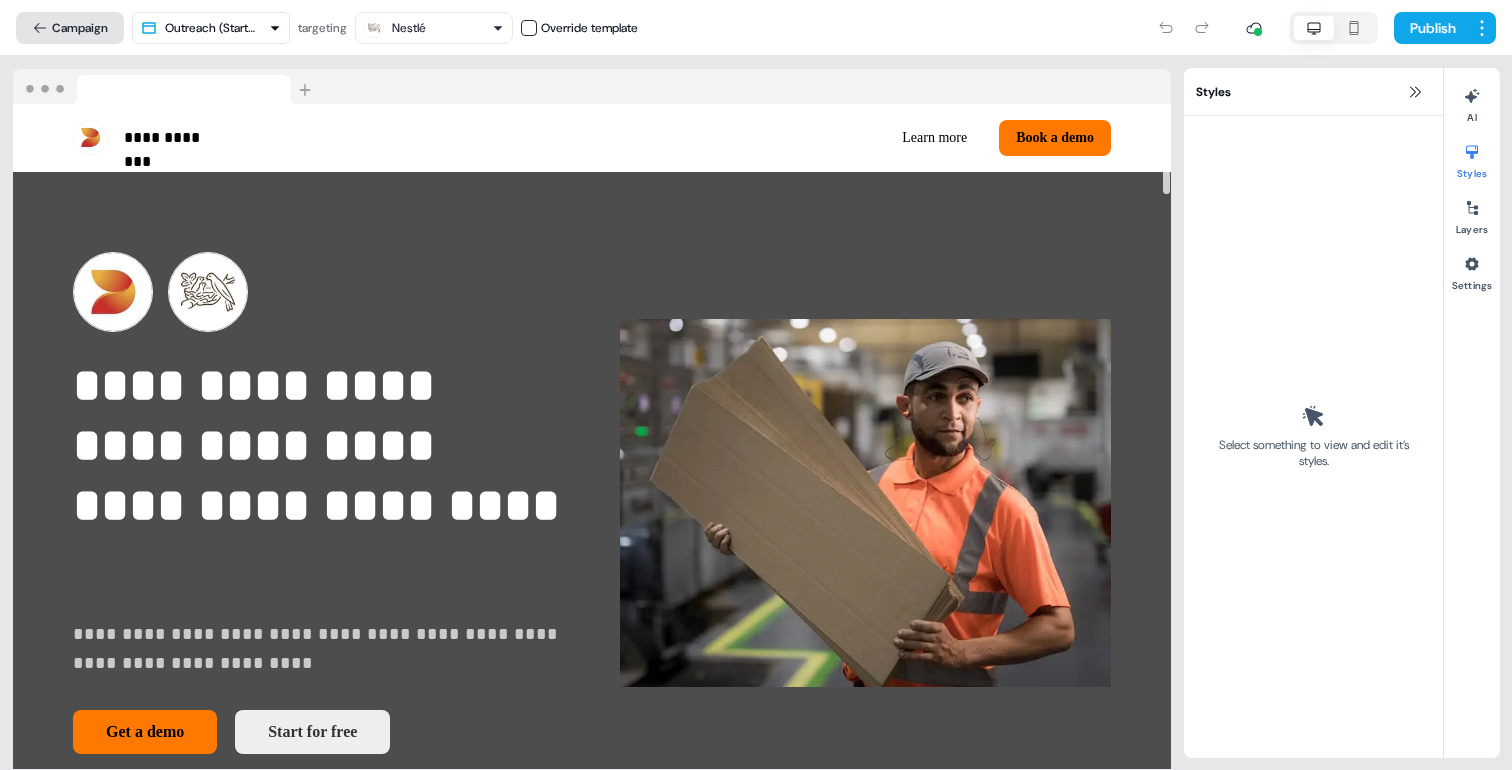 click on "Campaign" at bounding box center [70, 28] 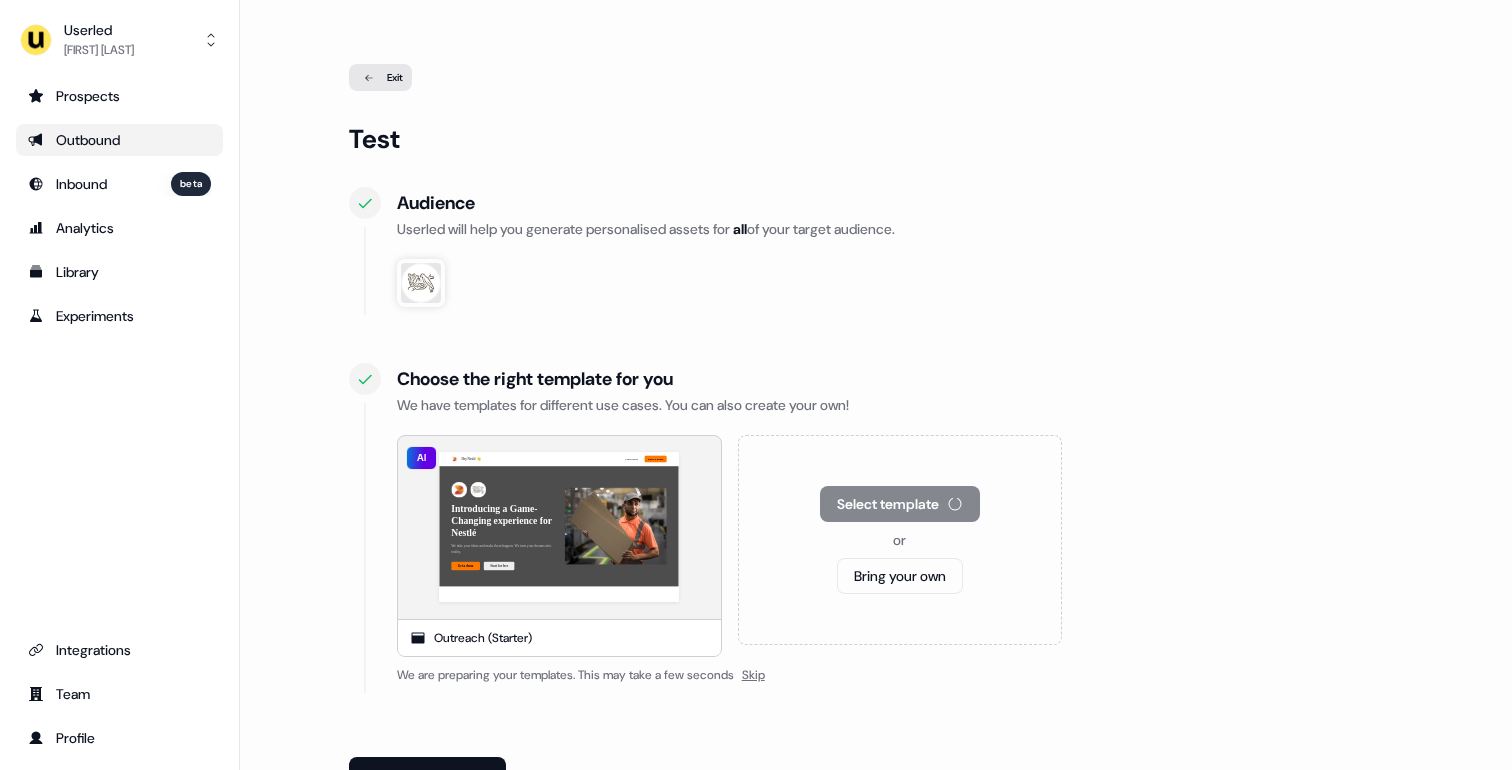 click on "Outbound" at bounding box center [119, 140] 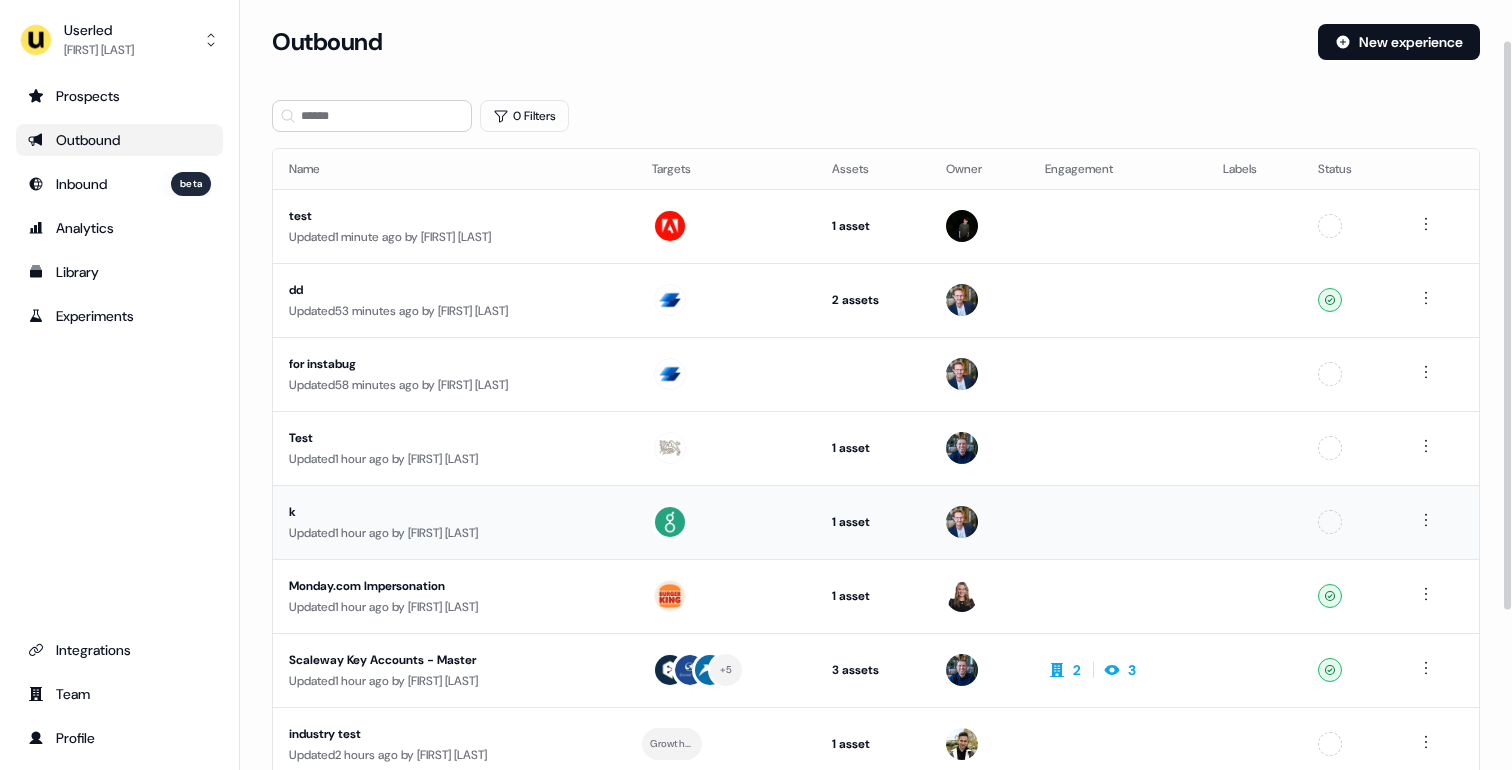 scroll, scrollTop: 271, scrollLeft: 0, axis: vertical 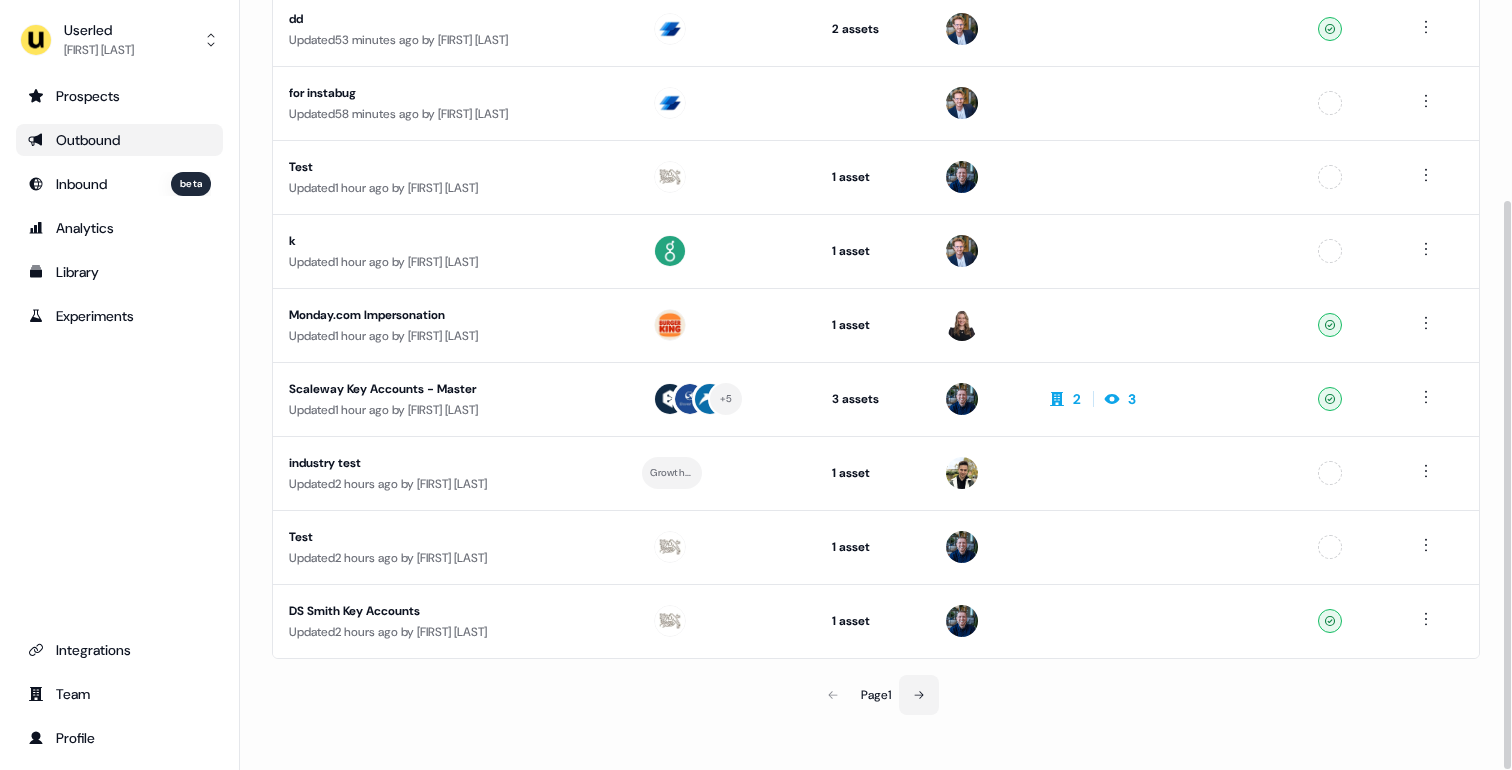 click 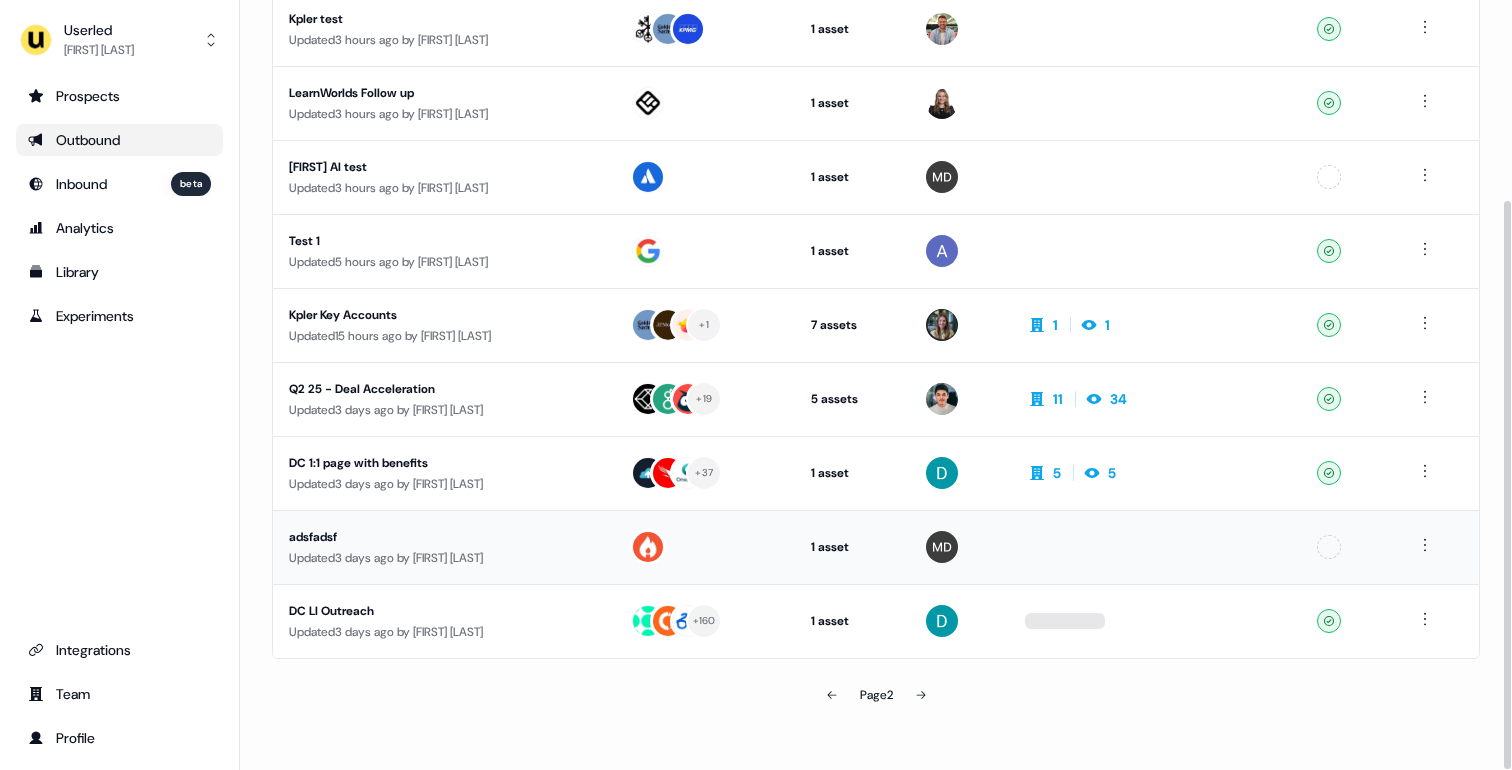 scroll, scrollTop: 0, scrollLeft: 0, axis: both 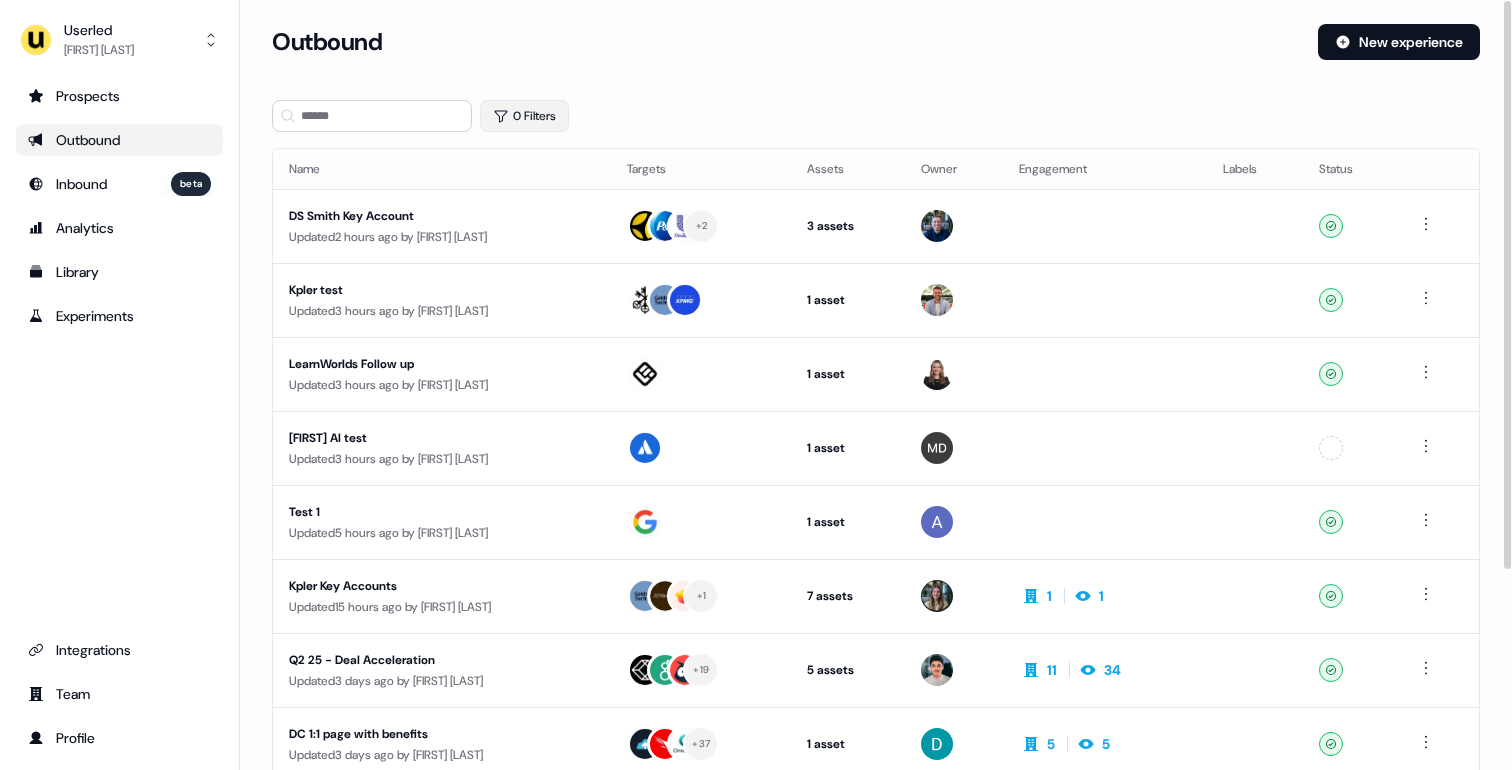 click on "0   Filters" at bounding box center (524, 116) 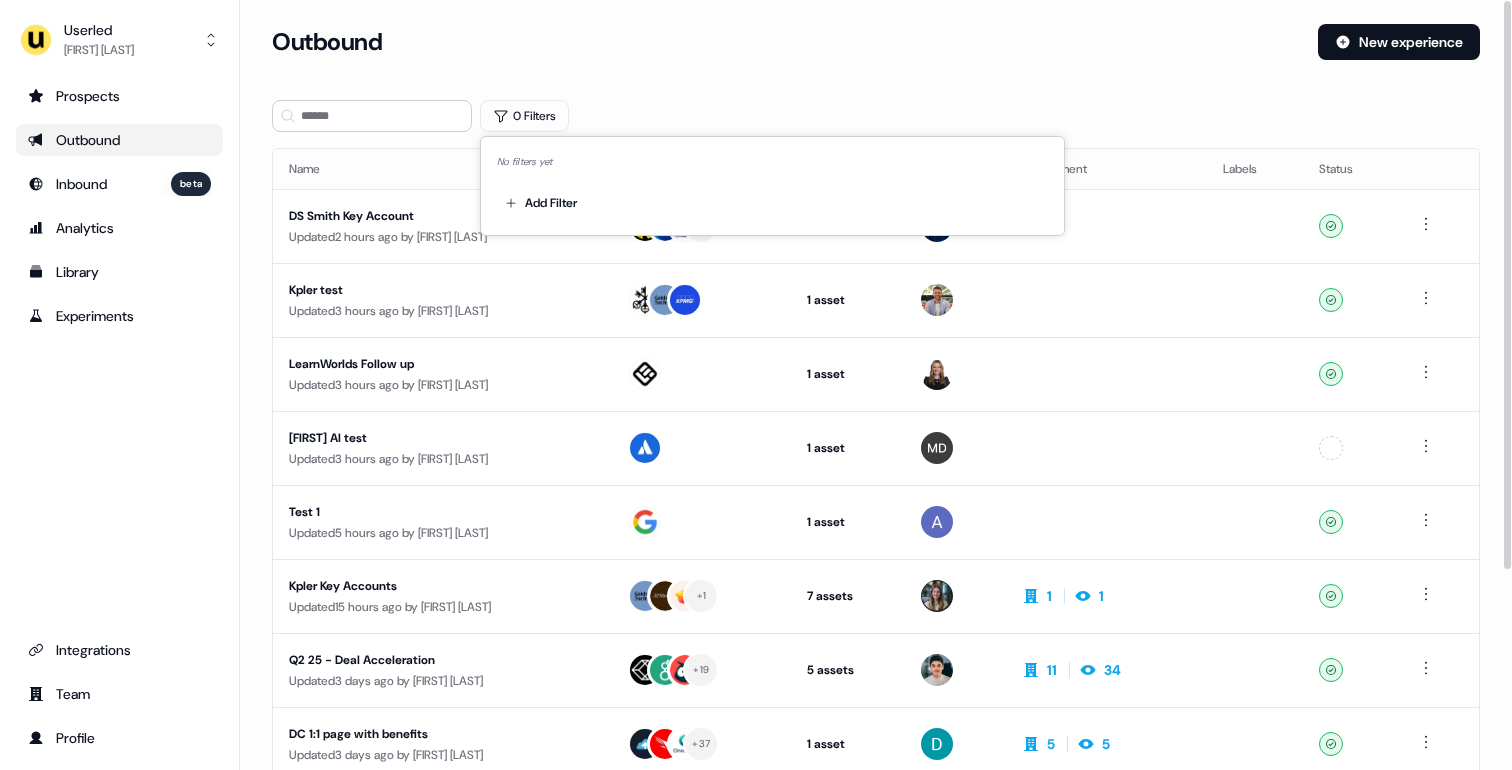 click on "No filters yet Add Filter" at bounding box center (772, 186) 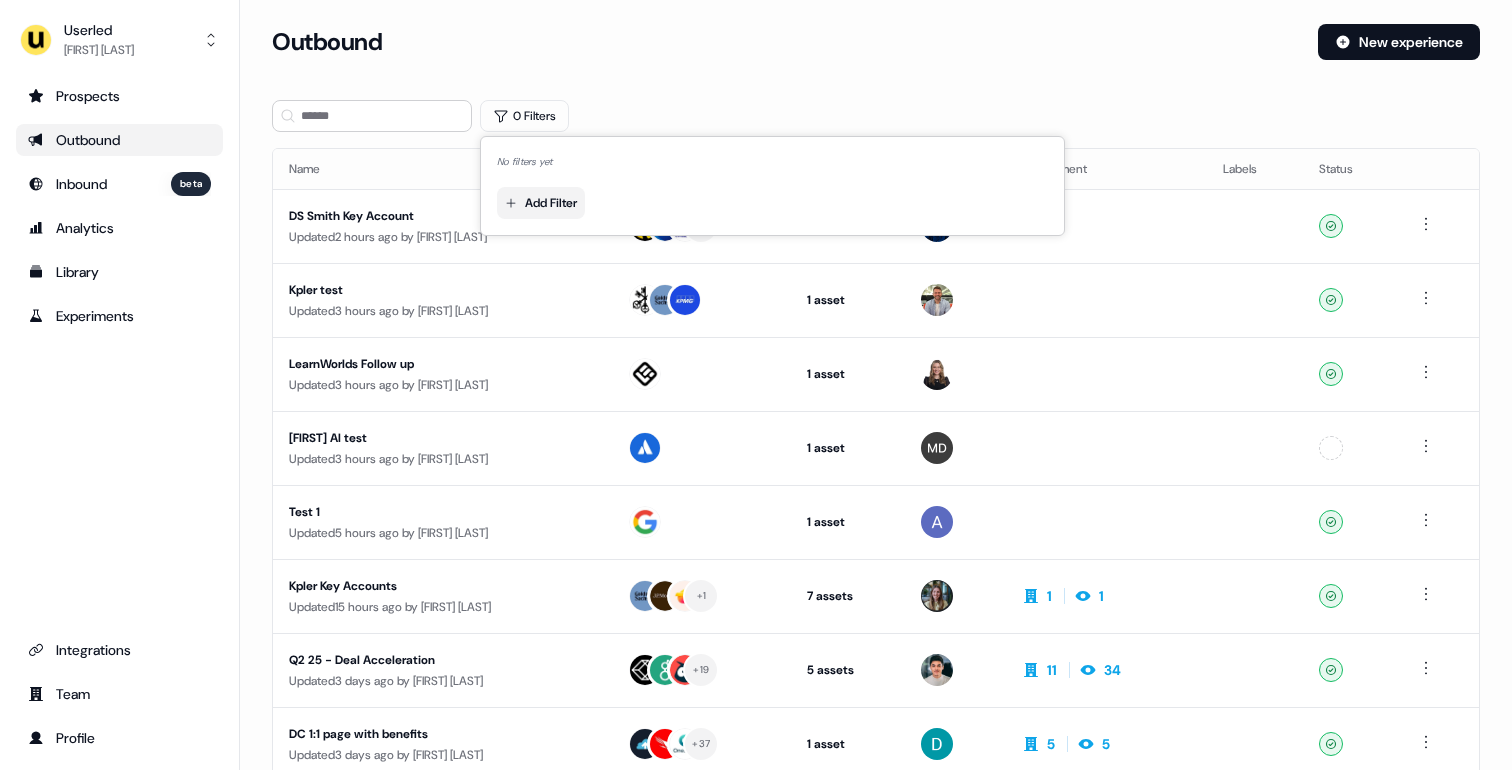 click on "DS Smith Key Account Updated  [TIME]   by   [FIRST] [LAST] + 2 3   assets Outreach (Starter), Webinar, LinkedIn Square Ready Kpler test Updated  [TIME]   by   [FIRST] [LAST] 1   asset Outreach (Starter) Ready LearnWorlds Follow up Updated  [TIME]   by   [FIRST] [LAST] 1   asset Post-demo follow-up Ready Martin AI test Updated  [TIME]   by   [FIRST] [LAST] 1   asset Post-discovery follow-up Unconfigured Test 1 Updated  [TIME]   by   [FIRST] [LAST] 1   asset LinkedIn Square Ready Kpler Key Accounts  Updated  [TIME]   by   [FIRST] [LAST] + 1 7   assets Web page, LinkedIn Square, Custom Image, Web page, Outreach (Starter), Post-demo follow-up, Webinar 1 1 Ready Q2 25 - Deal Acceleration Updated" at bounding box center (756, 385) 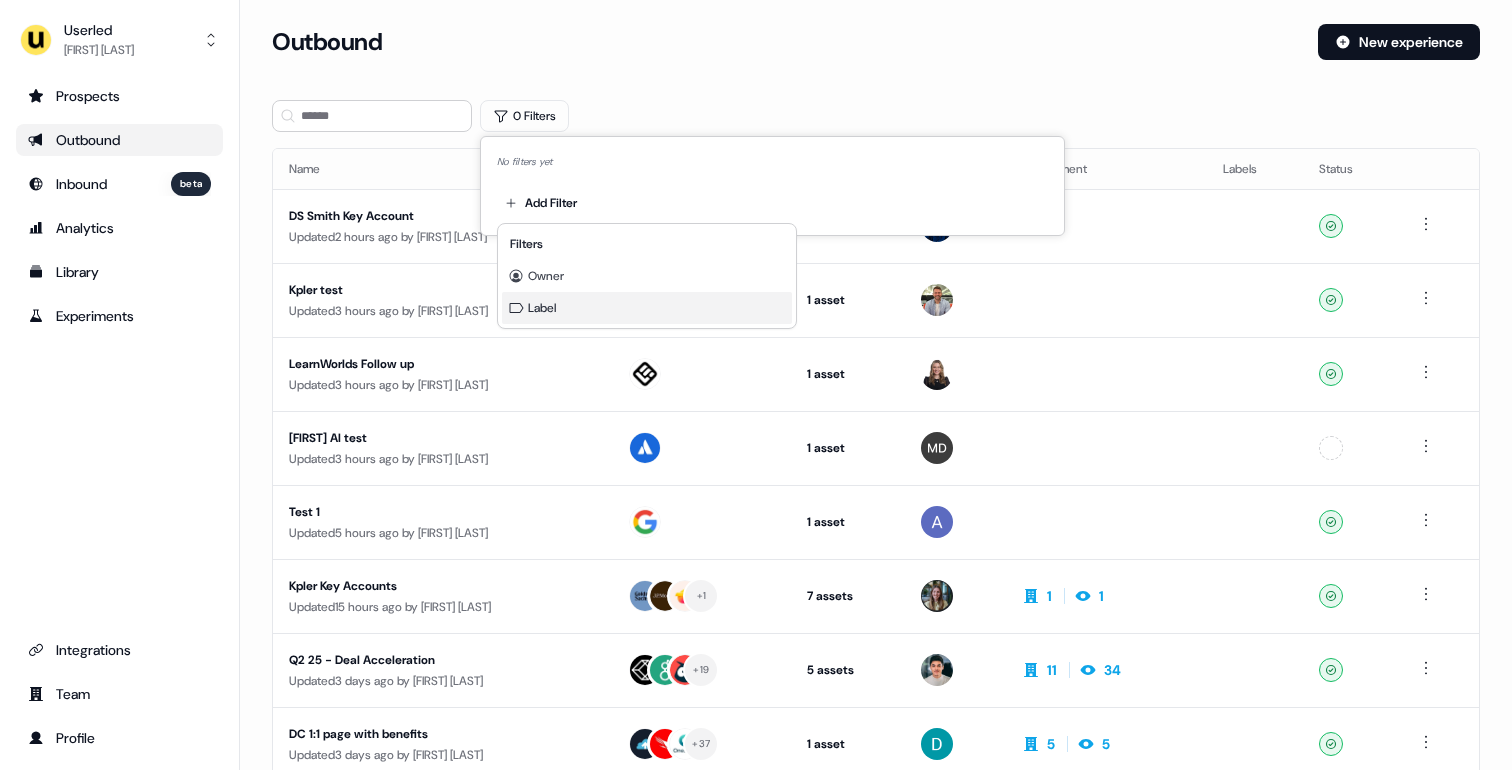 click on "Label" at bounding box center [542, 308] 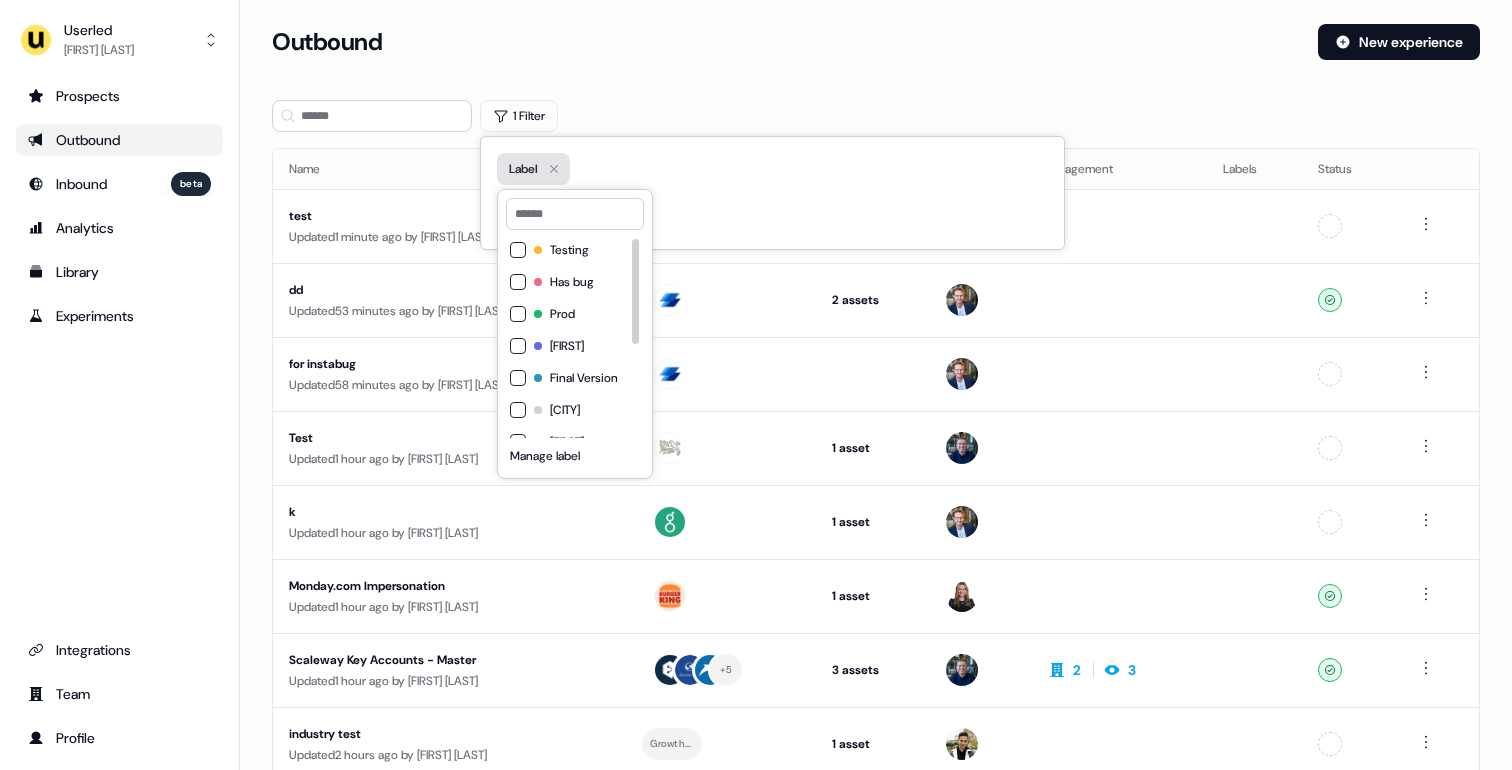 click on "Label" at bounding box center [533, 169] 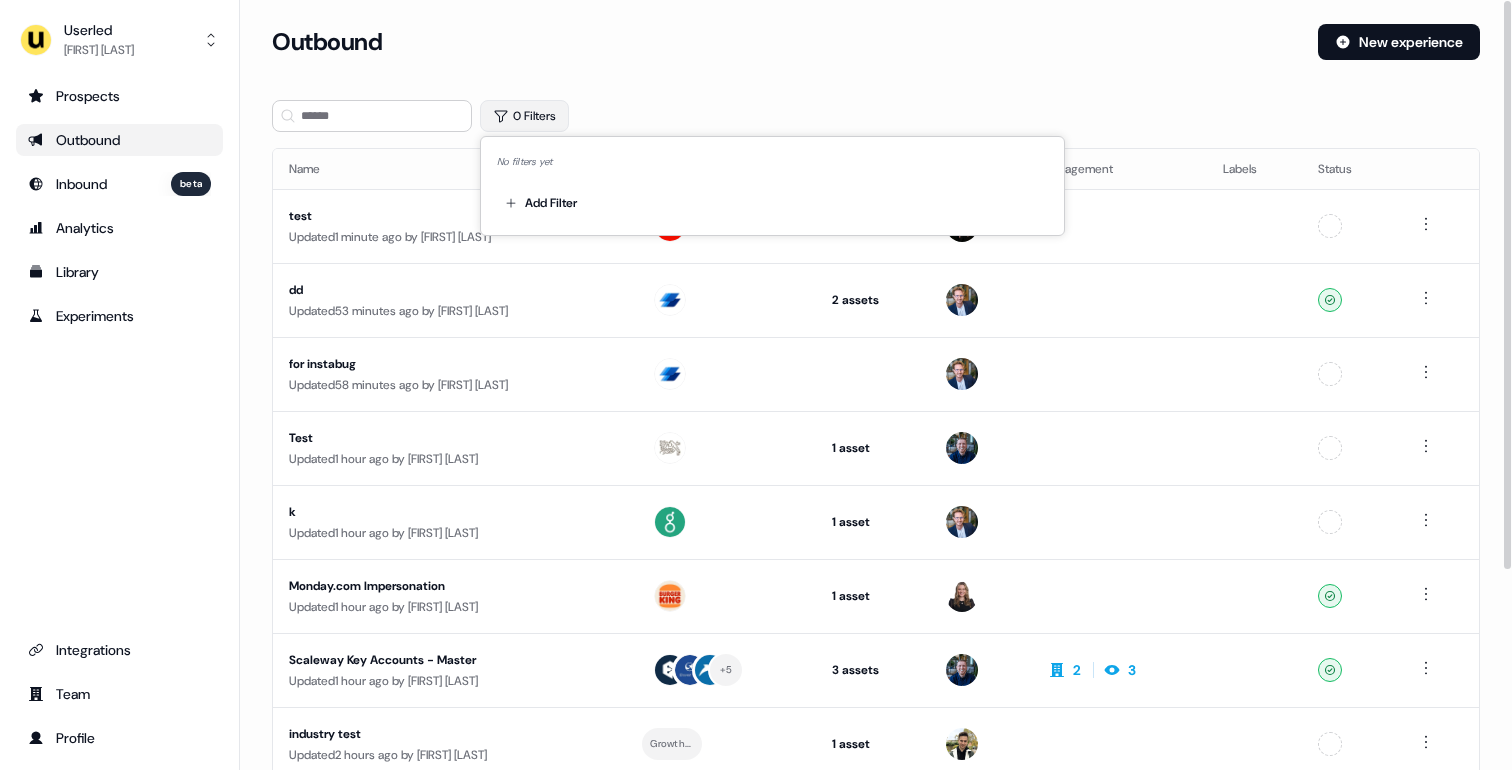 click on "0   Filters" at bounding box center (524, 116) 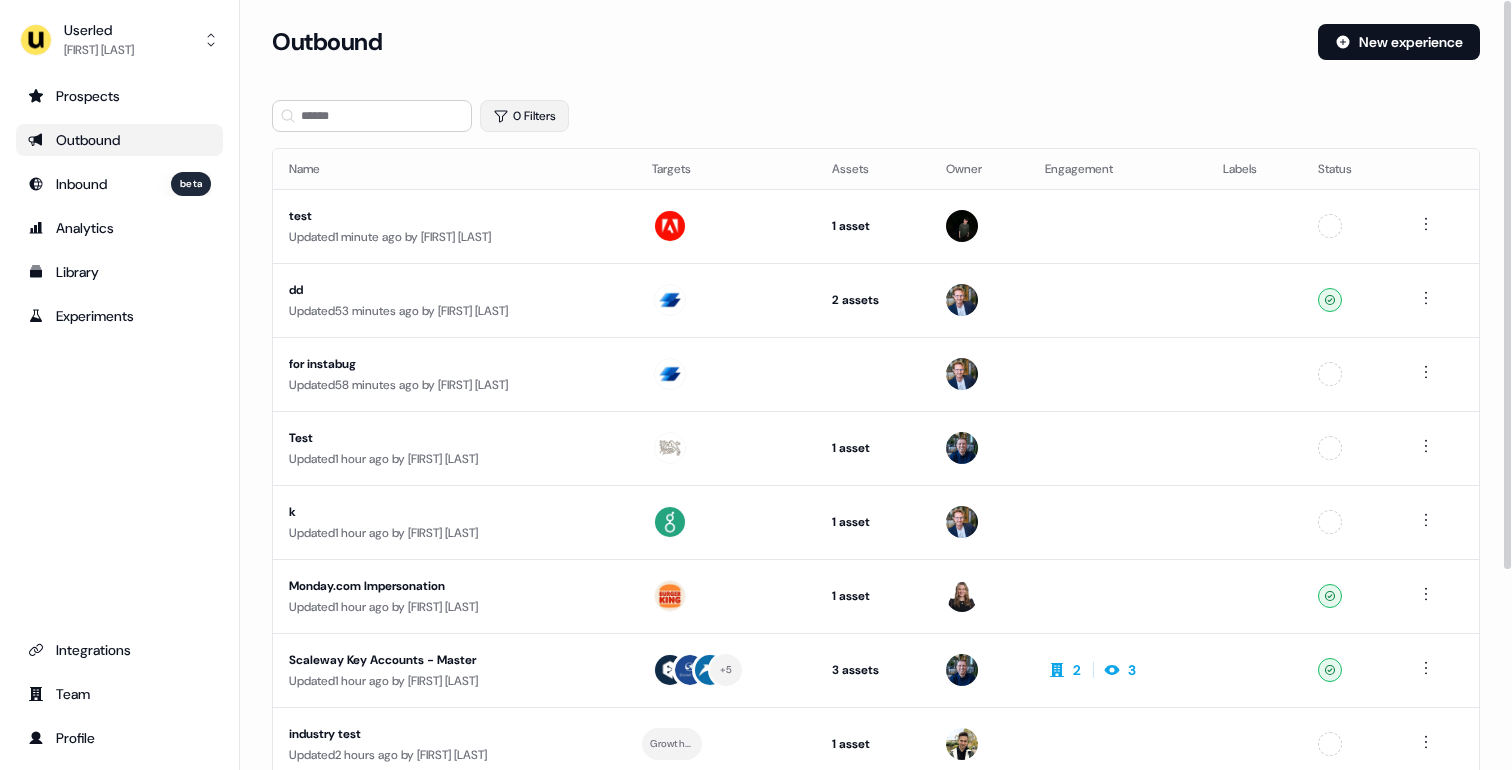 click on "0   Filters" at bounding box center (524, 116) 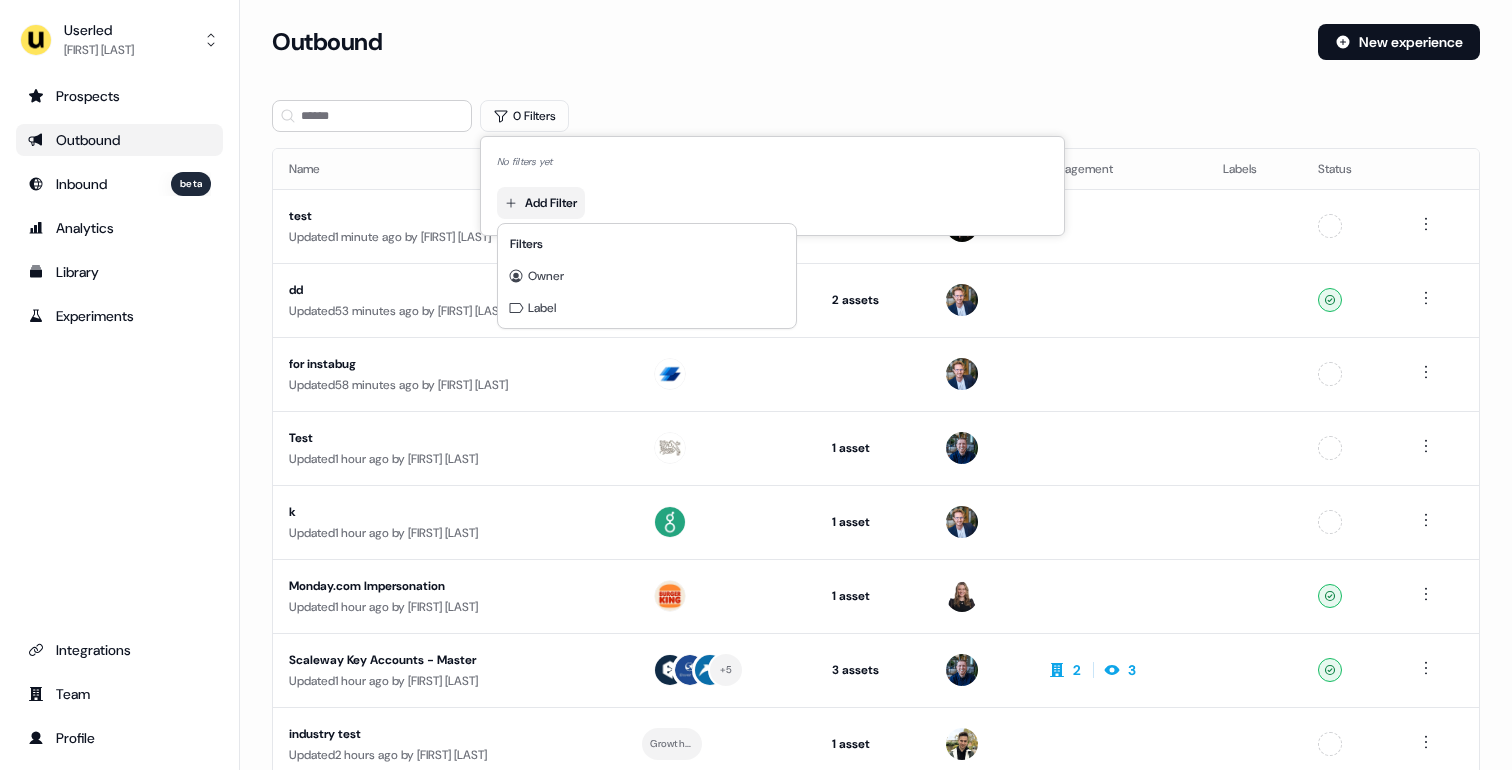 click on "For the best experience switch devices to a bigger screen. Go to Userled.io Userled Yves Adam Prospects Outbound Inbound beta Analytics Library Experiments Integrations Team Profile Loading... Outbound New experience 0   Filters Name Targets Assets Owner Engagement Labels Status test Updated  1 minute ago   by   Yves Adam 1   asset Outreach (Starter) Unconfigured dd Updated  53 minutes ago   by   Yann Sarfati 2   assets Outreach (Starter), Outreach (Starter) Ready for instabug Updated  58 minutes ago   by   Yann Sarfati Unconfigured Test Updated  1 hour ago   by   James Johnson 1   asset Outreach (Starter) Unconfigured k Updated  1 hour ago   by   Yann Sarfati 1   asset Outreach (Starter) Unconfigured Monday.com Impersonation Updated  1 hour ago   by   Geneviève Ladouceur 1   asset Outreach (Starter) Ready Scaleway Key Accounts - Master Updated  1 hour ago   by   James Johnson + 5 3   assets Outreach (Starter), Webinar, LinkedIn Square 2 3 Ready industry test Updated  2 hours ago   by   Zsolt Simon CMO" at bounding box center (756, 385) 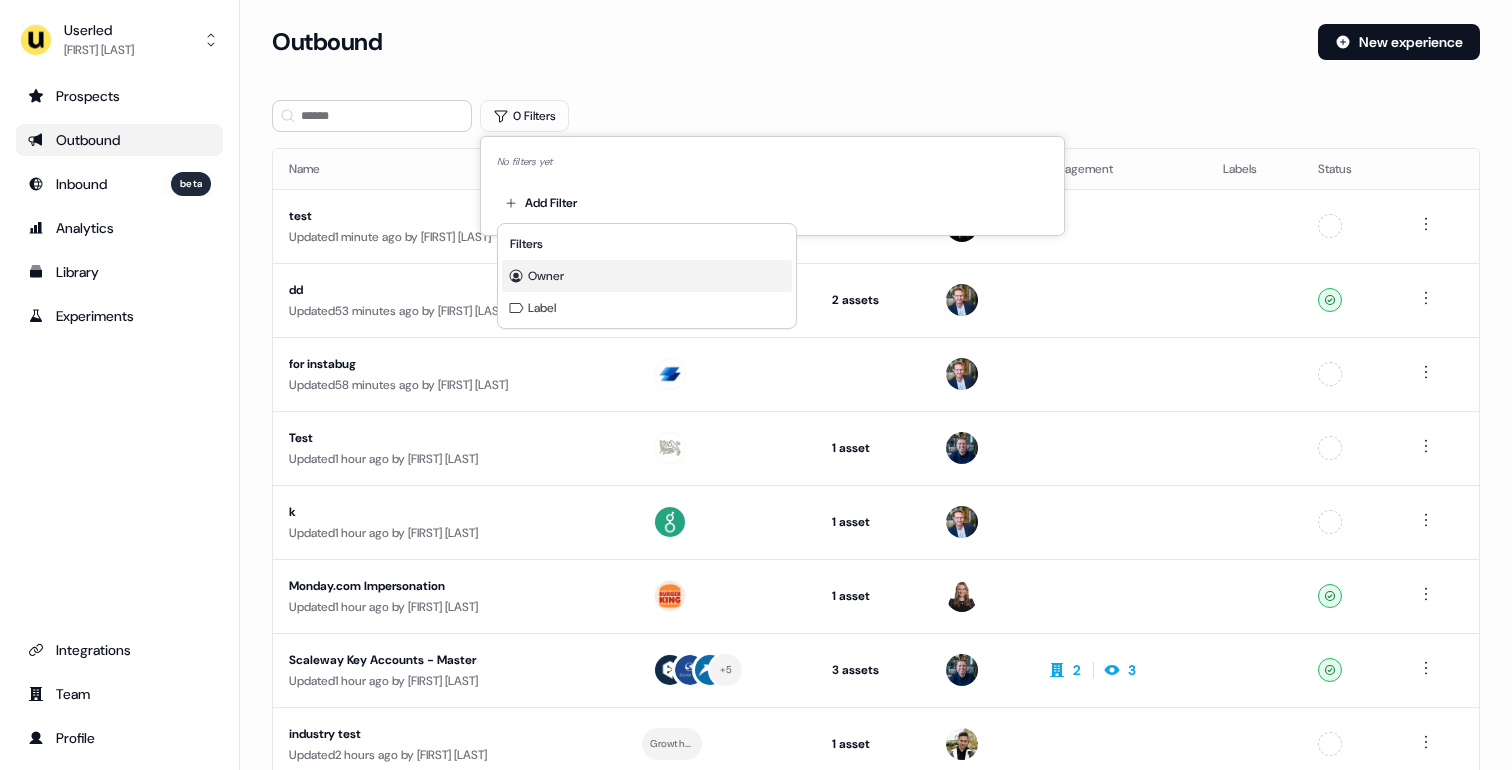 click on "Owner" at bounding box center [546, 276] 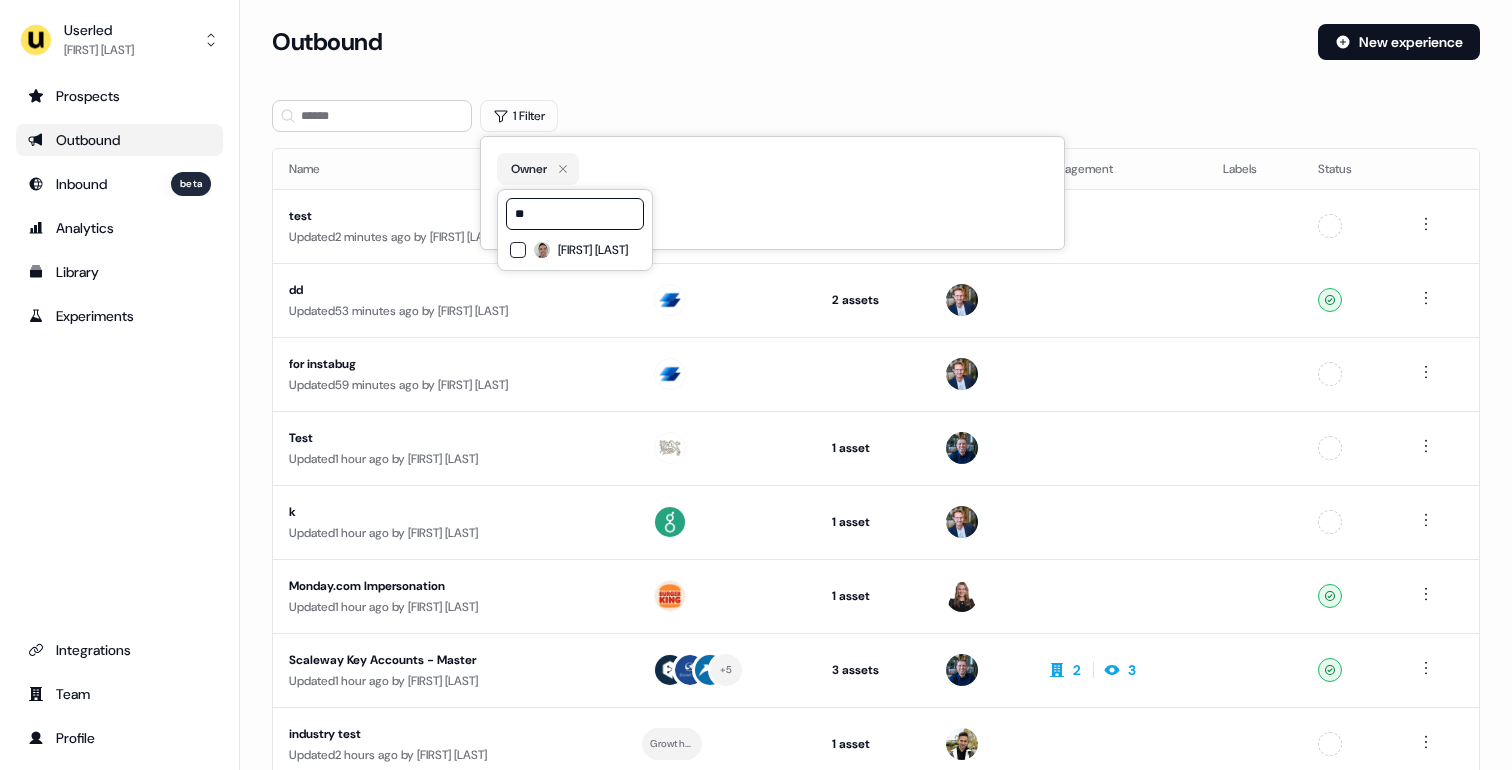 type on "**" 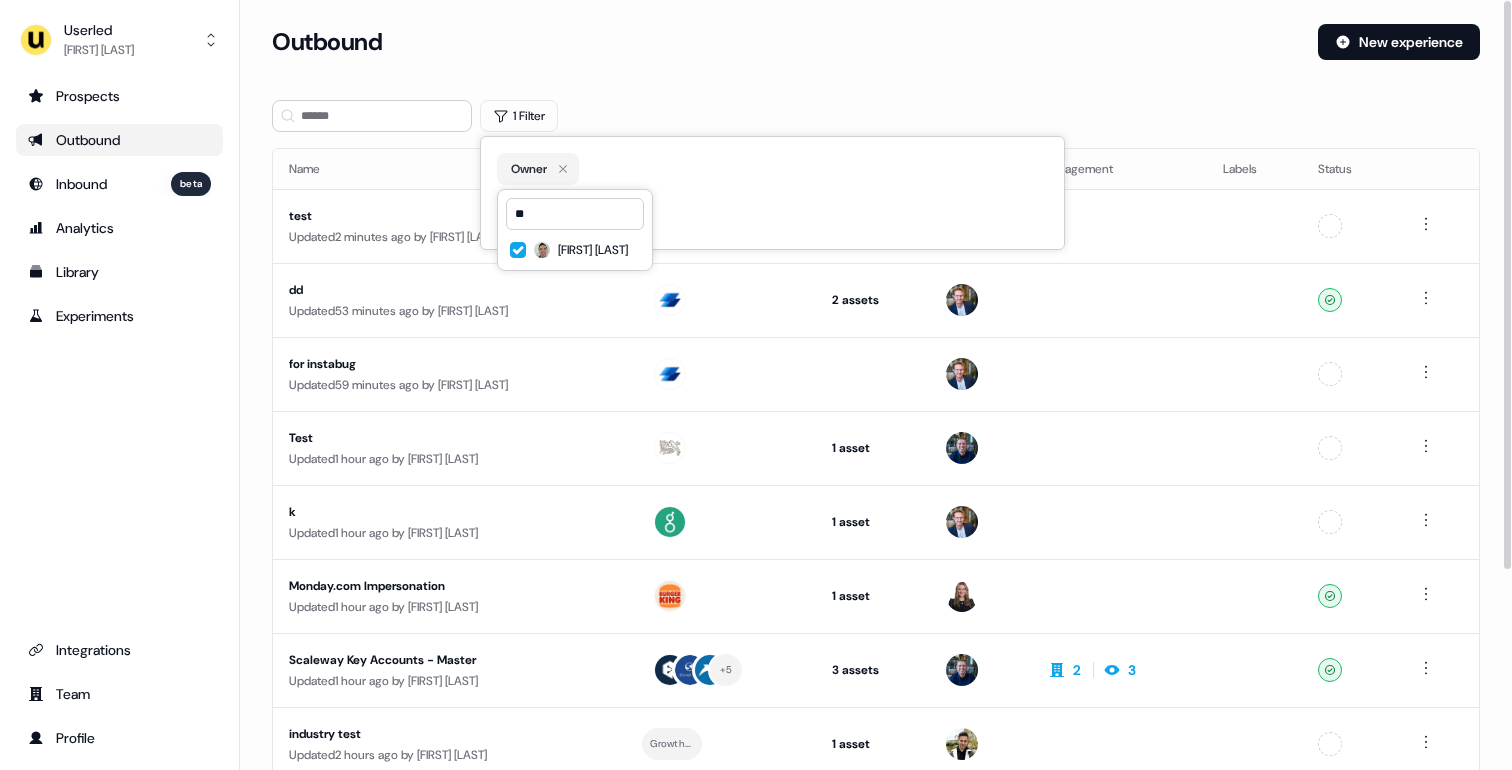 click on "Outbound New experience" at bounding box center [876, 54] 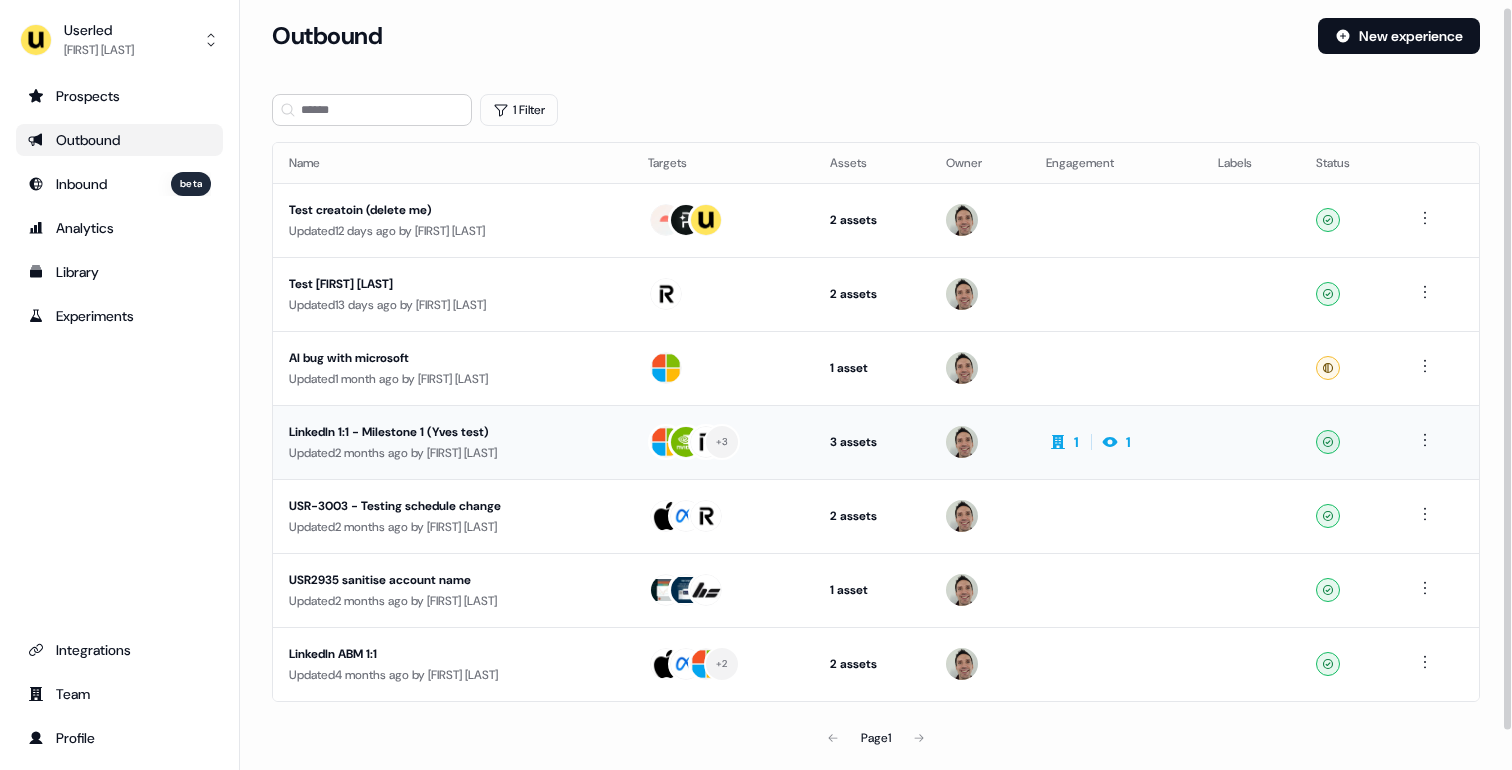 scroll, scrollTop: 8, scrollLeft: 0, axis: vertical 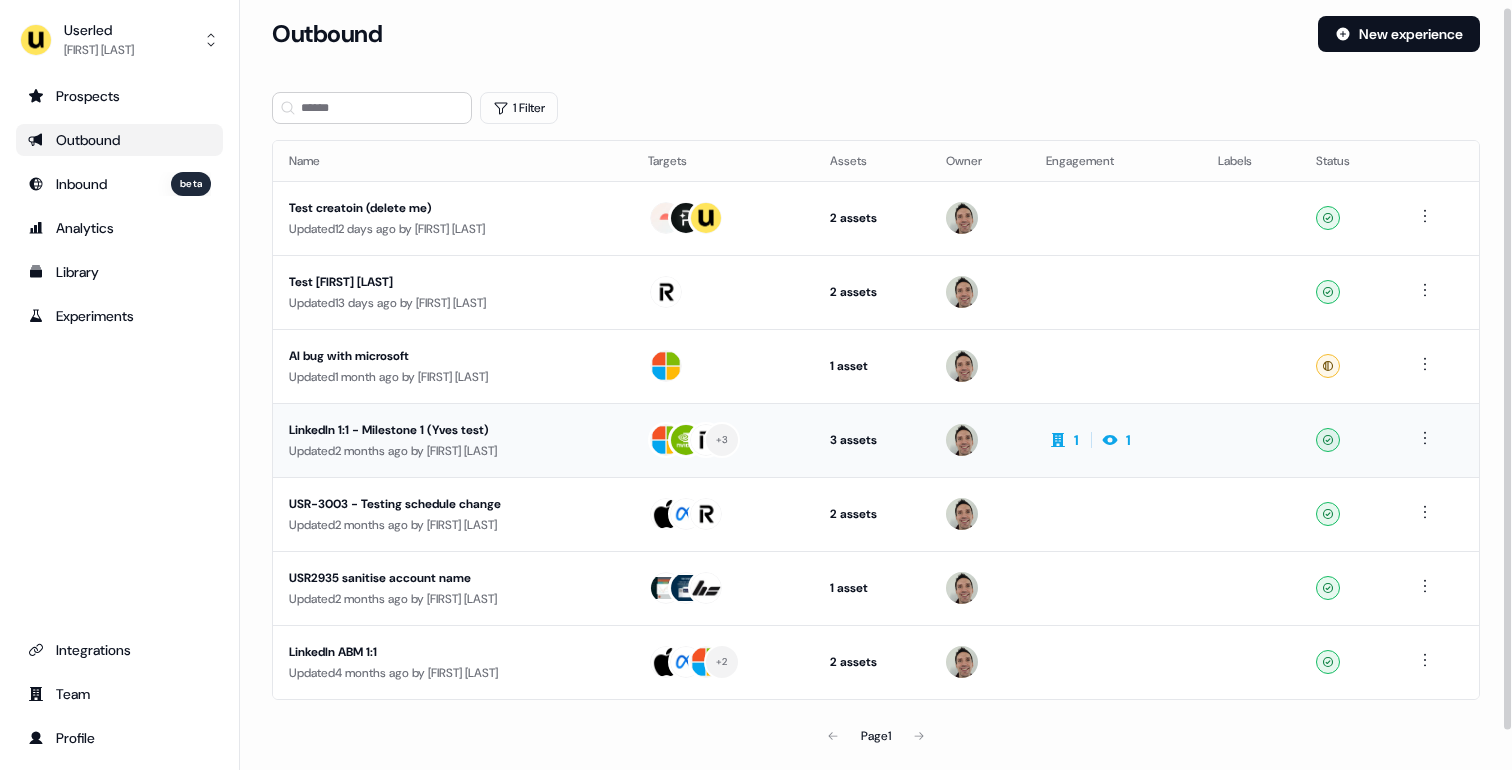 click on "Updated  [TIME]   by   [FIRST] [LAST]" at bounding box center (452, 451) 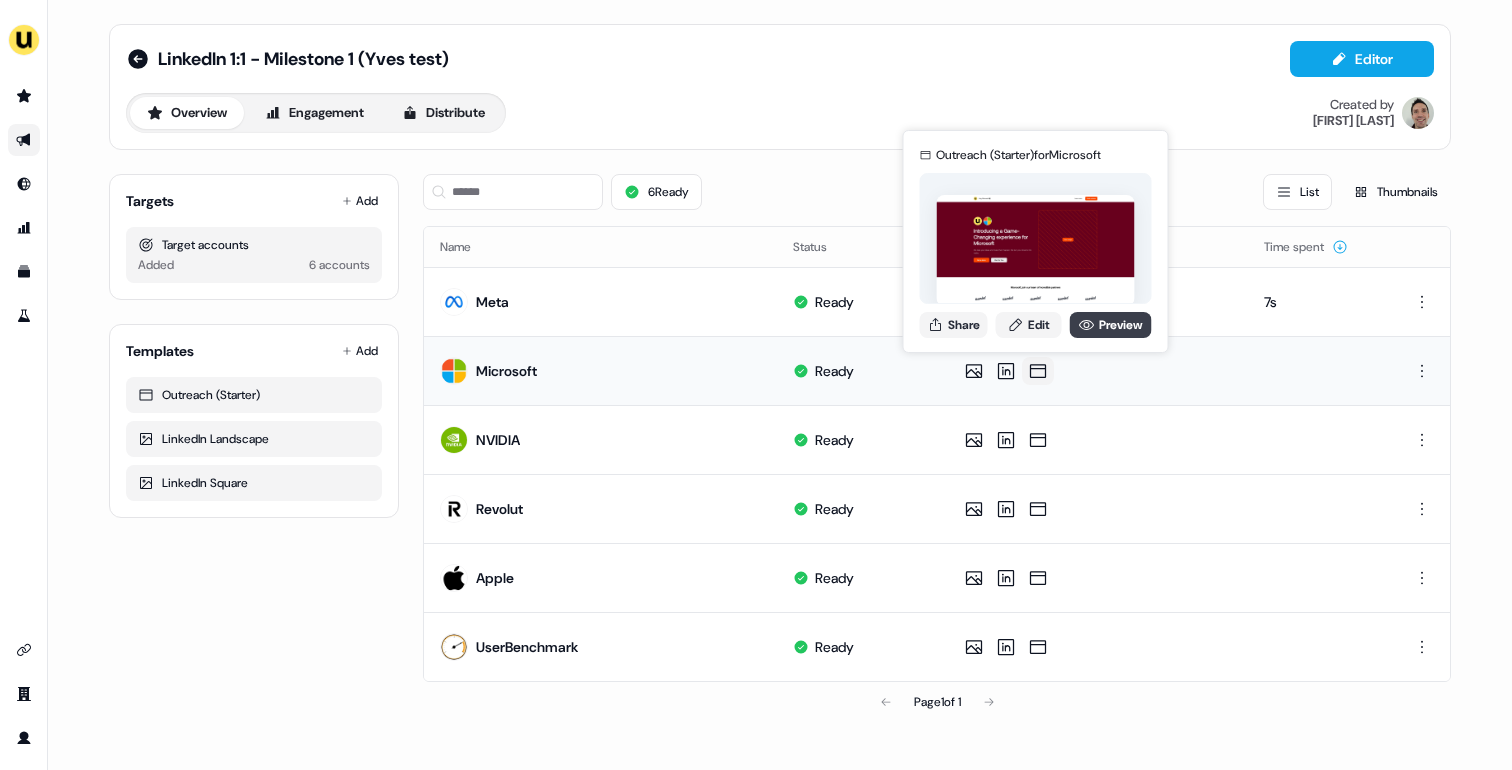 click on "Preview" at bounding box center (1111, 325) 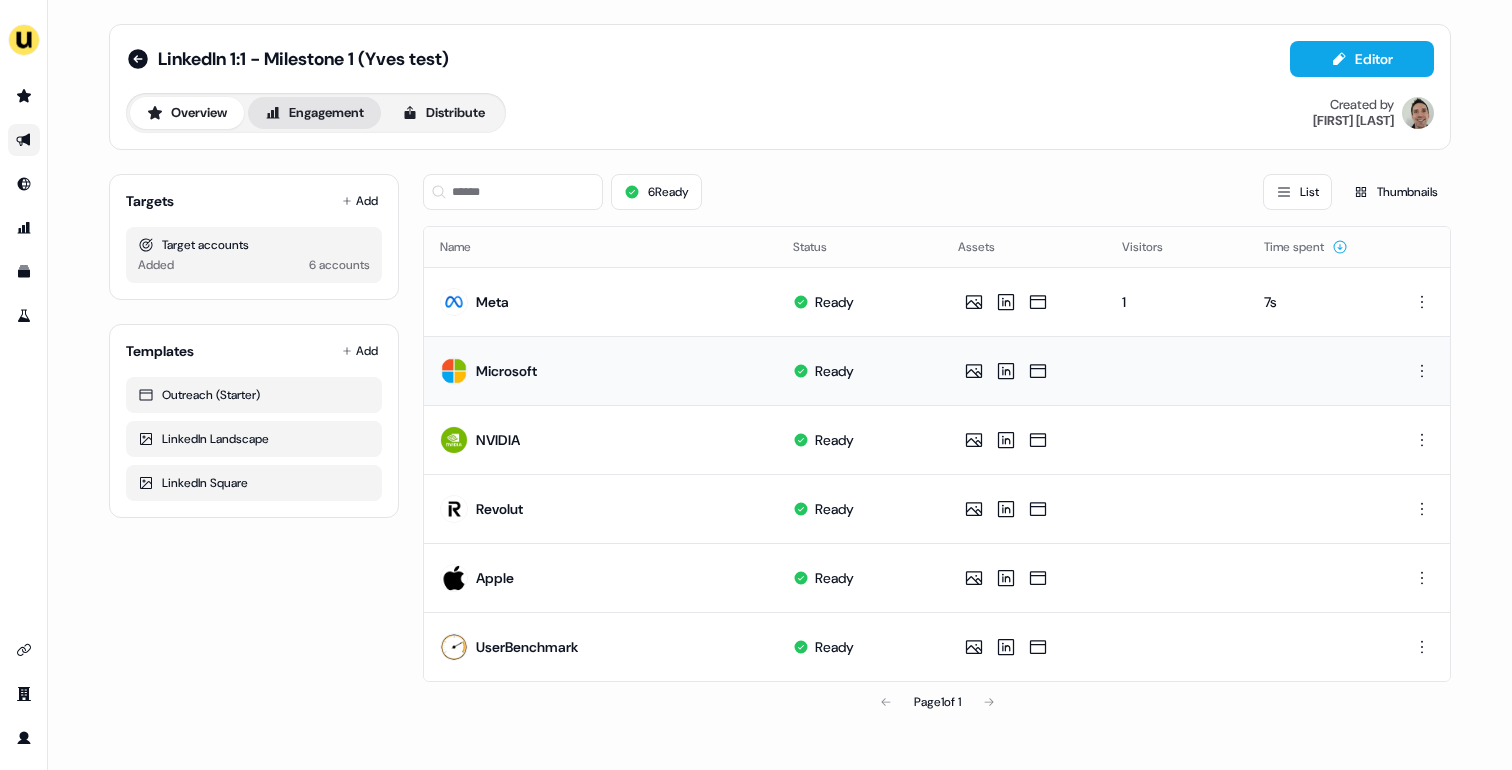 click on "Engagement" at bounding box center [314, 113] 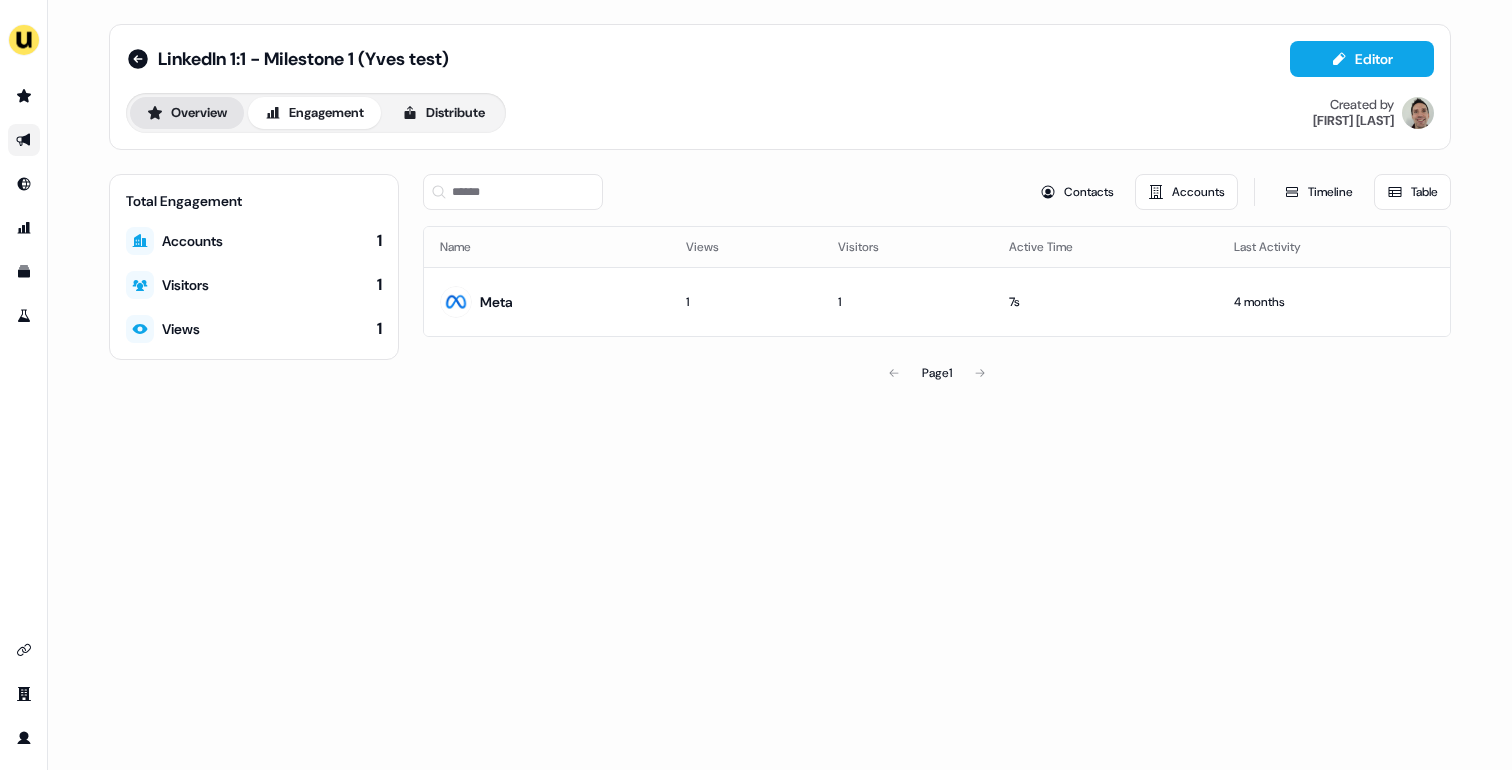 click on "Overview" at bounding box center (187, 113) 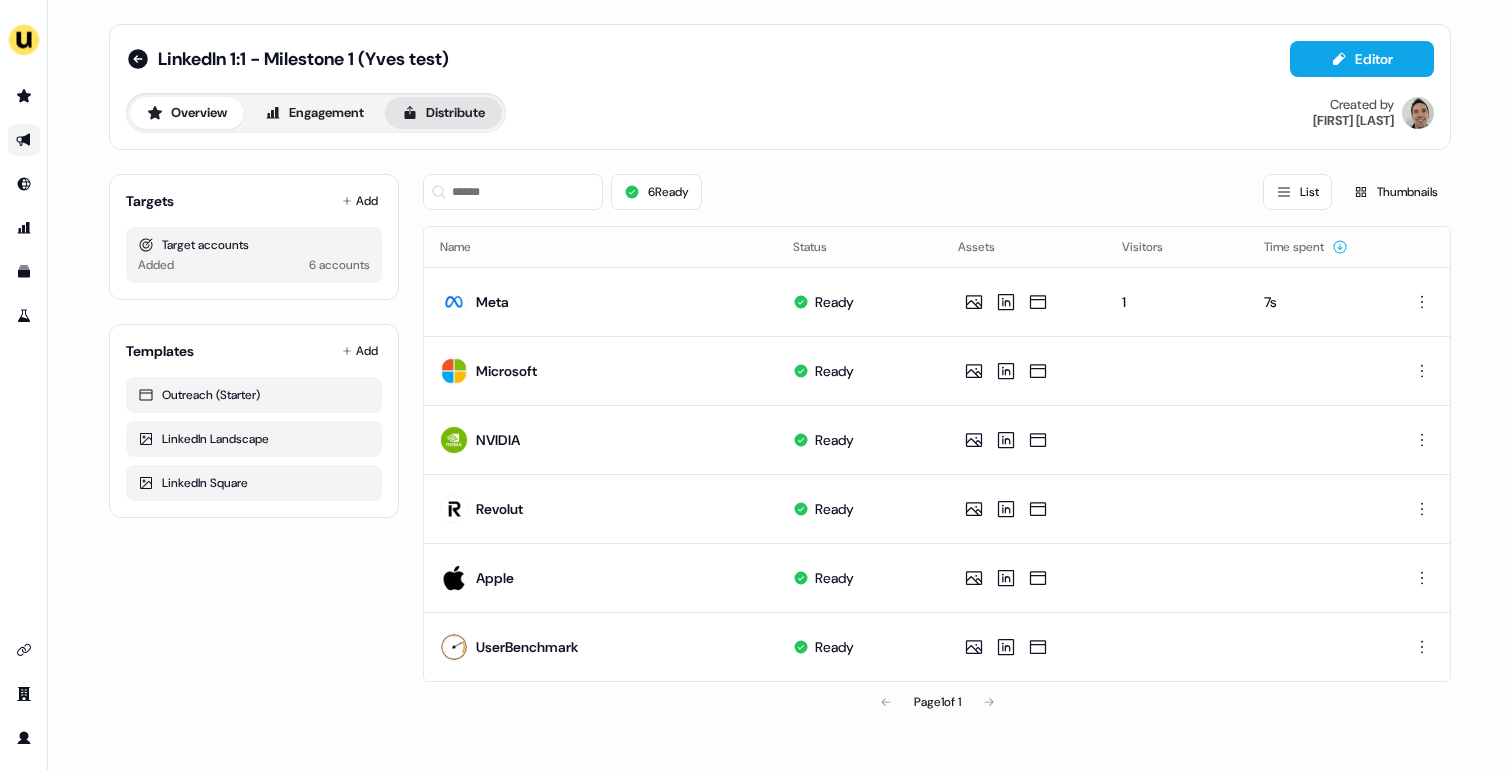 click on "Distribute" at bounding box center (443, 113) 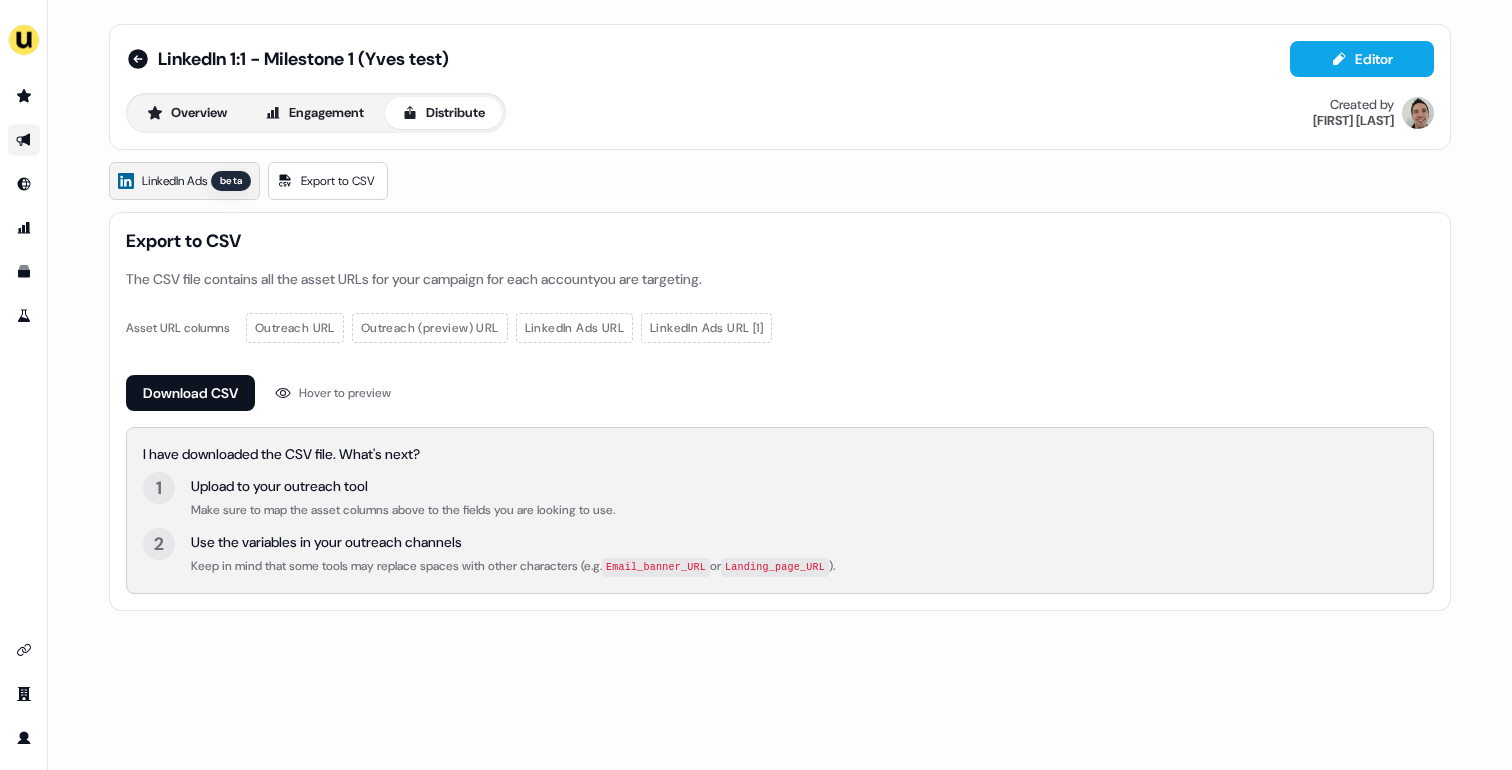 click on "beta" at bounding box center [231, 181] 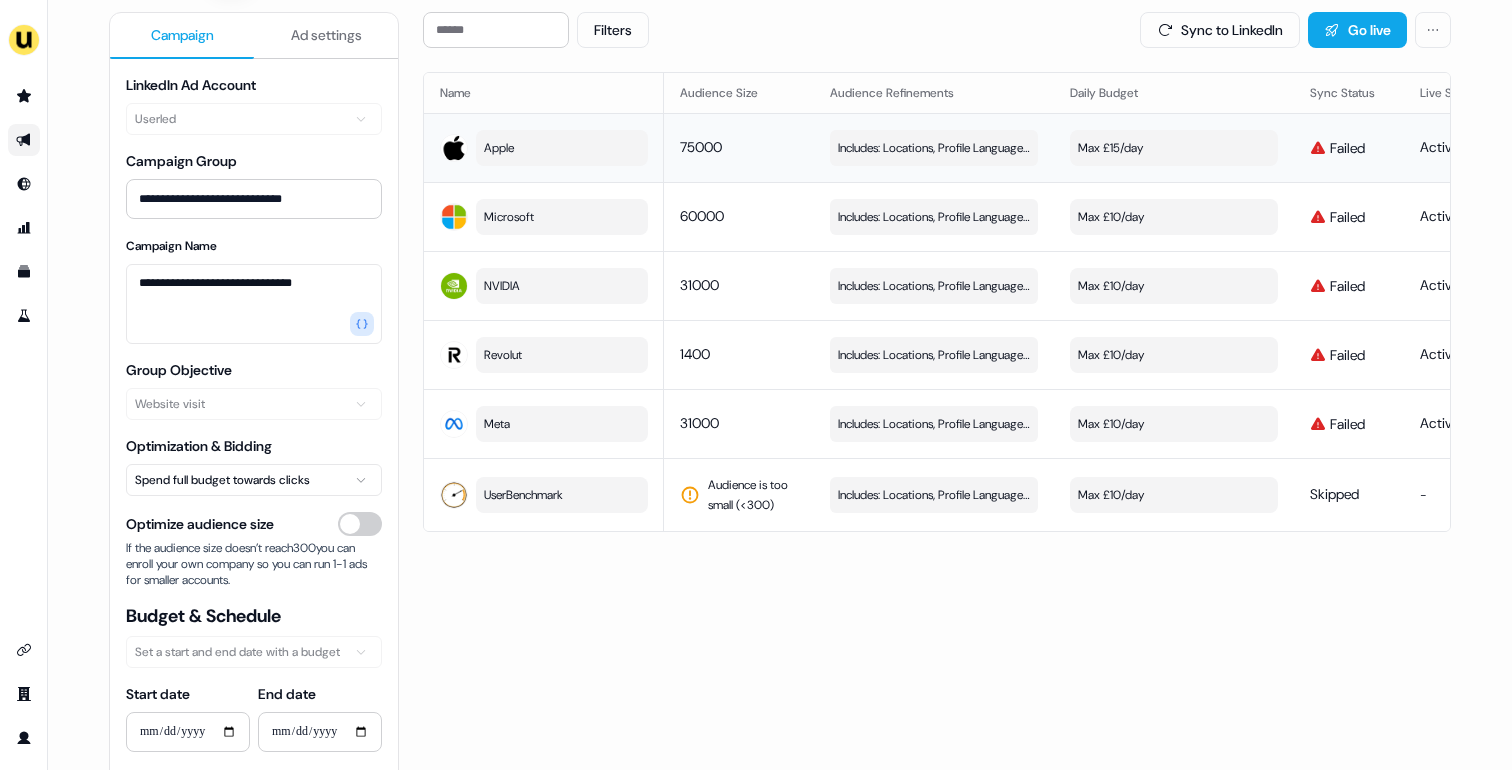 scroll, scrollTop: 13, scrollLeft: 0, axis: vertical 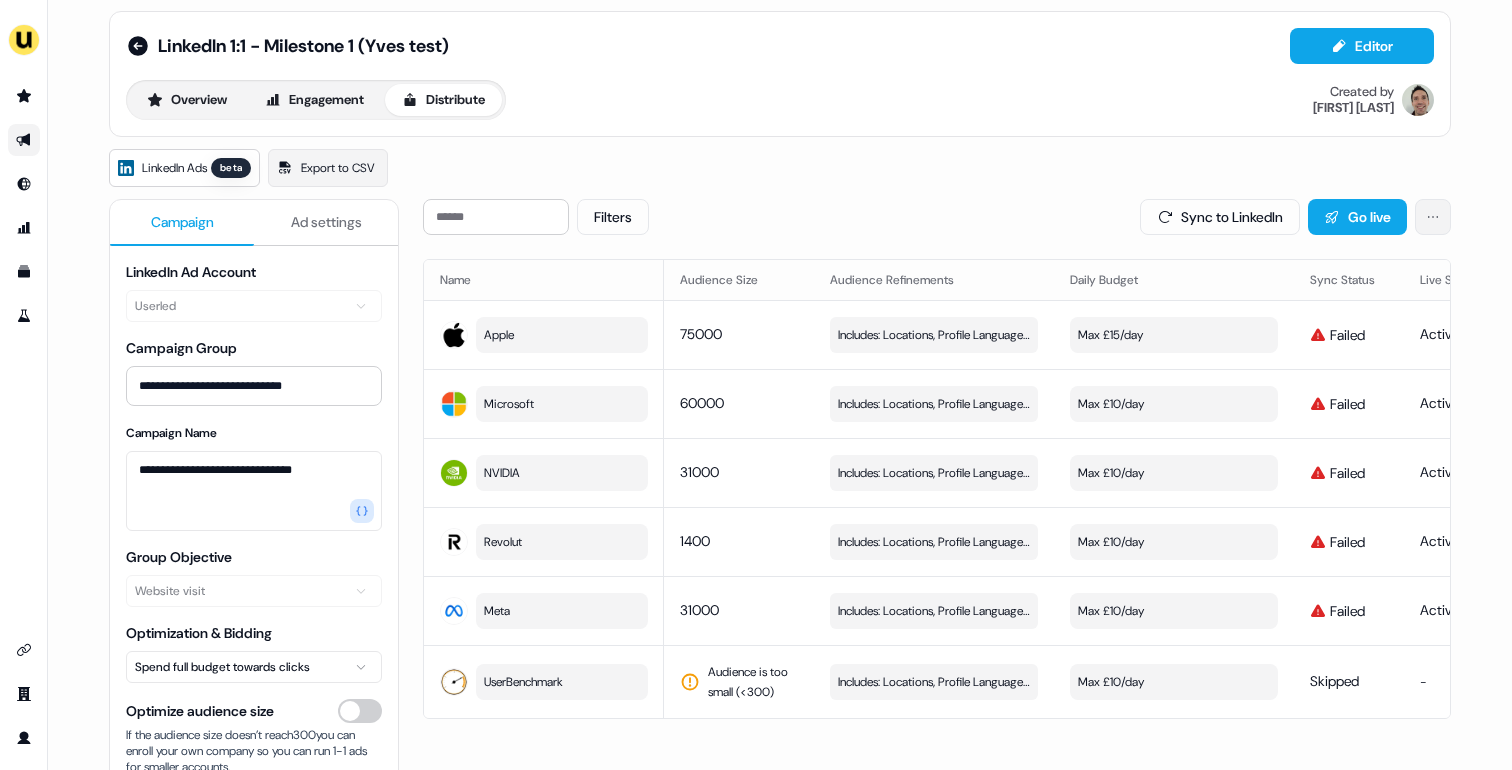 click on "**********" at bounding box center [756, 385] 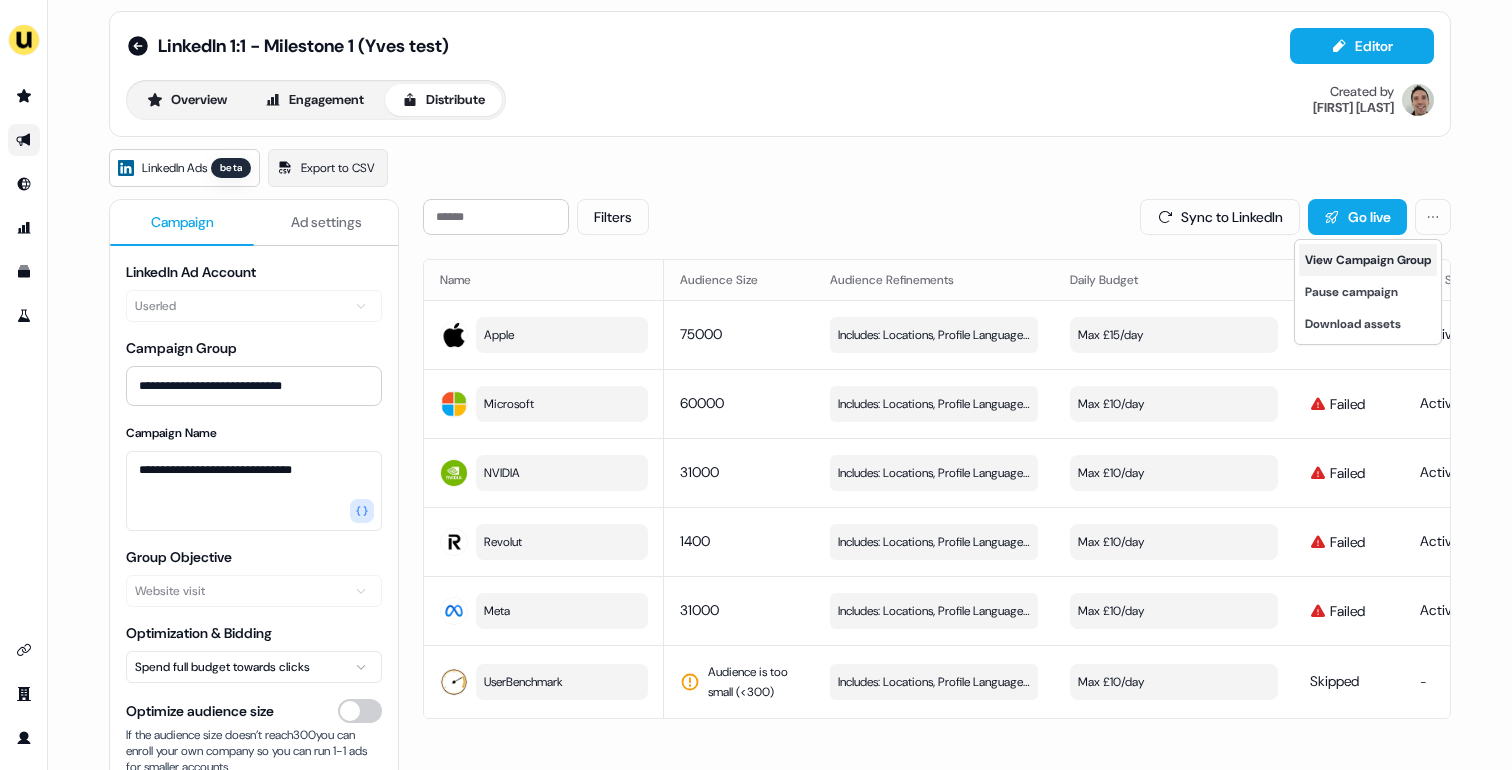 click on "View Campaign Group" at bounding box center (1368, 260) 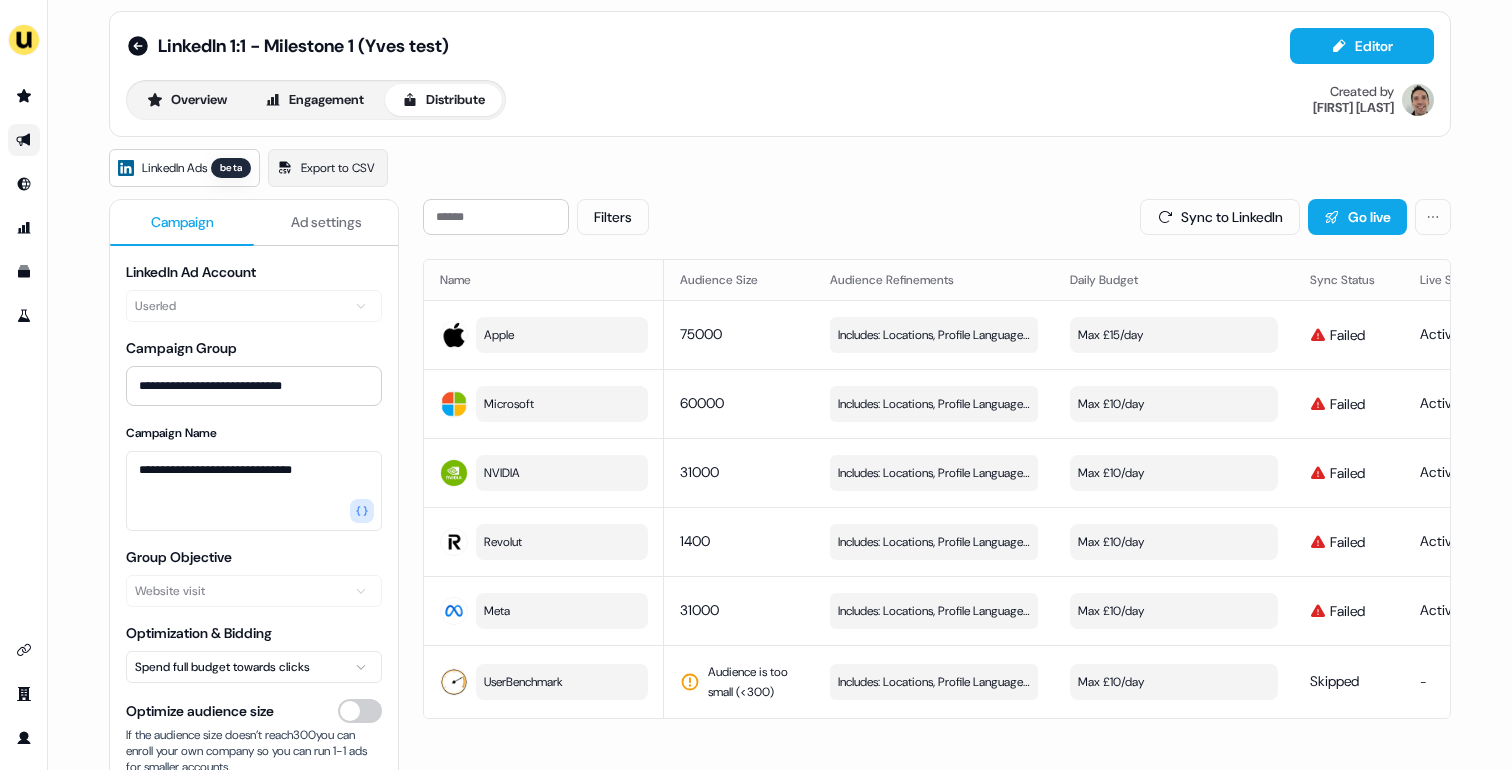 click on "Ad settings" at bounding box center [326, 223] 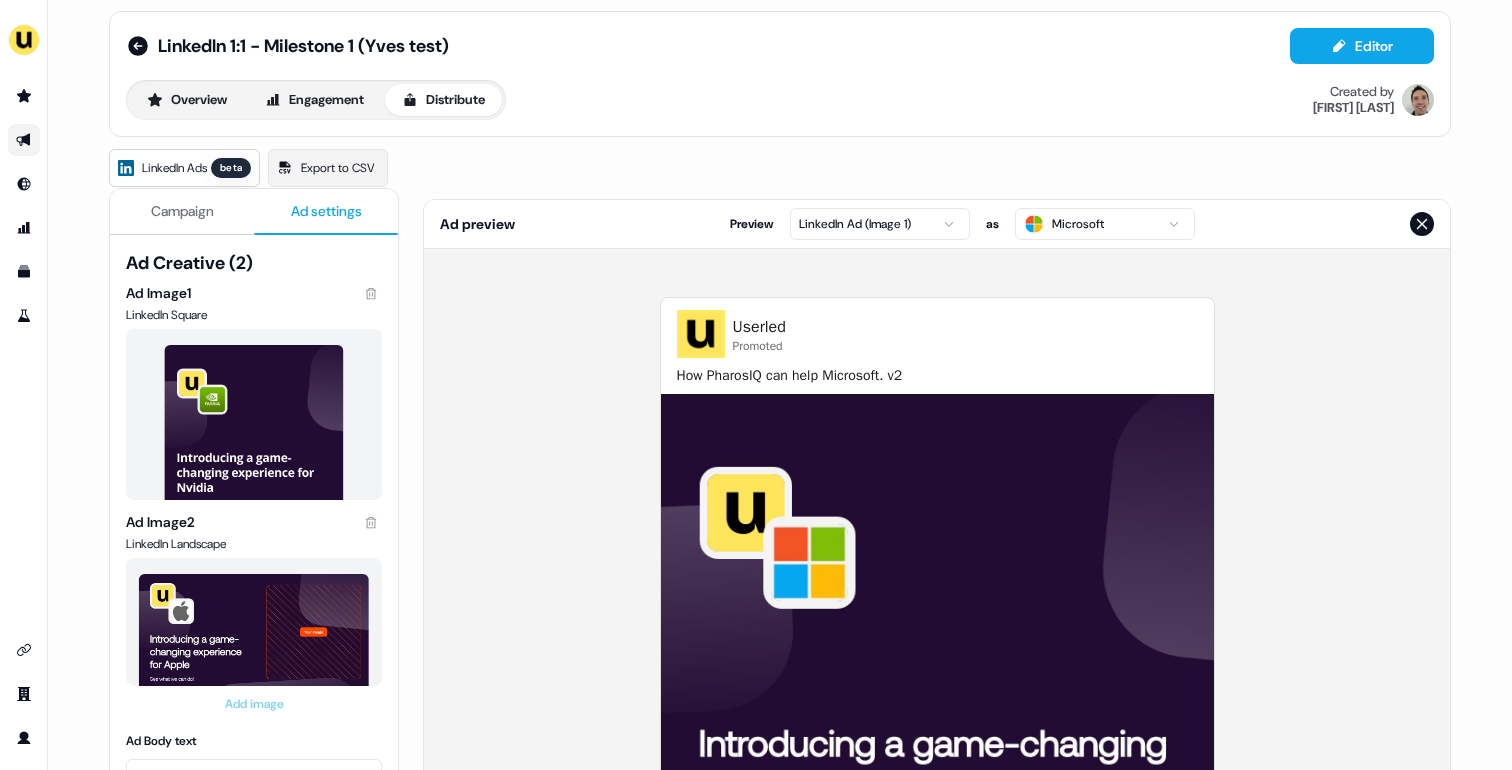 scroll, scrollTop: 0, scrollLeft: 0, axis: both 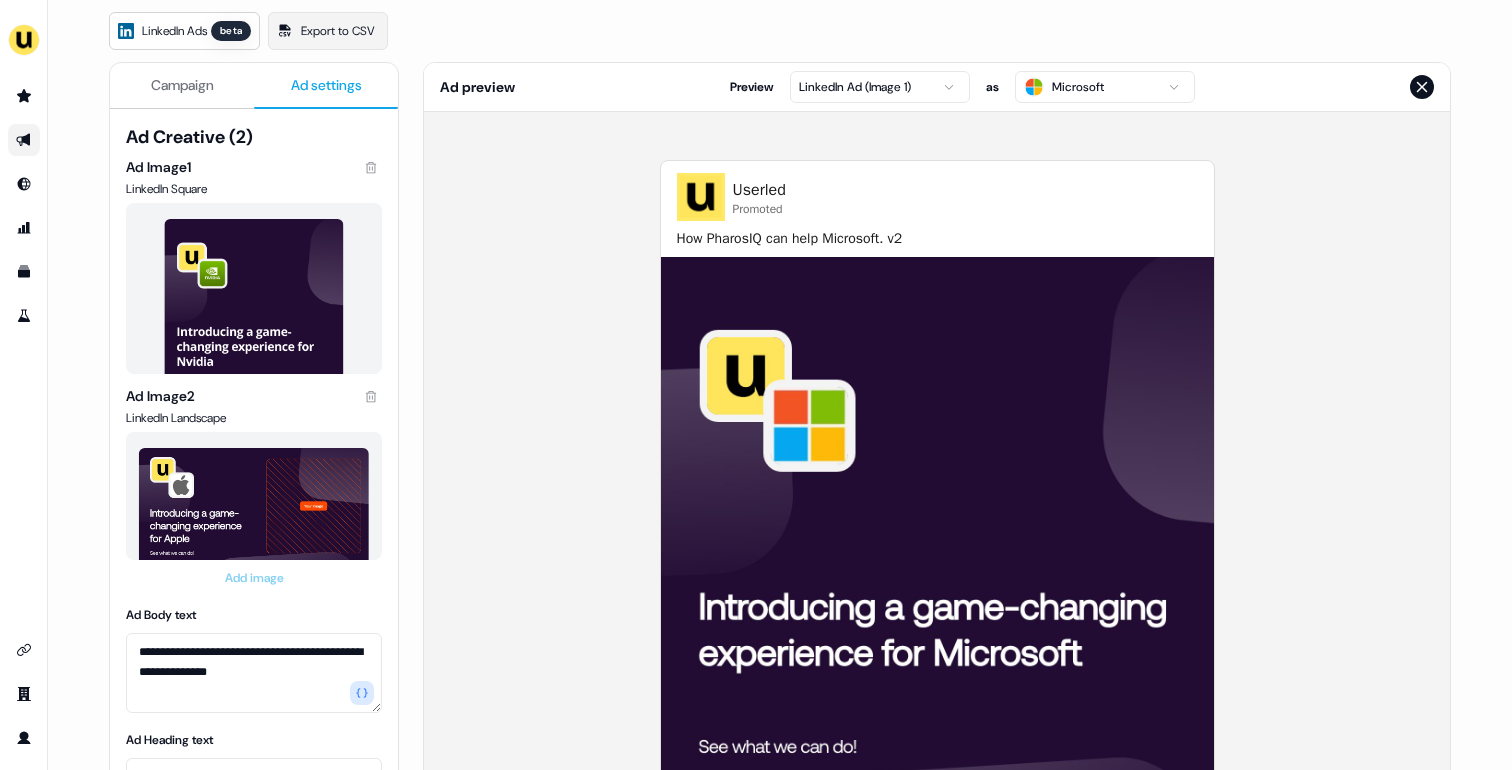 click on "Campaign" at bounding box center [182, 86] 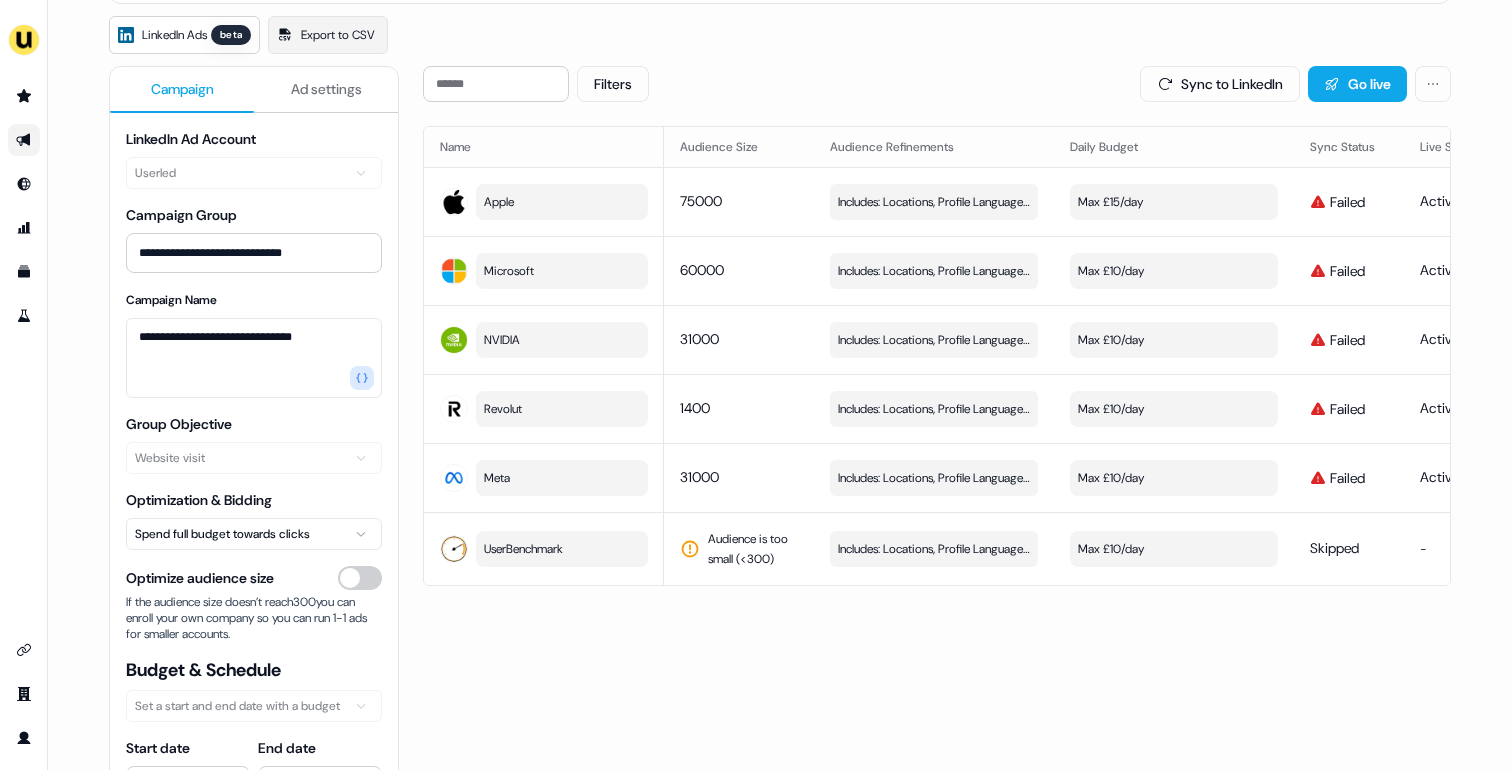 scroll, scrollTop: 123, scrollLeft: 0, axis: vertical 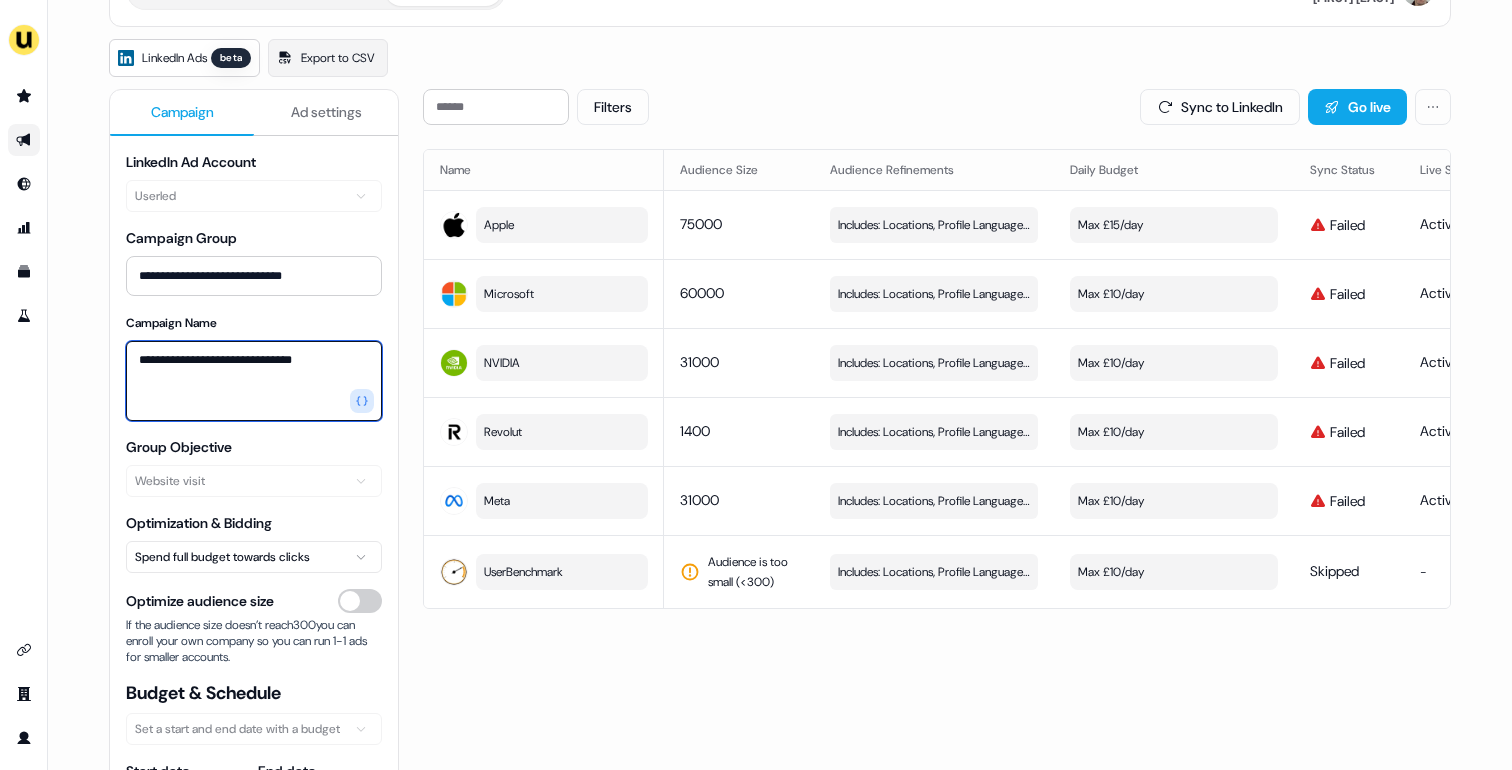 drag, startPoint x: 370, startPoint y: 360, endPoint x: 144, endPoint y: 364, distance: 226.0354 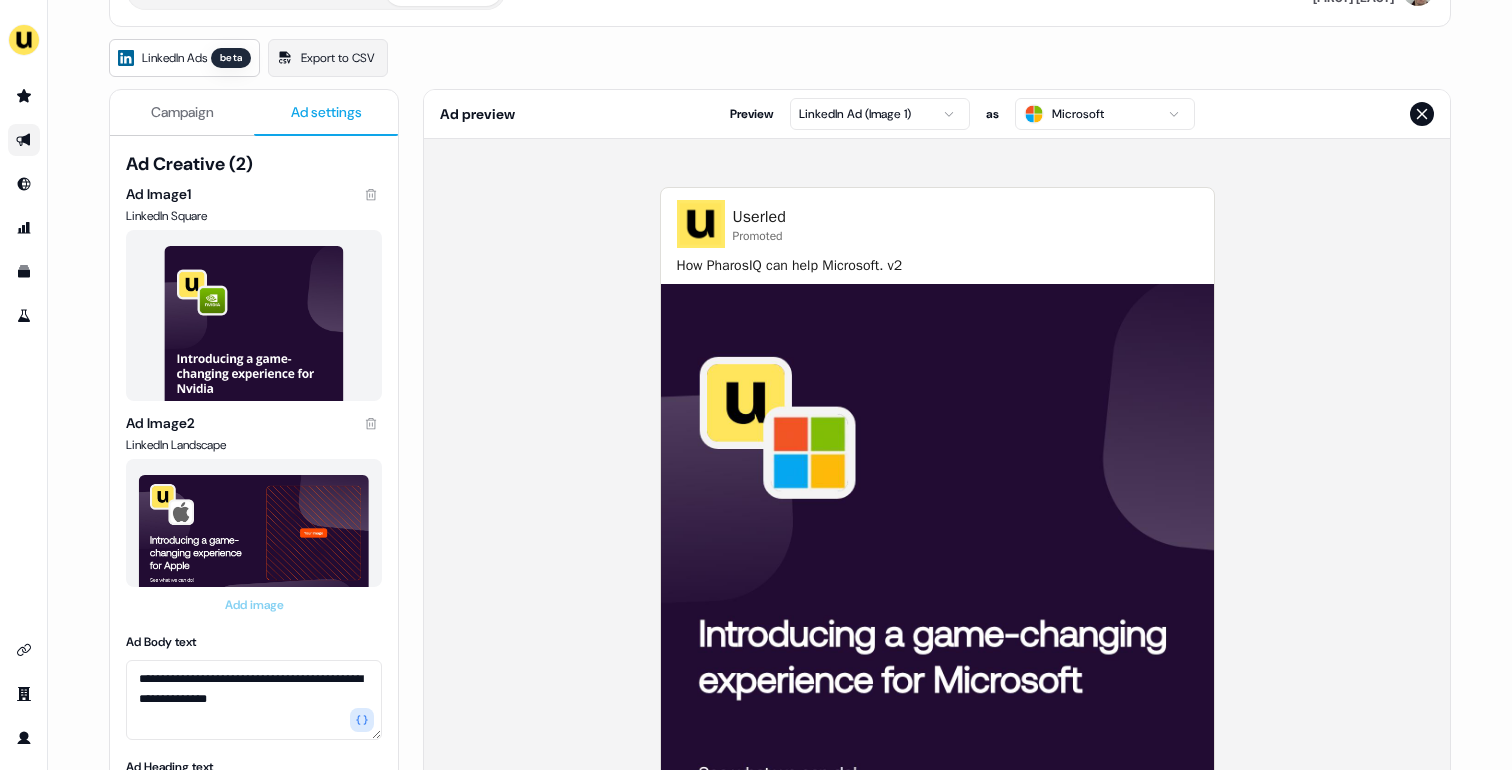 click on "Ad settings" at bounding box center (326, 112) 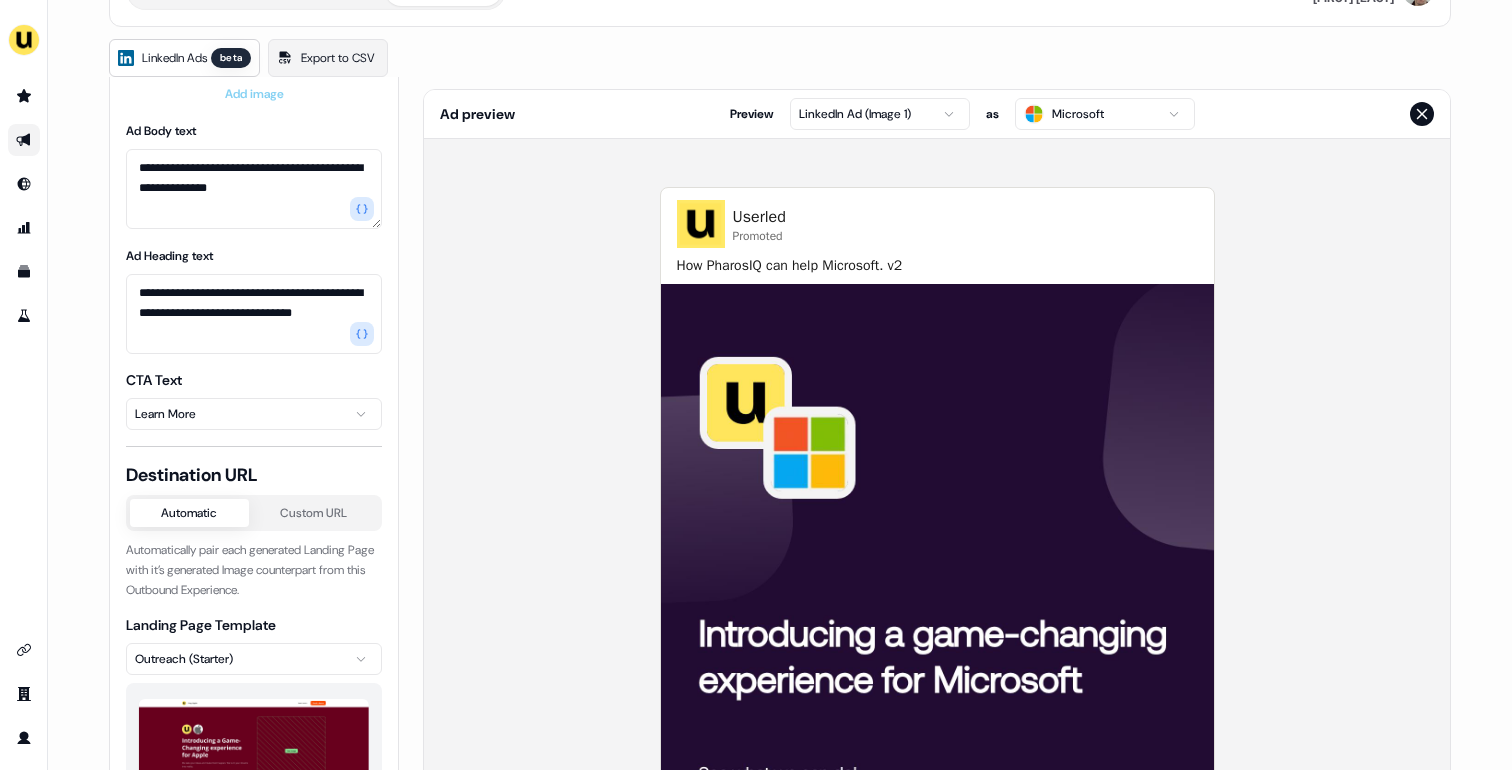 scroll, scrollTop: 514, scrollLeft: 0, axis: vertical 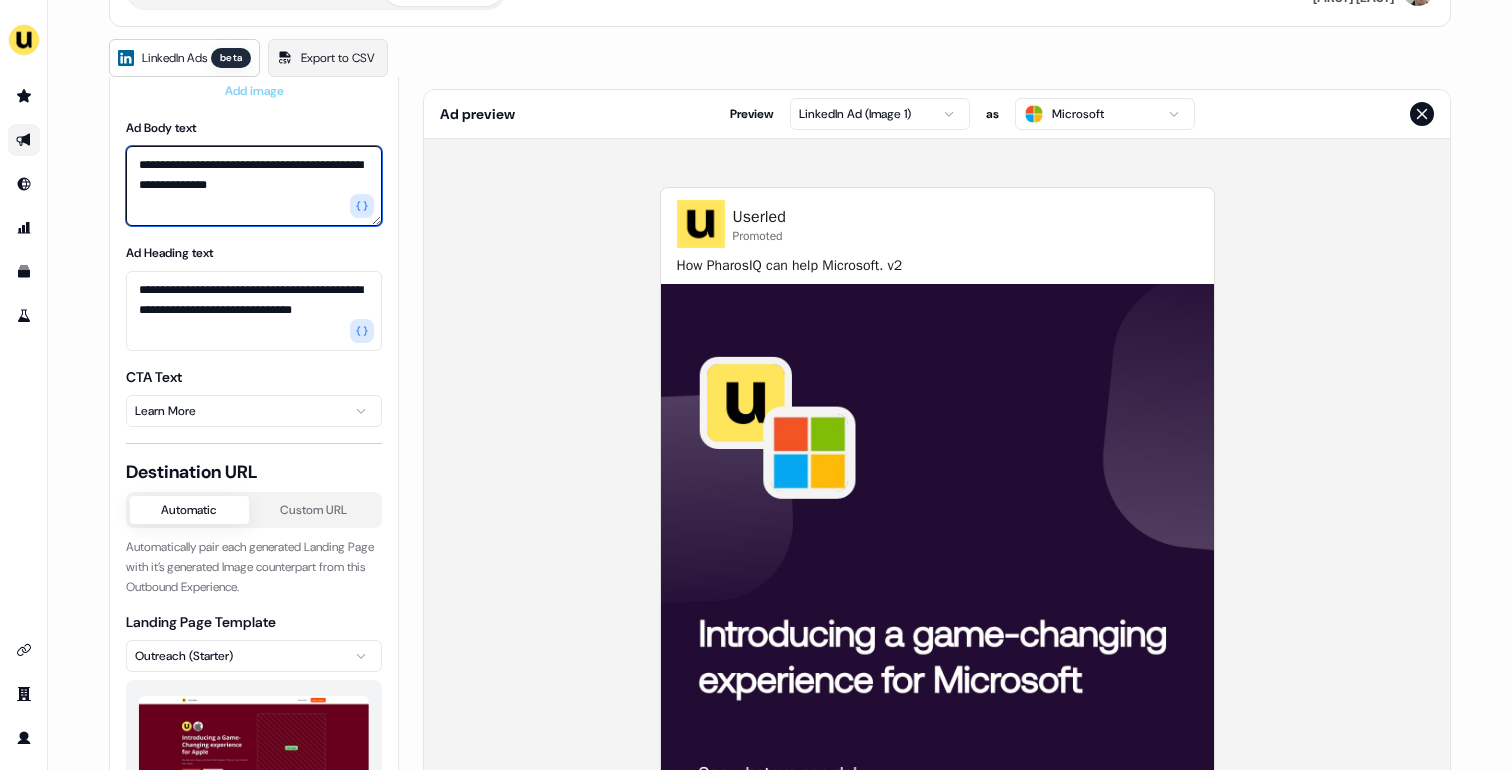 click on "**********" at bounding box center (254, 186) 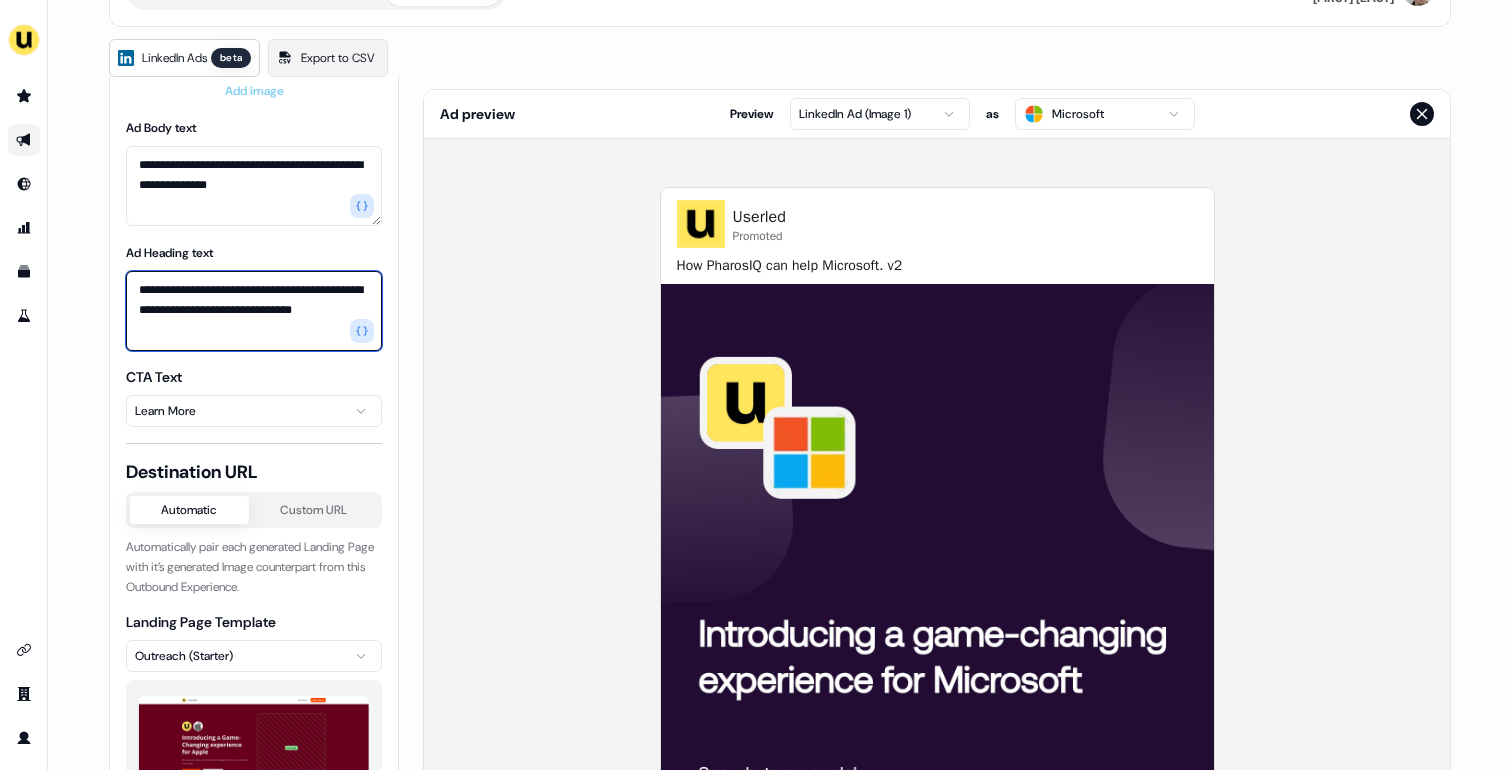 click on "**********" at bounding box center (254, 311) 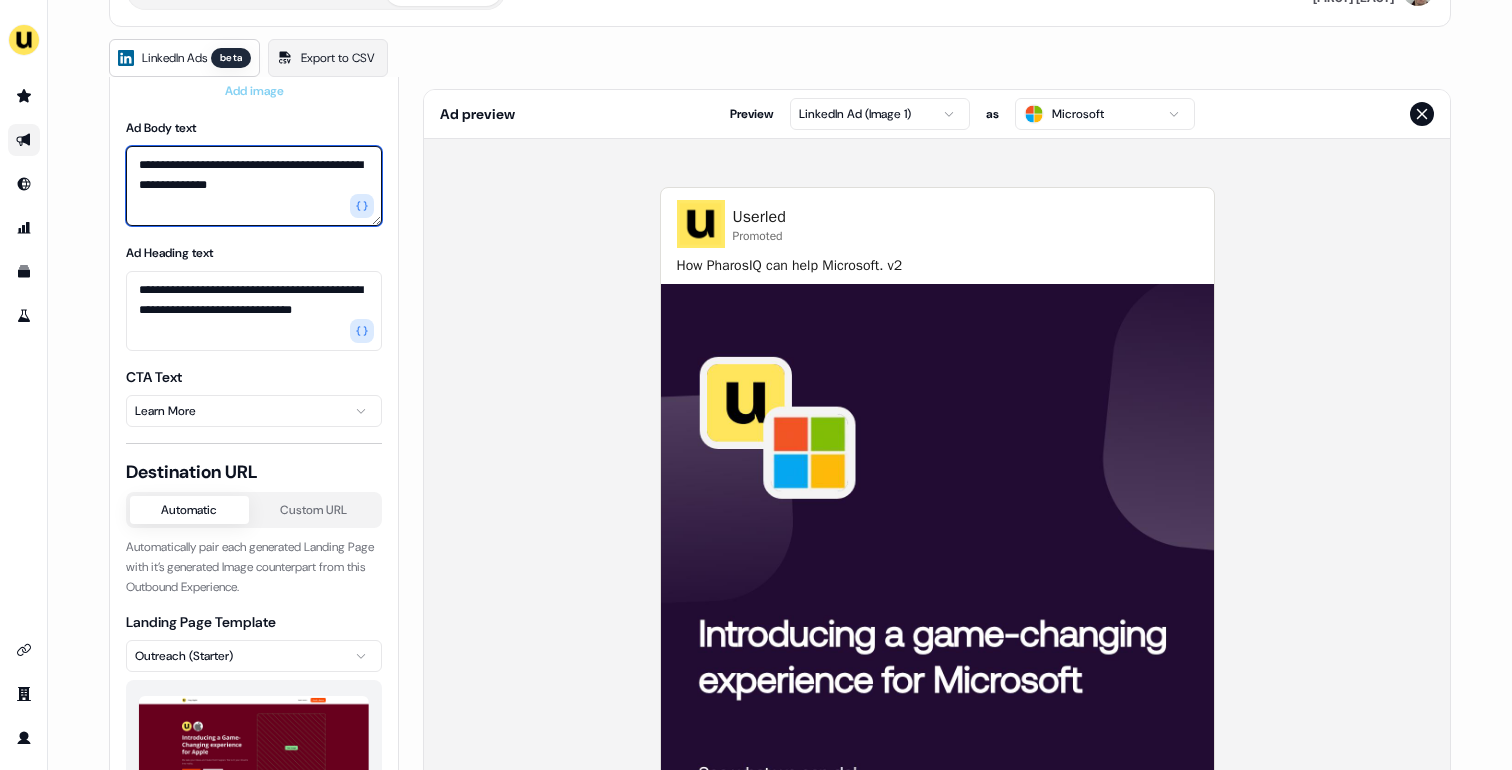 click on "**********" at bounding box center [254, 186] 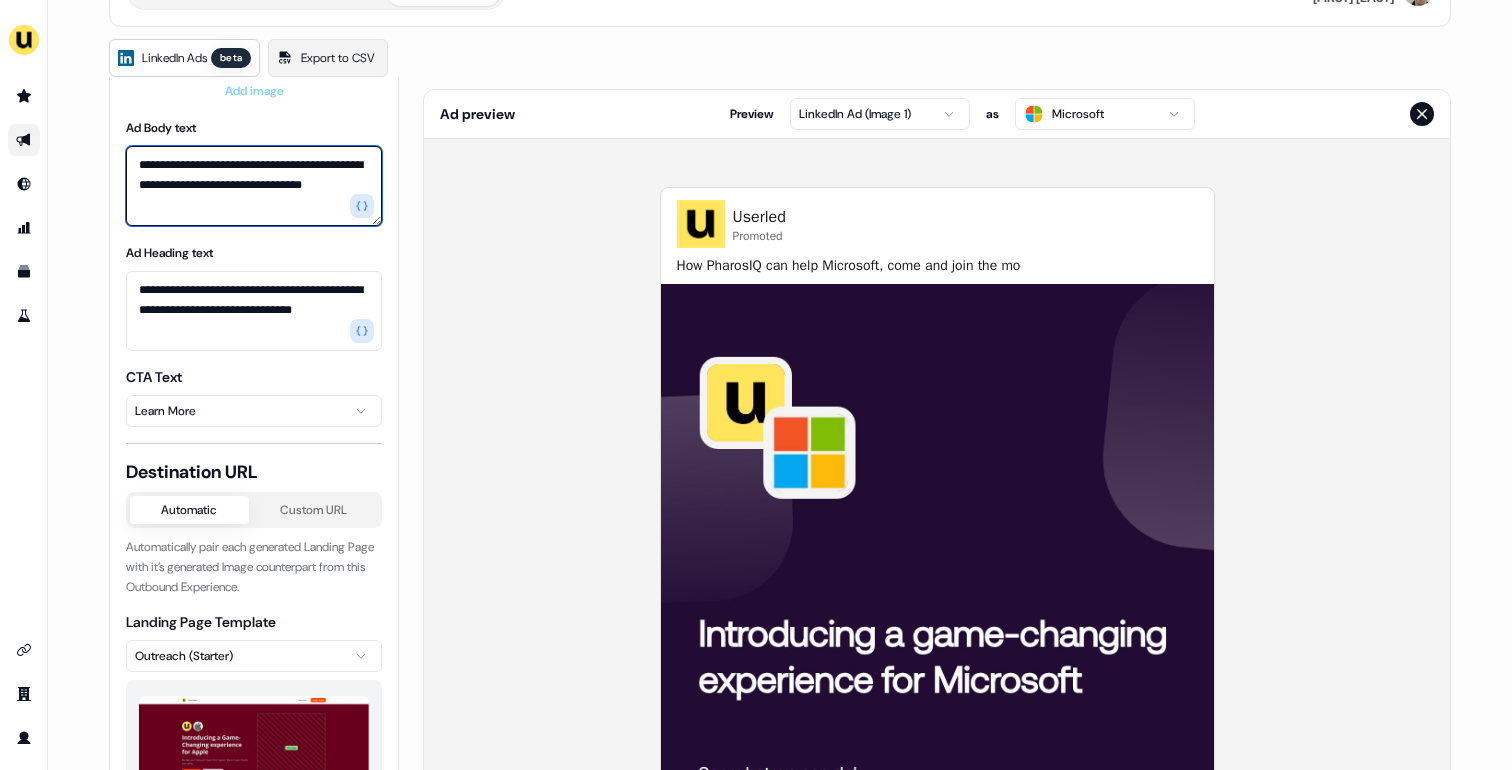 type on "**********" 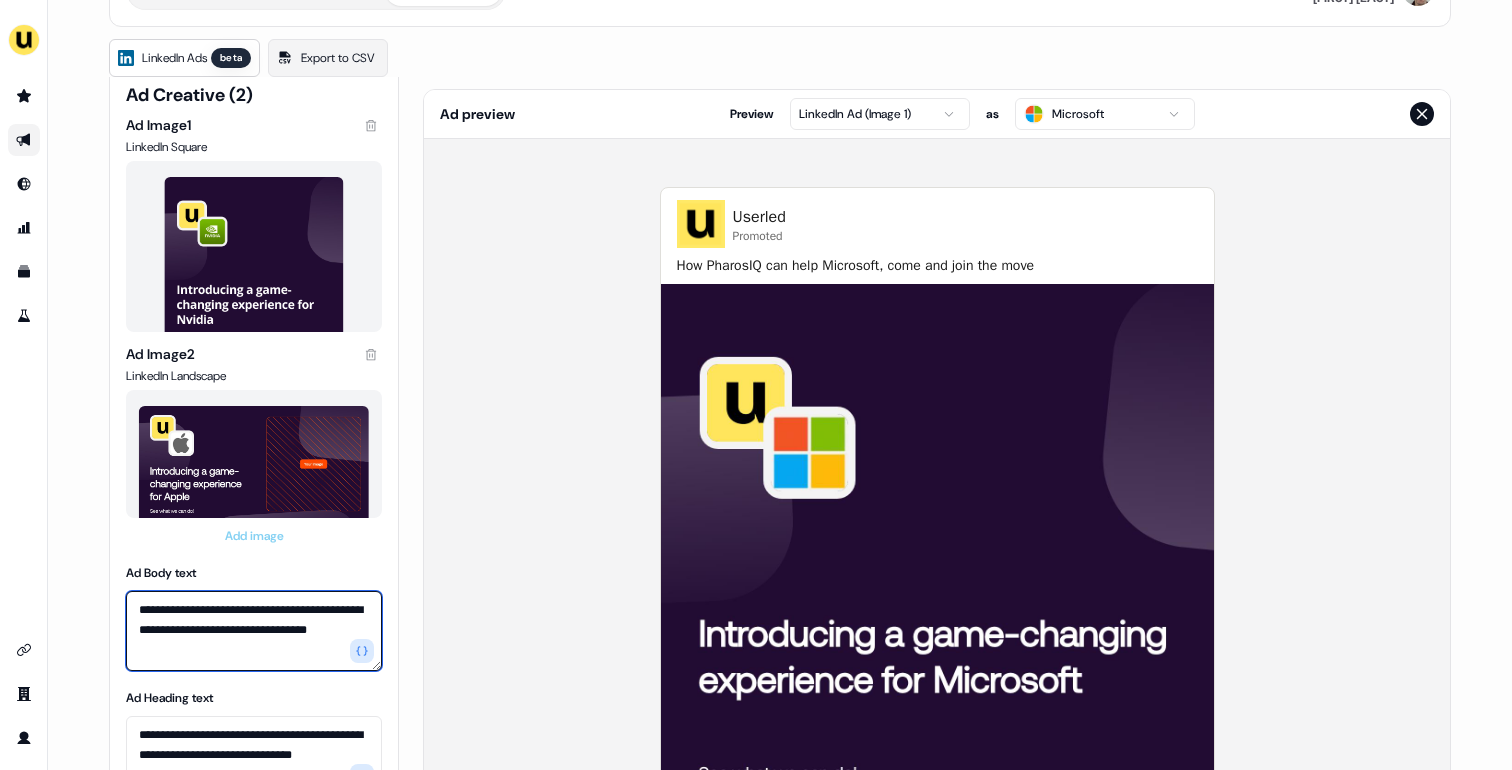 scroll, scrollTop: 0, scrollLeft: 0, axis: both 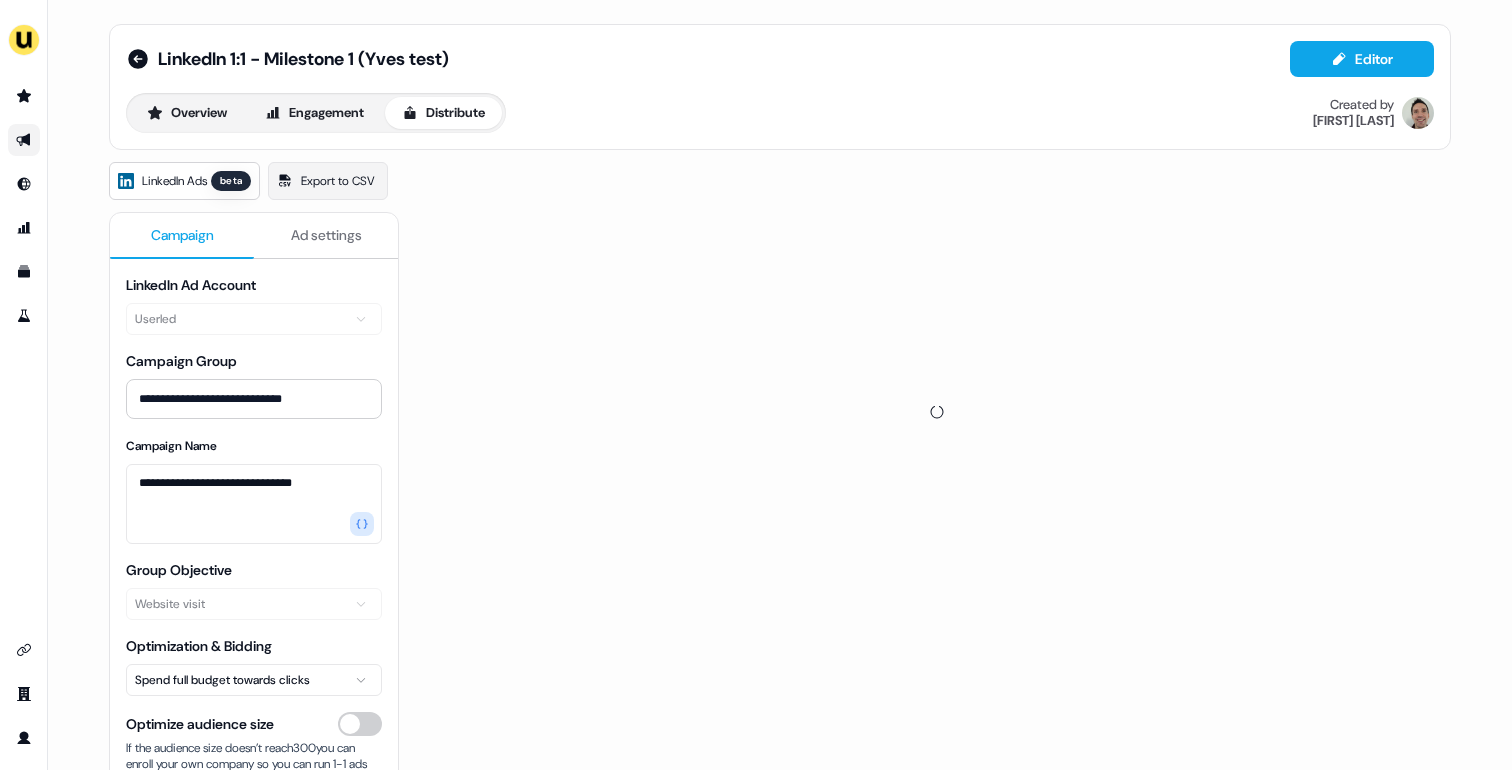 click on "Campaign" at bounding box center [182, 235] 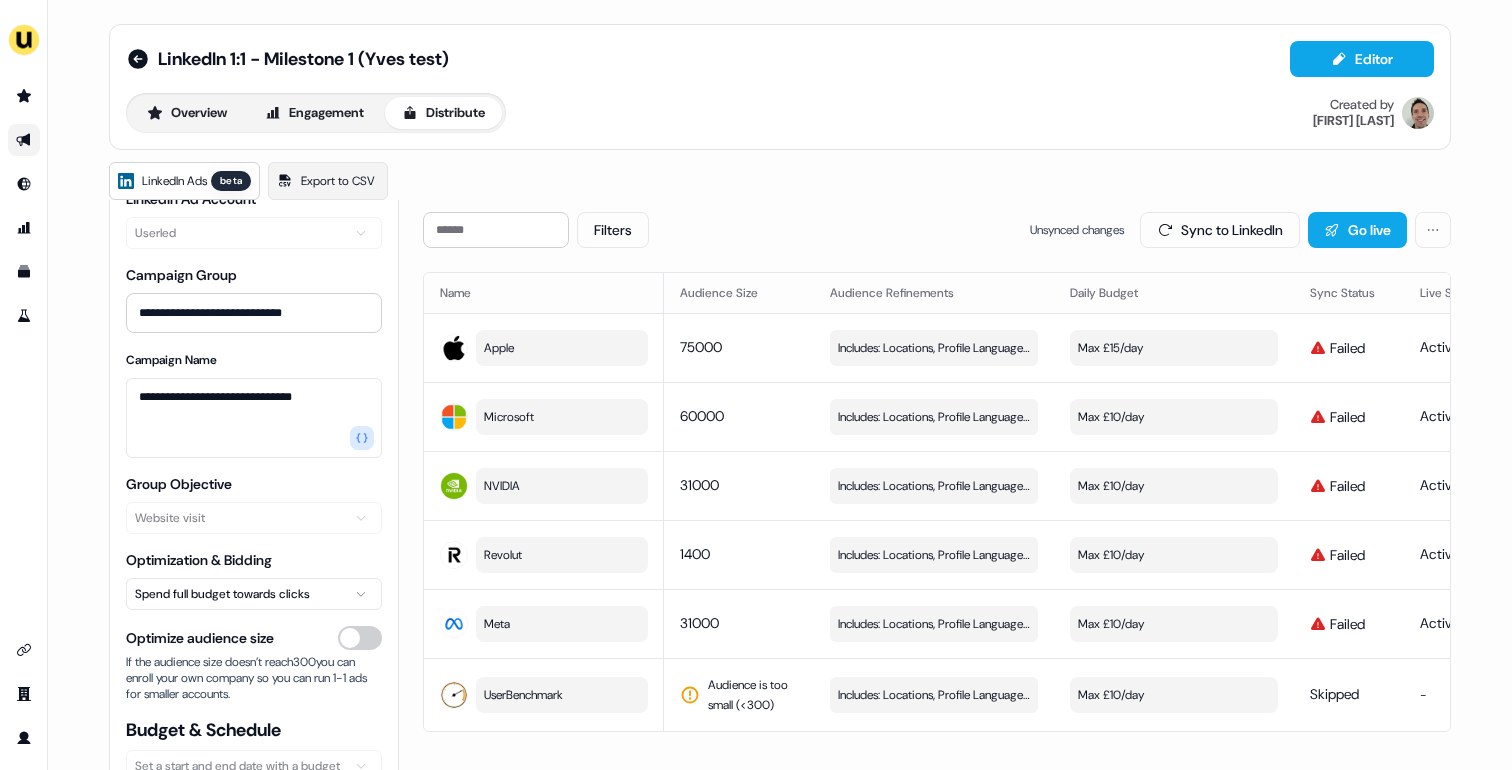 scroll, scrollTop: 106, scrollLeft: 0, axis: vertical 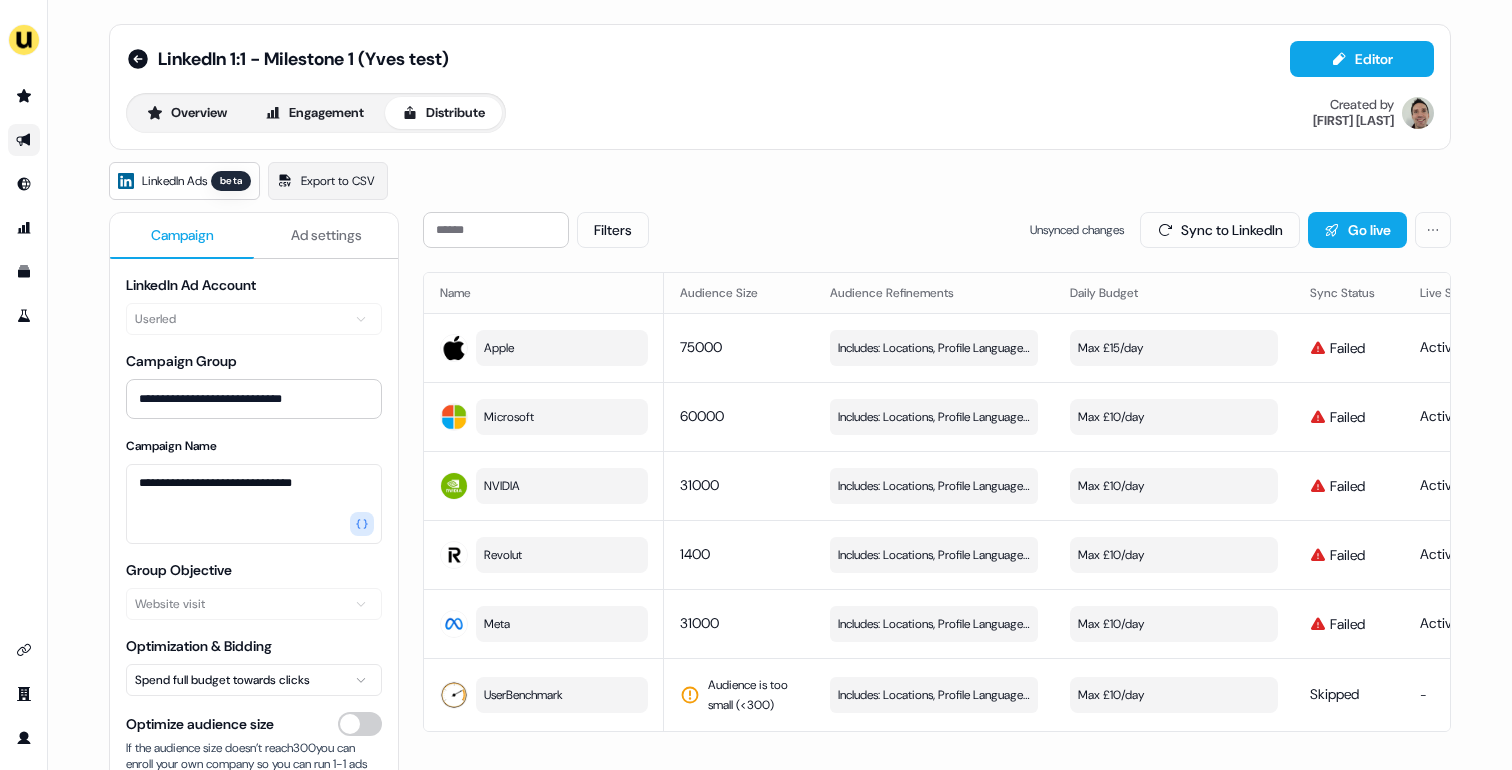 click on "Ad settings" at bounding box center [326, 235] 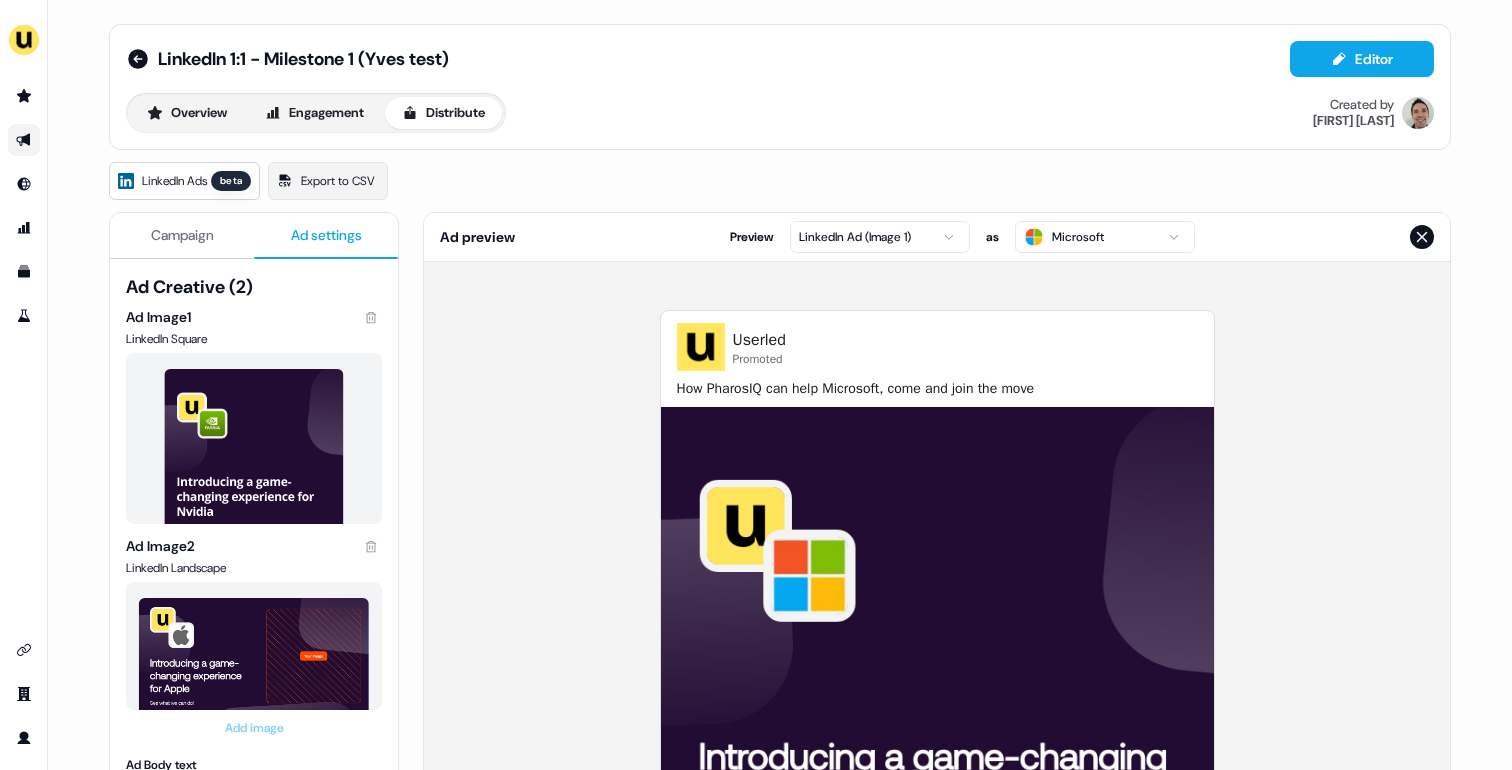 click on "Campaign" at bounding box center (182, 235) 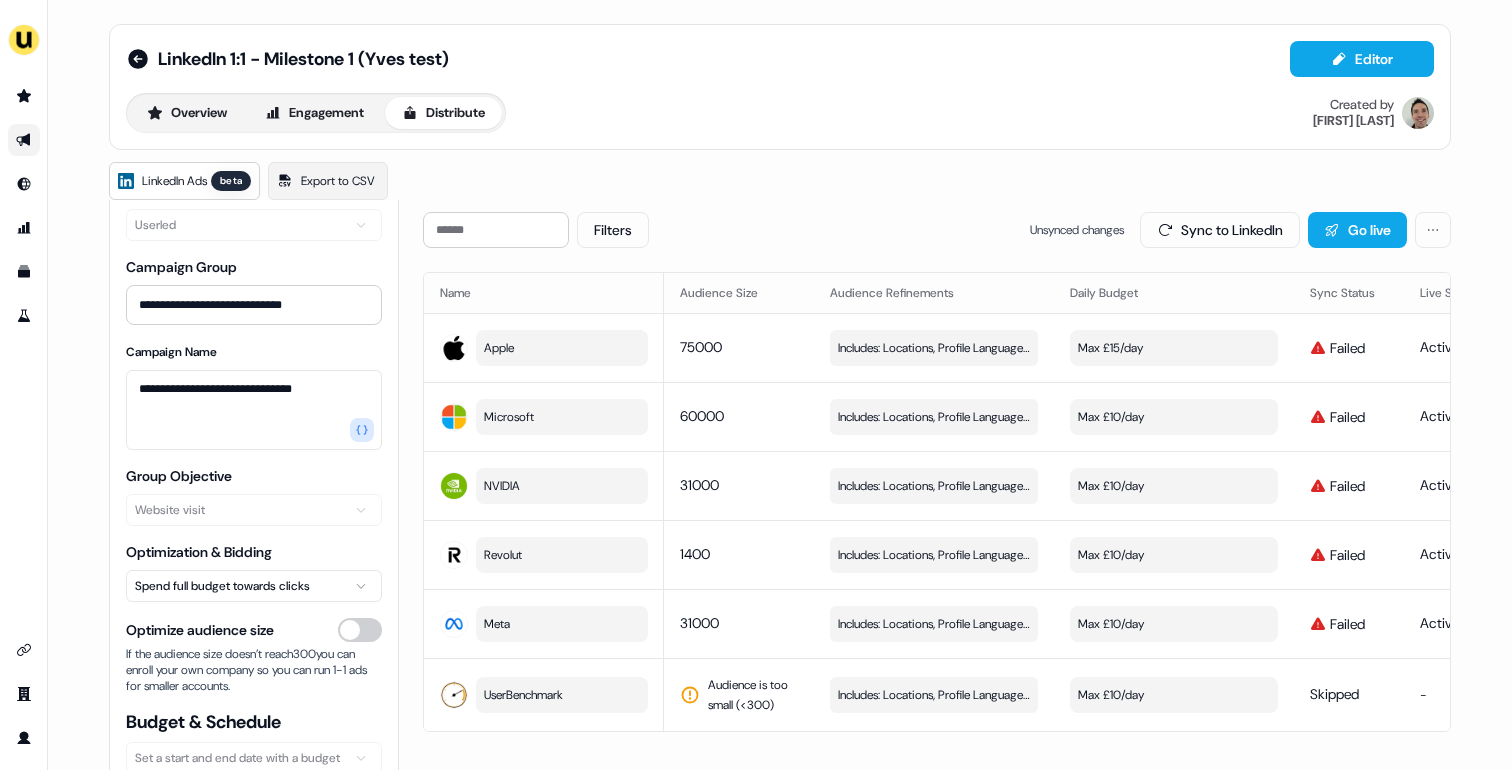 scroll, scrollTop: 106, scrollLeft: 0, axis: vertical 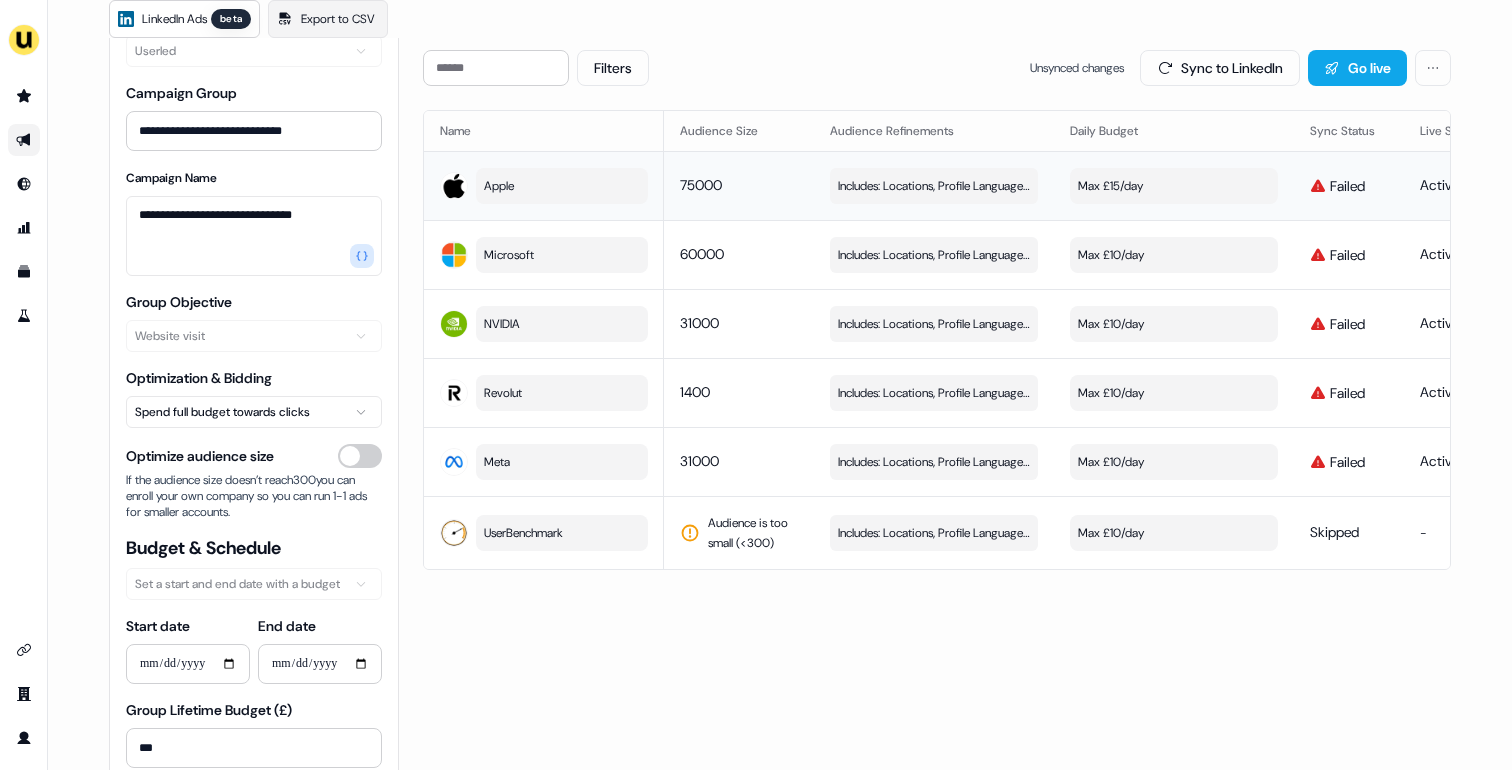 click on "Max £15/day" at bounding box center (1174, 186) 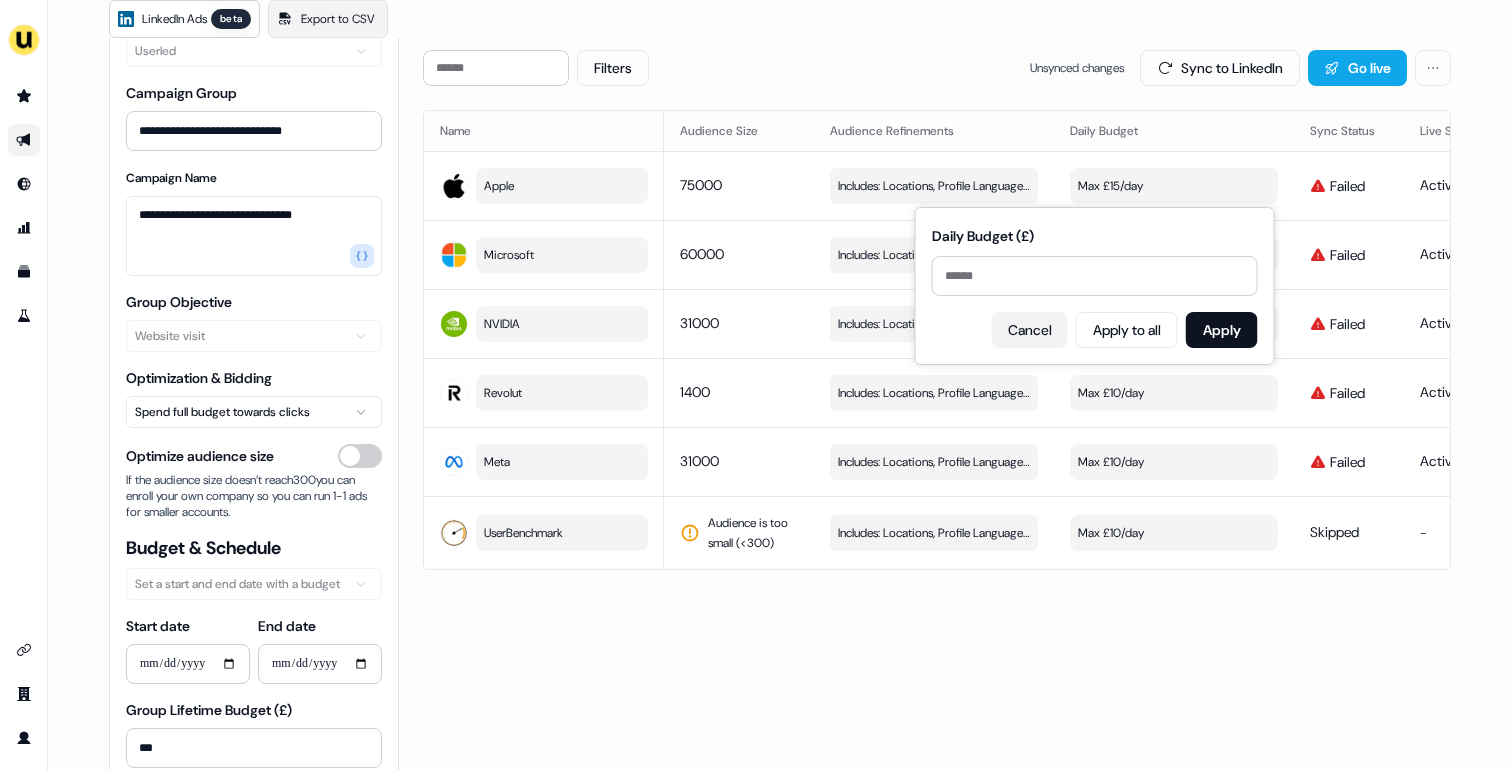 click on "Cancel" at bounding box center (1030, 330) 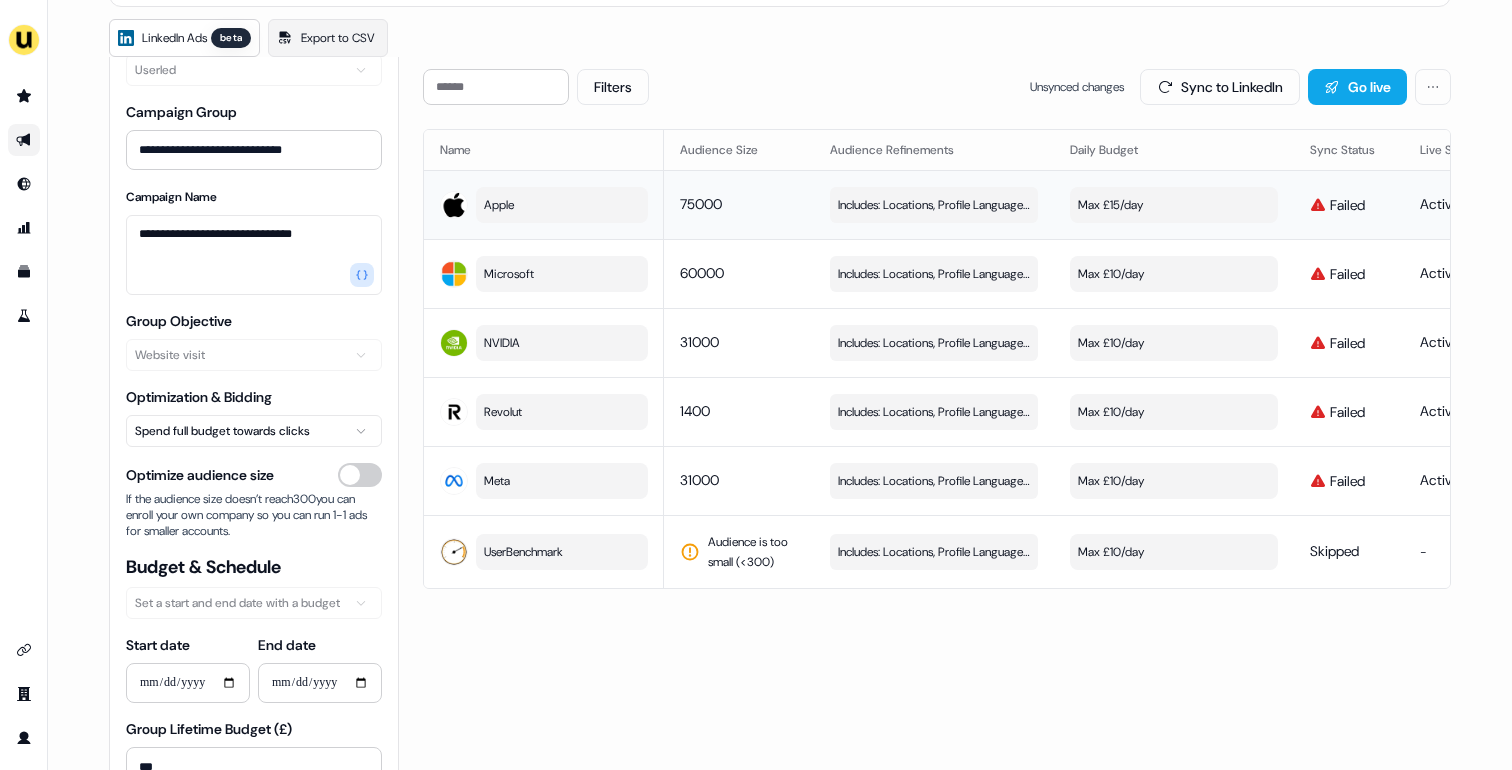 scroll, scrollTop: 0, scrollLeft: 0, axis: both 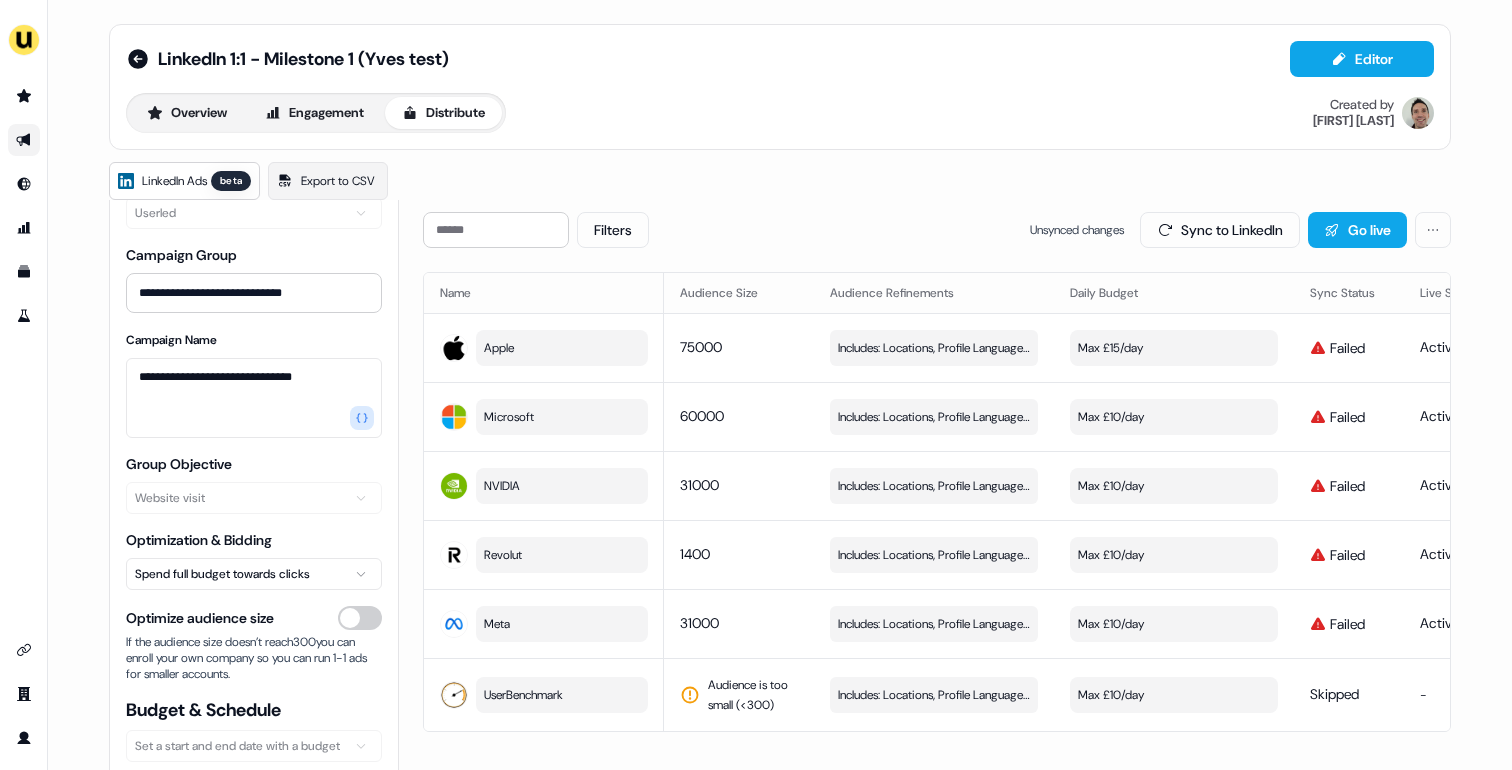 type 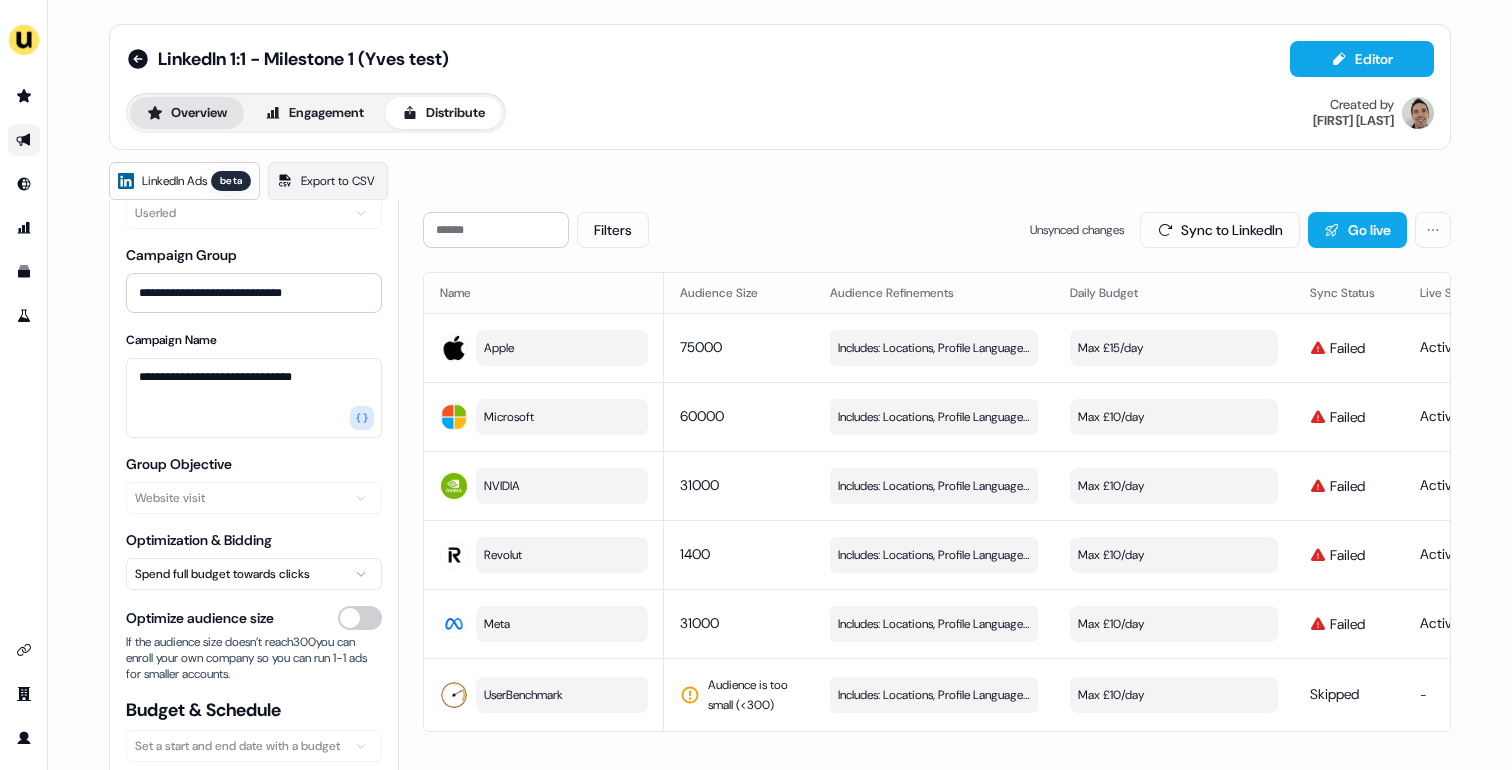 click on "Overview" at bounding box center (187, 113) 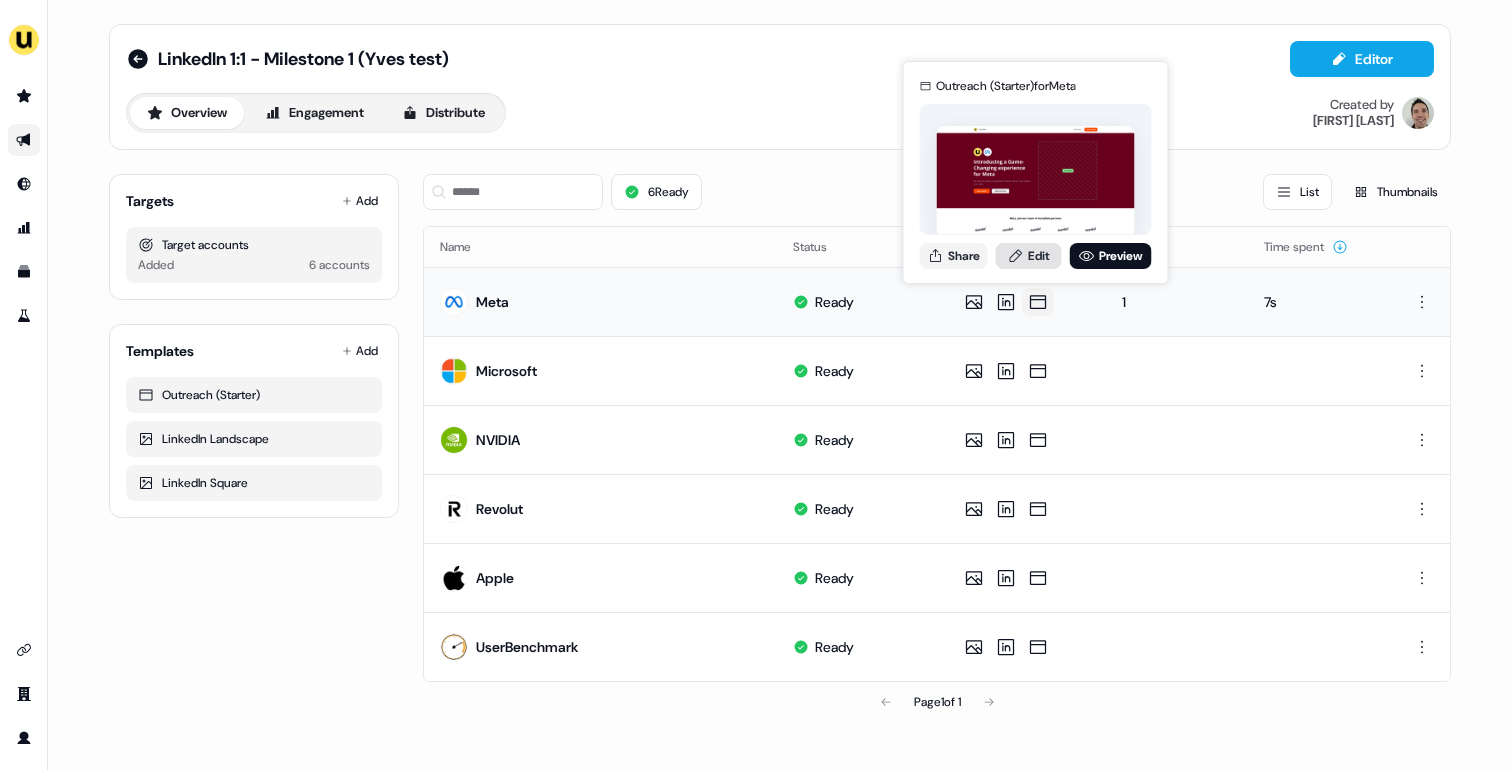 click 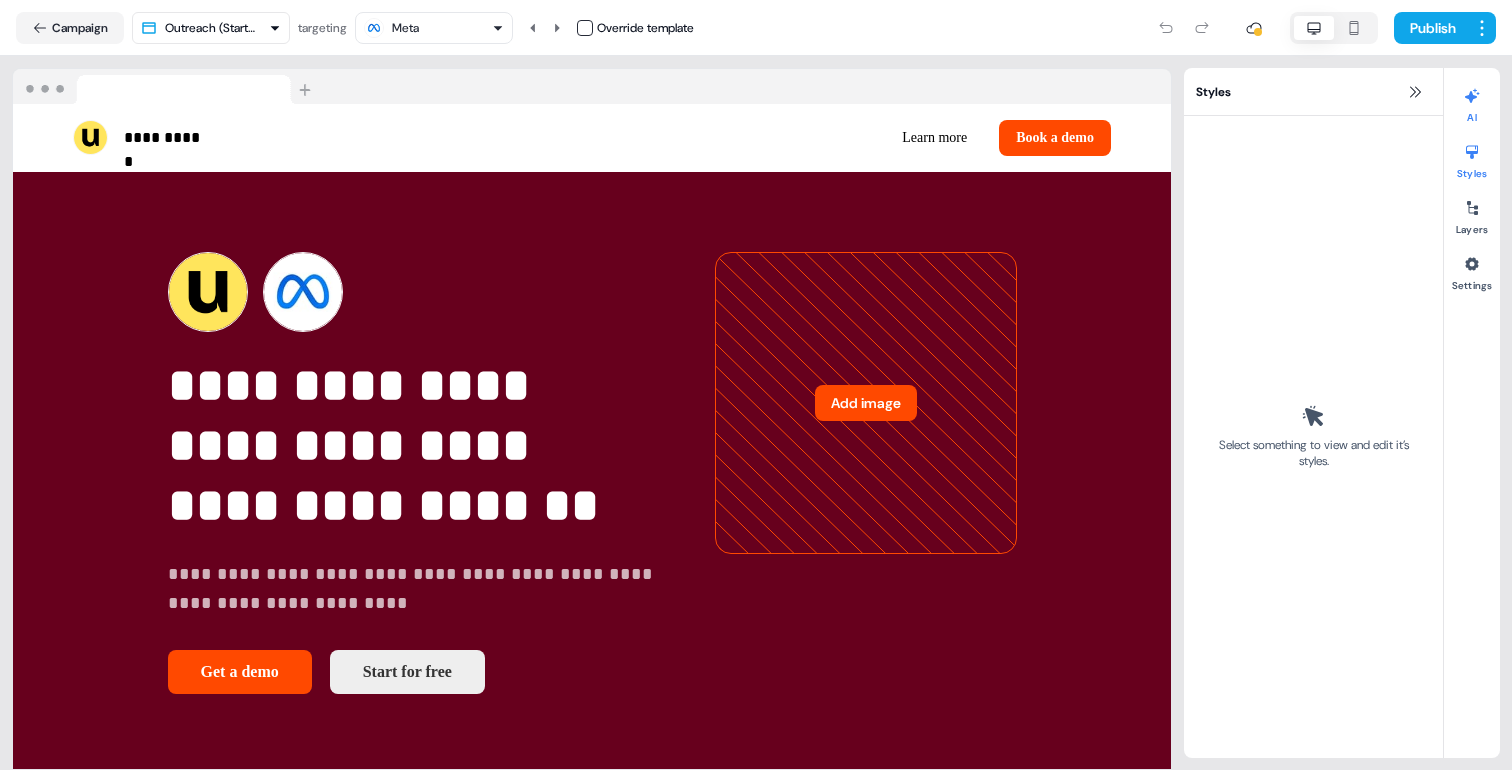 click at bounding box center [1472, 96] 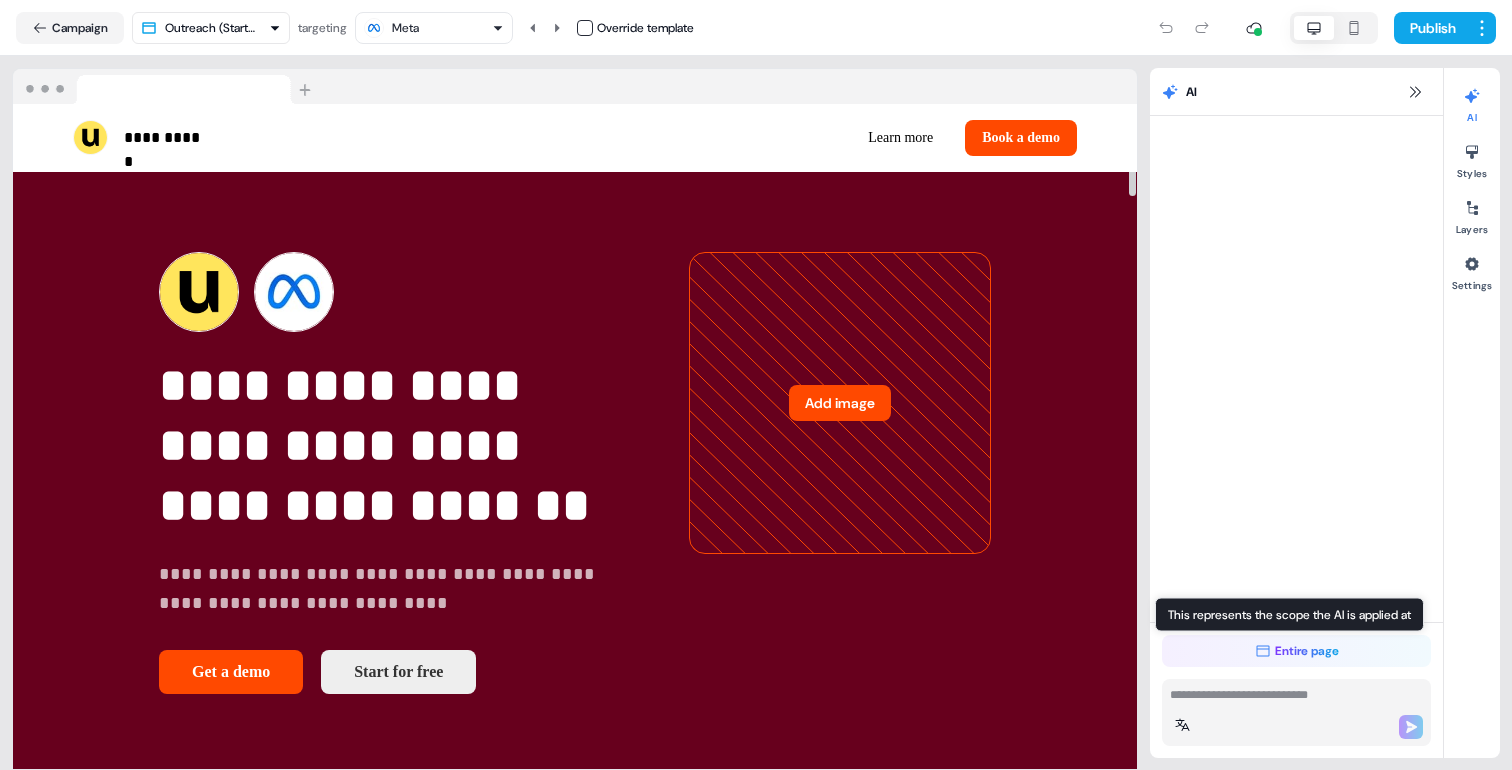 click on "Entire page" at bounding box center (1307, 651) 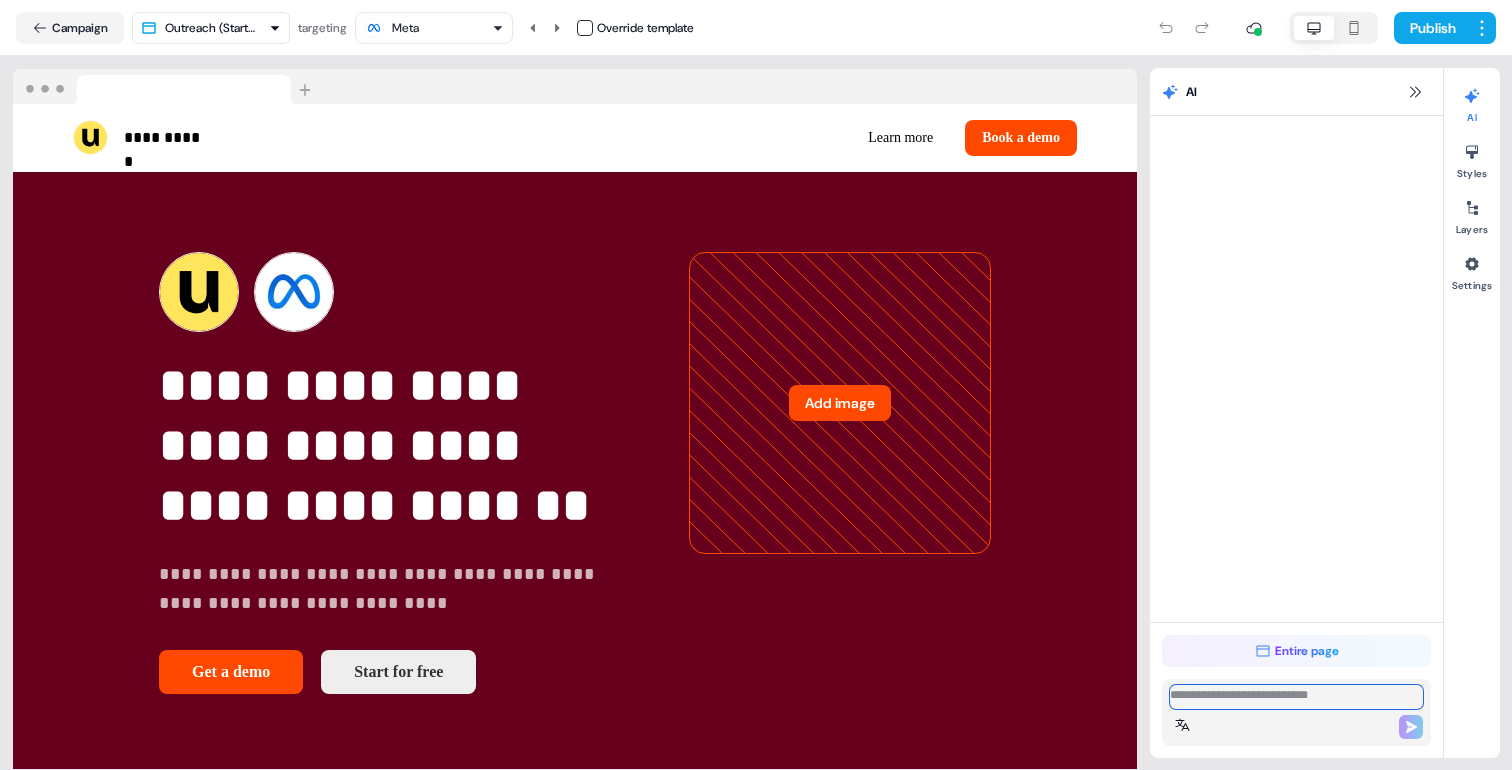 click at bounding box center (1296, 697) 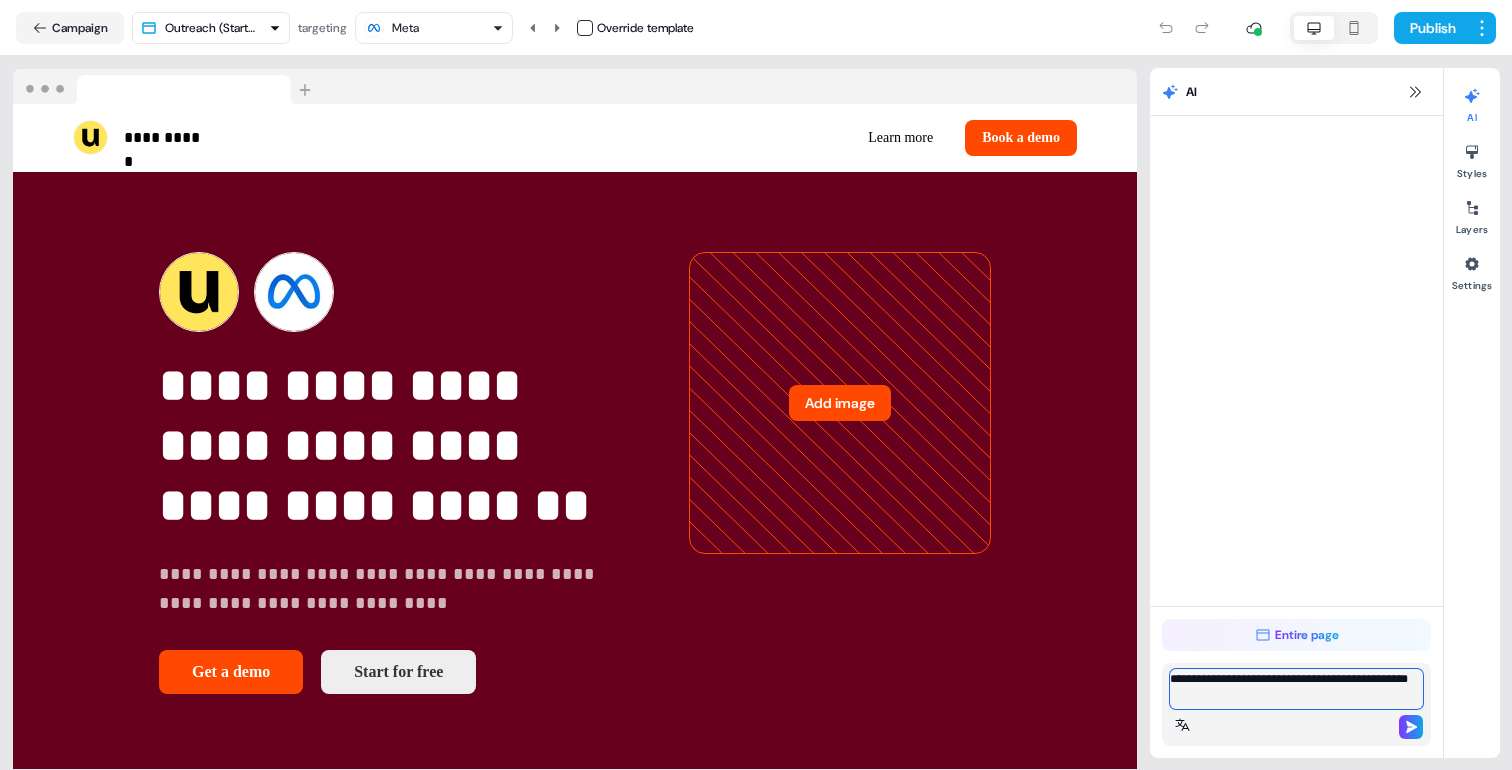 type on "**********" 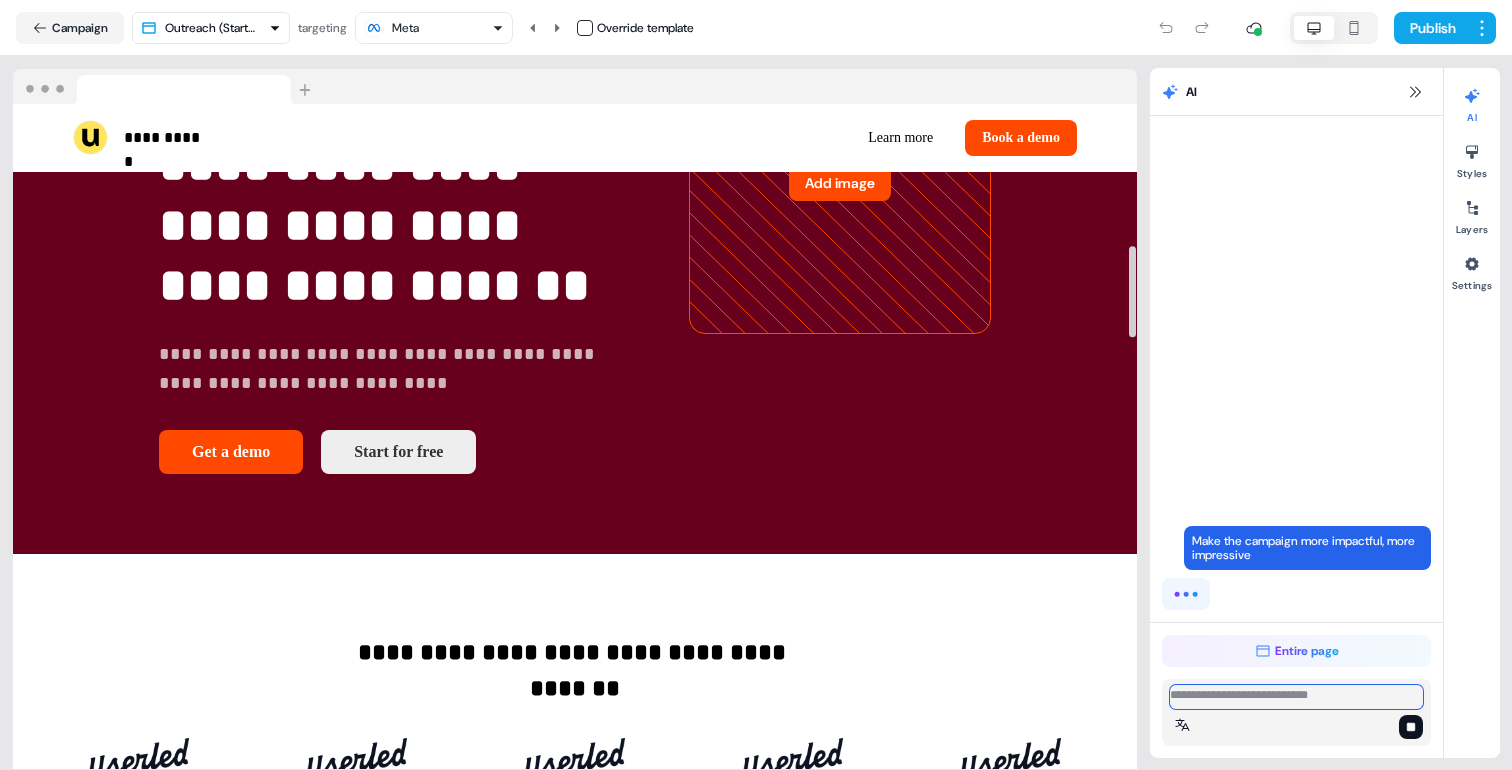 scroll, scrollTop: 0, scrollLeft: 0, axis: both 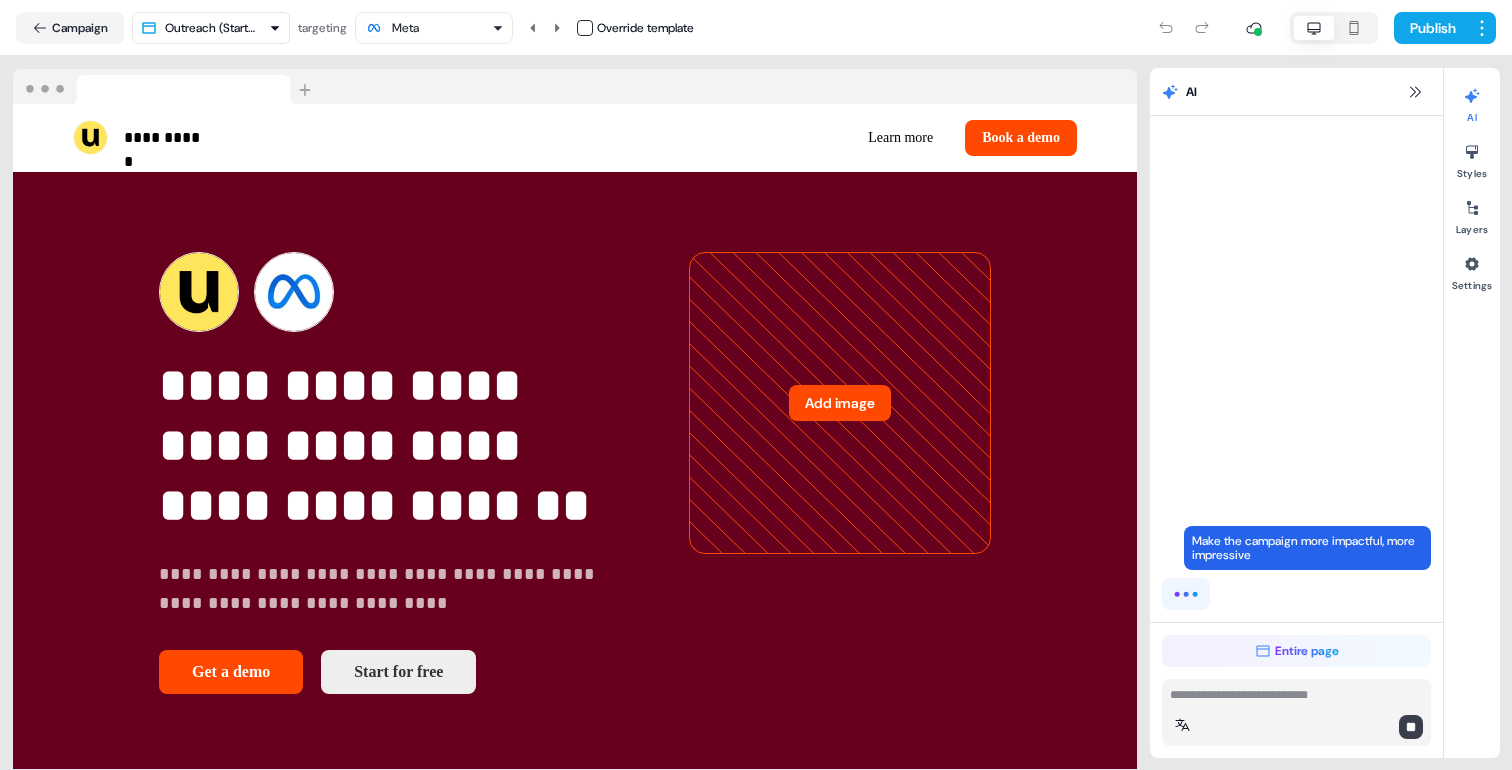 click 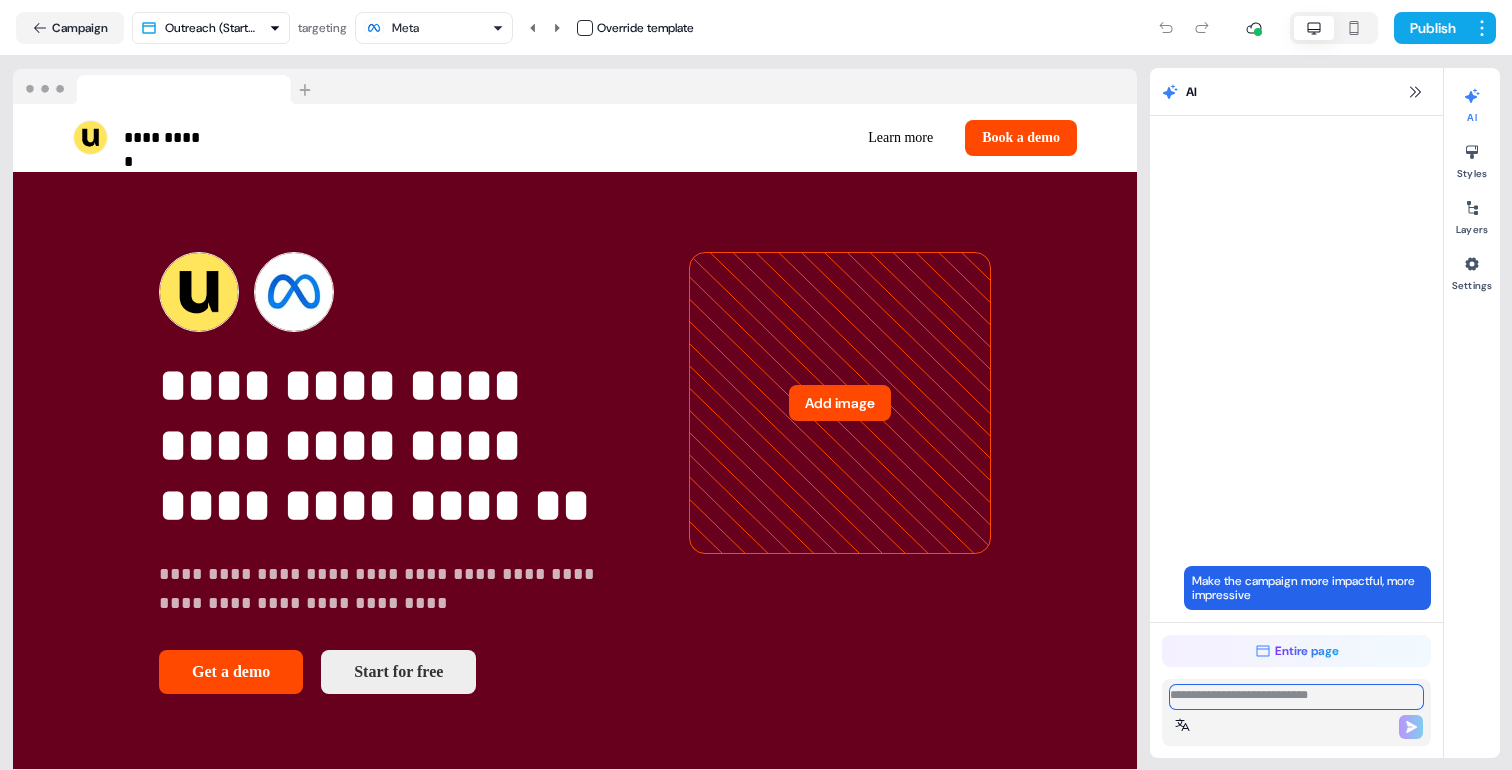 click at bounding box center [1296, 697] 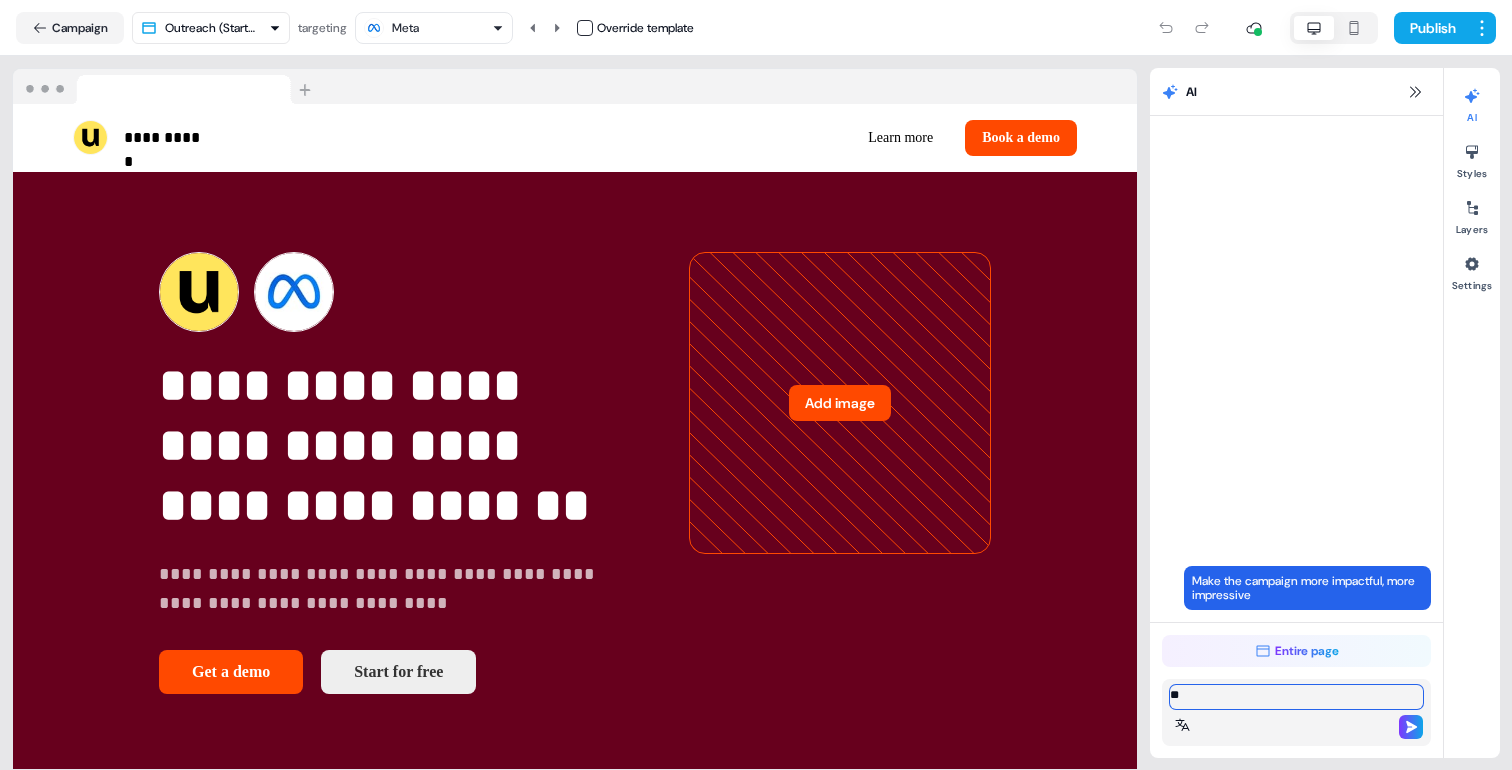 type on "*" 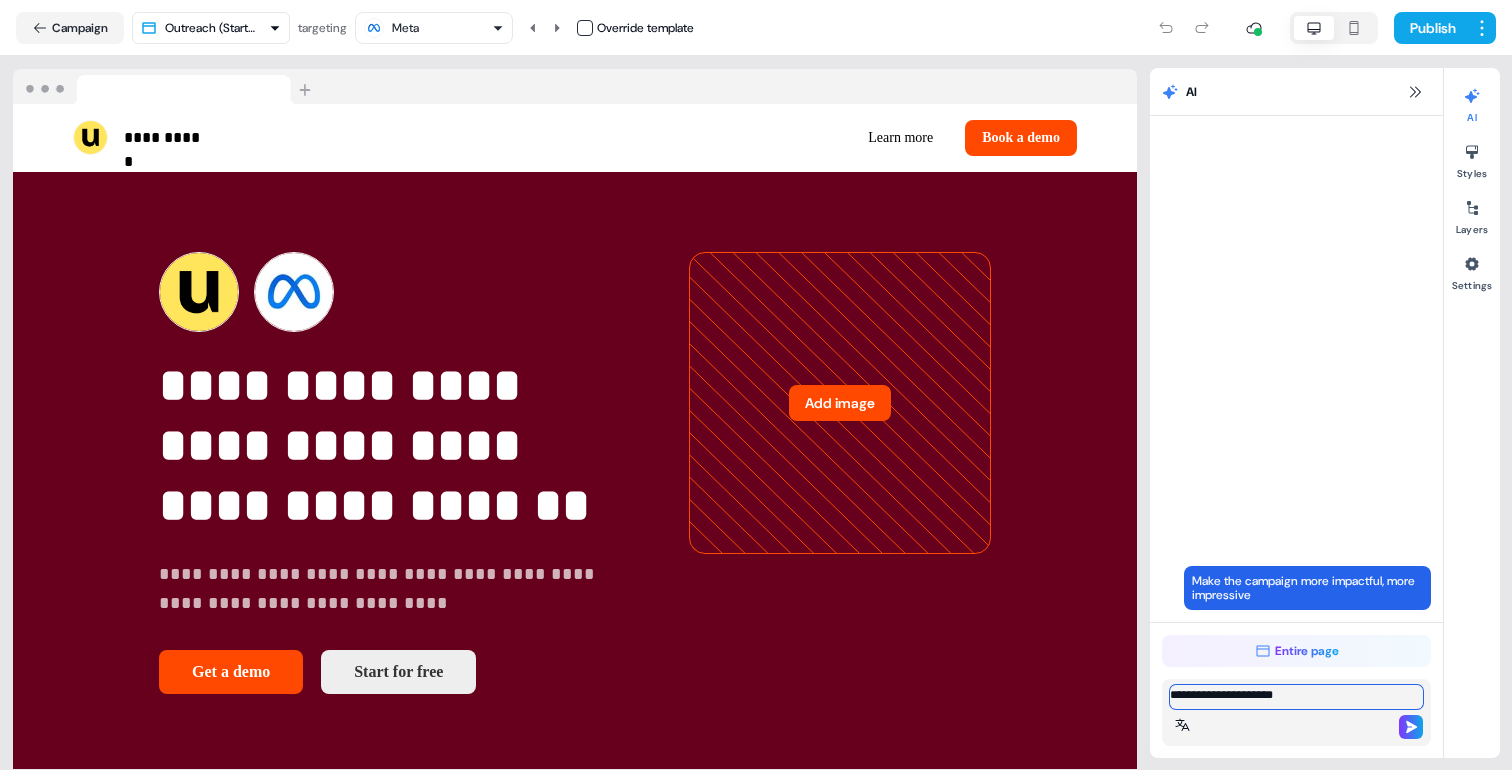 type on "**********" 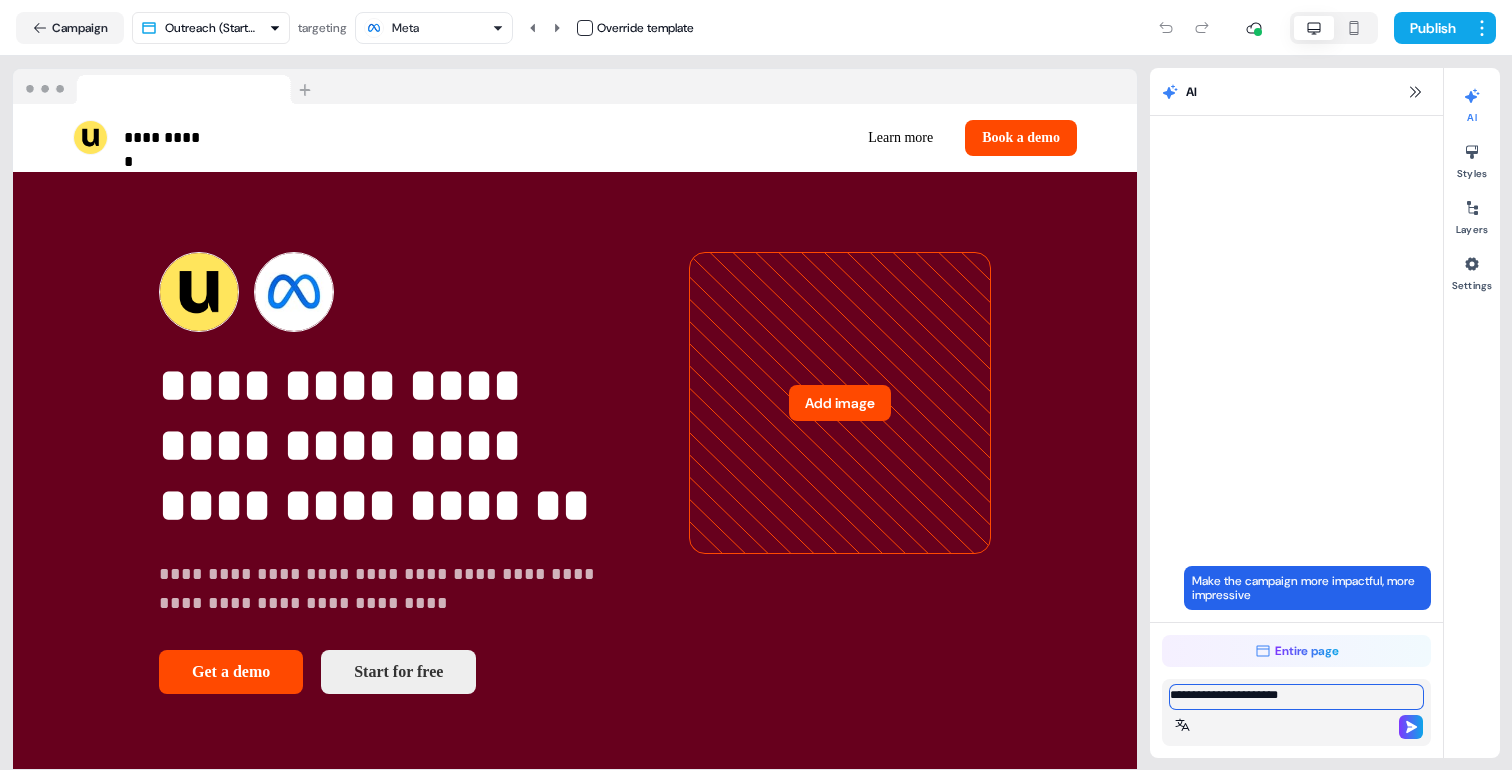type 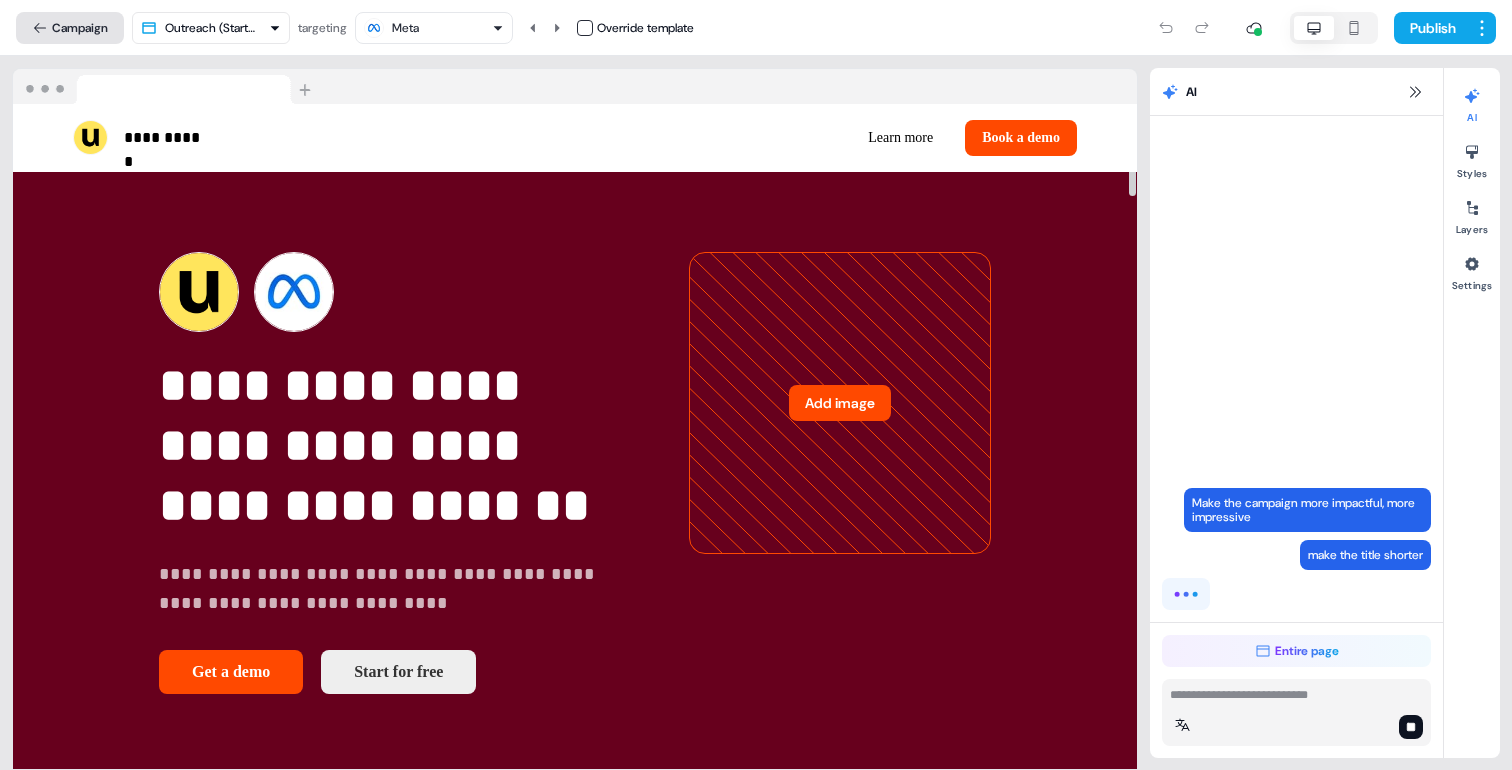 click on "Campaign" at bounding box center [70, 28] 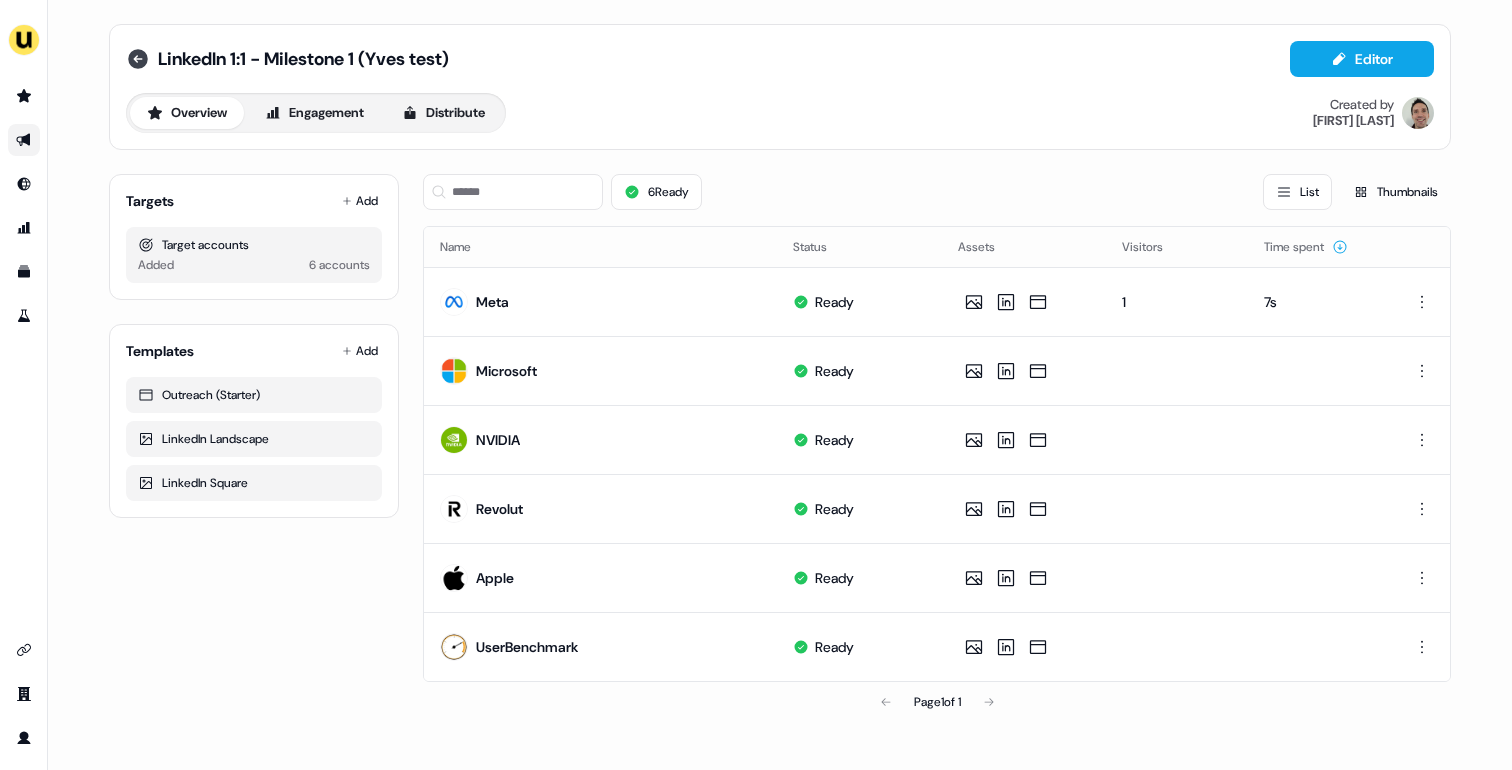 click 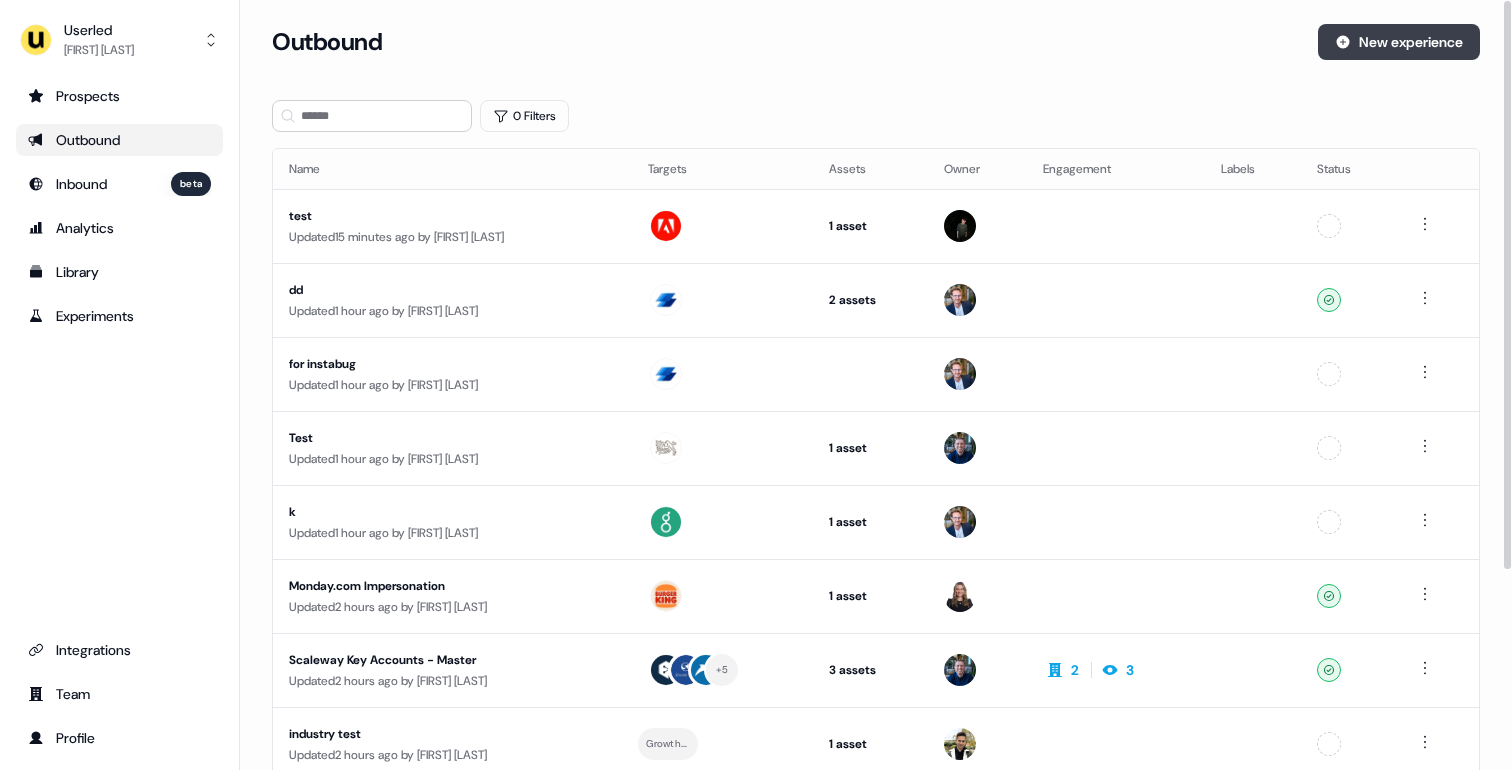click on "New experience" at bounding box center (1399, 42) 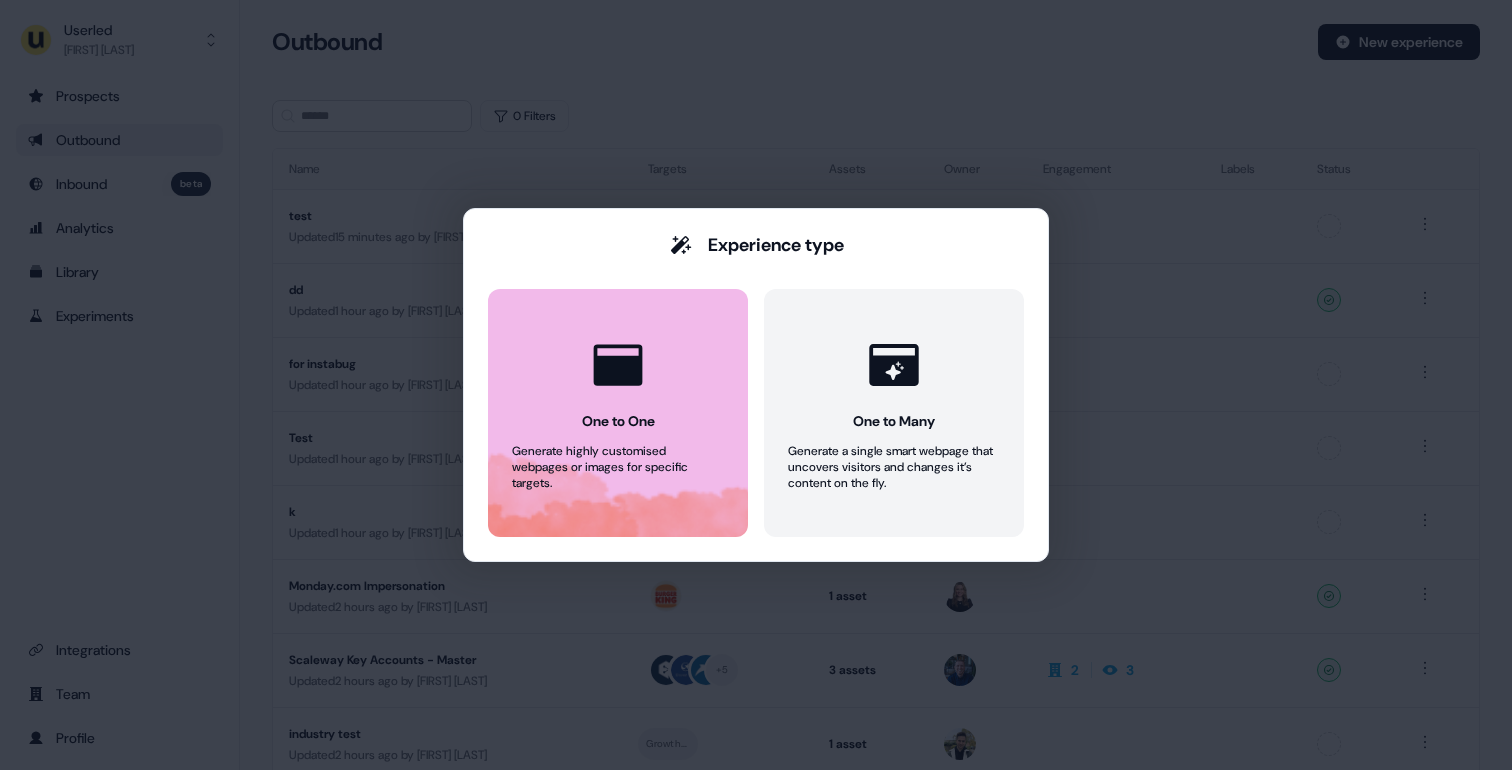 click on "Generate highly customised webpages or images for specific targets." at bounding box center (618, 467) 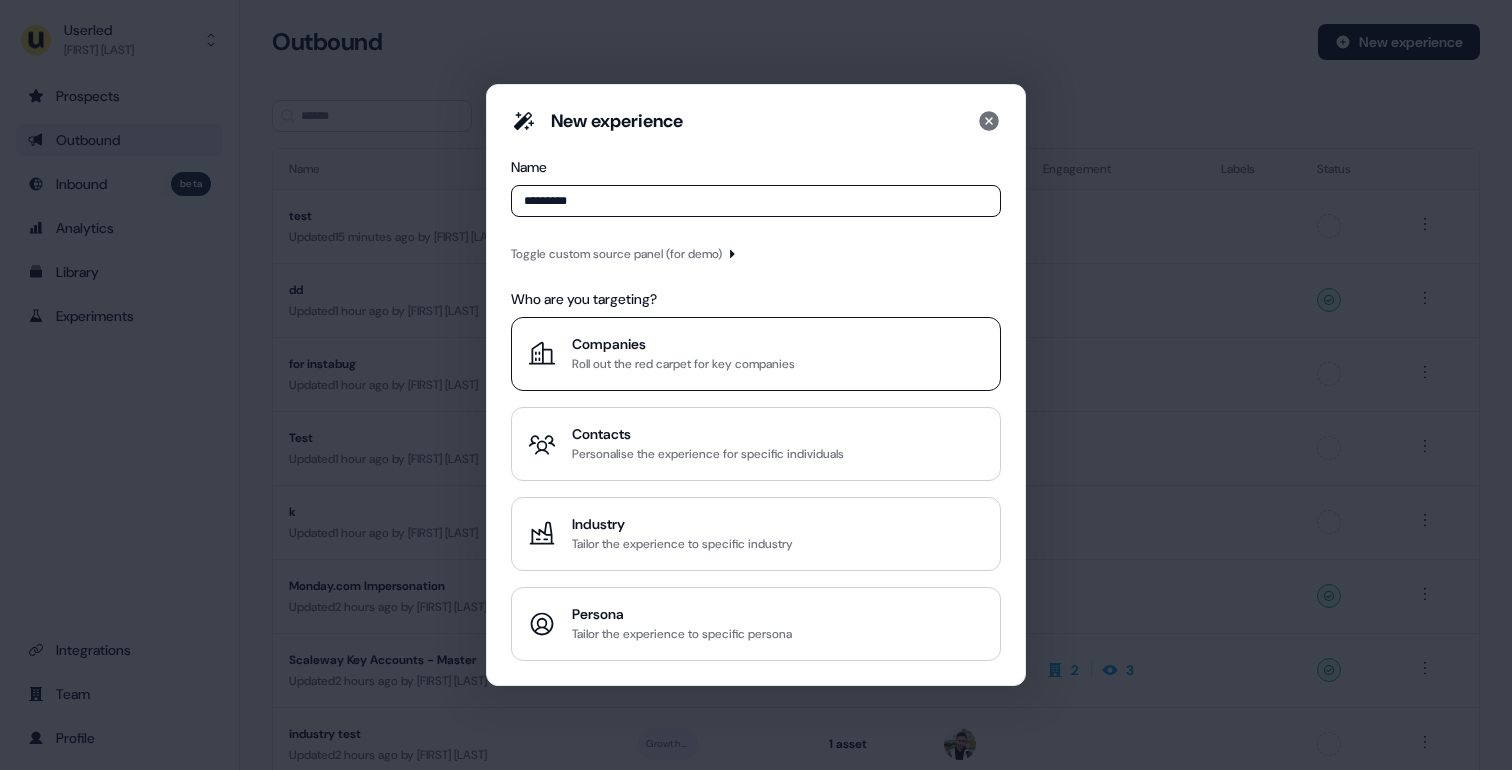 type on "*********" 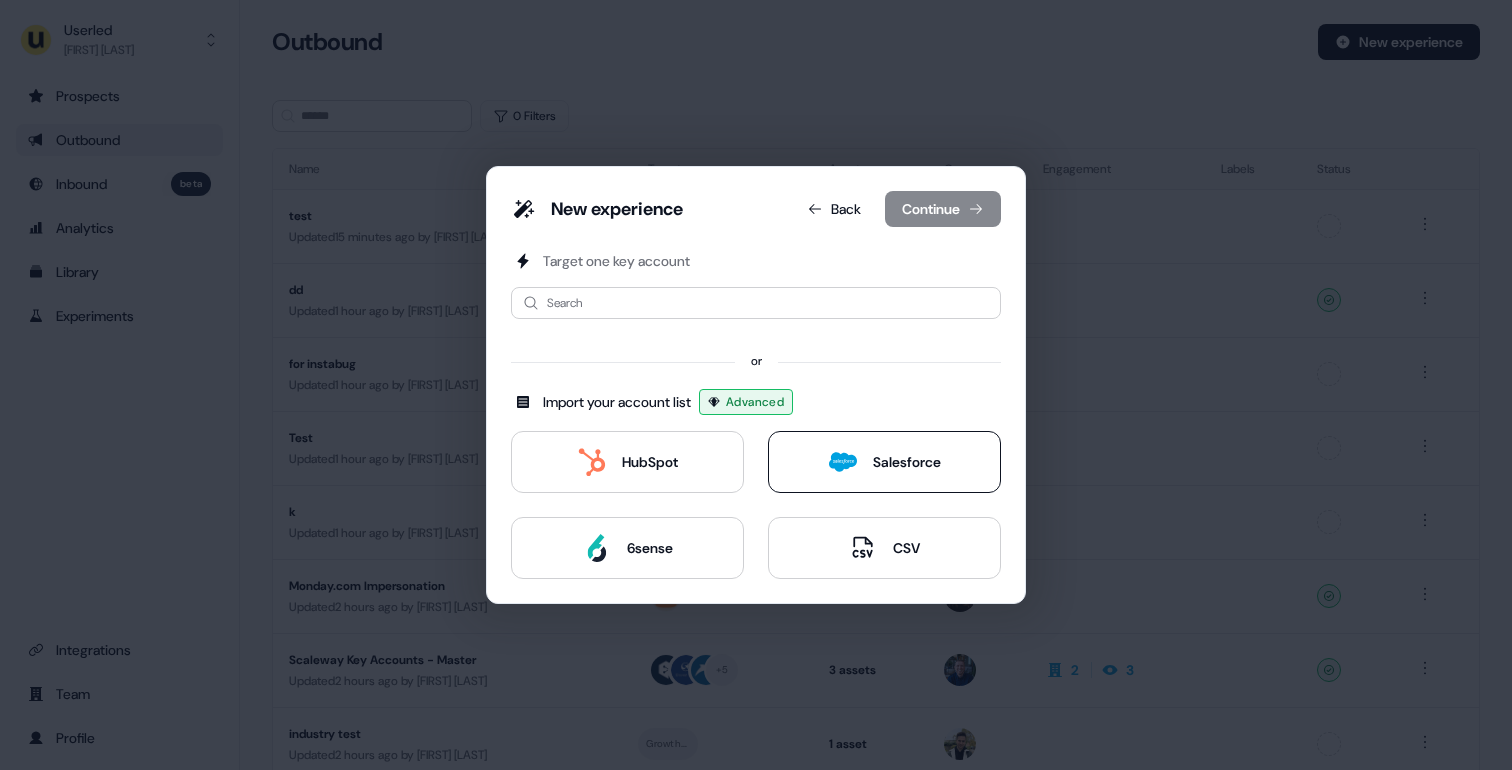 click on "Salesforce" at bounding box center [885, 462] 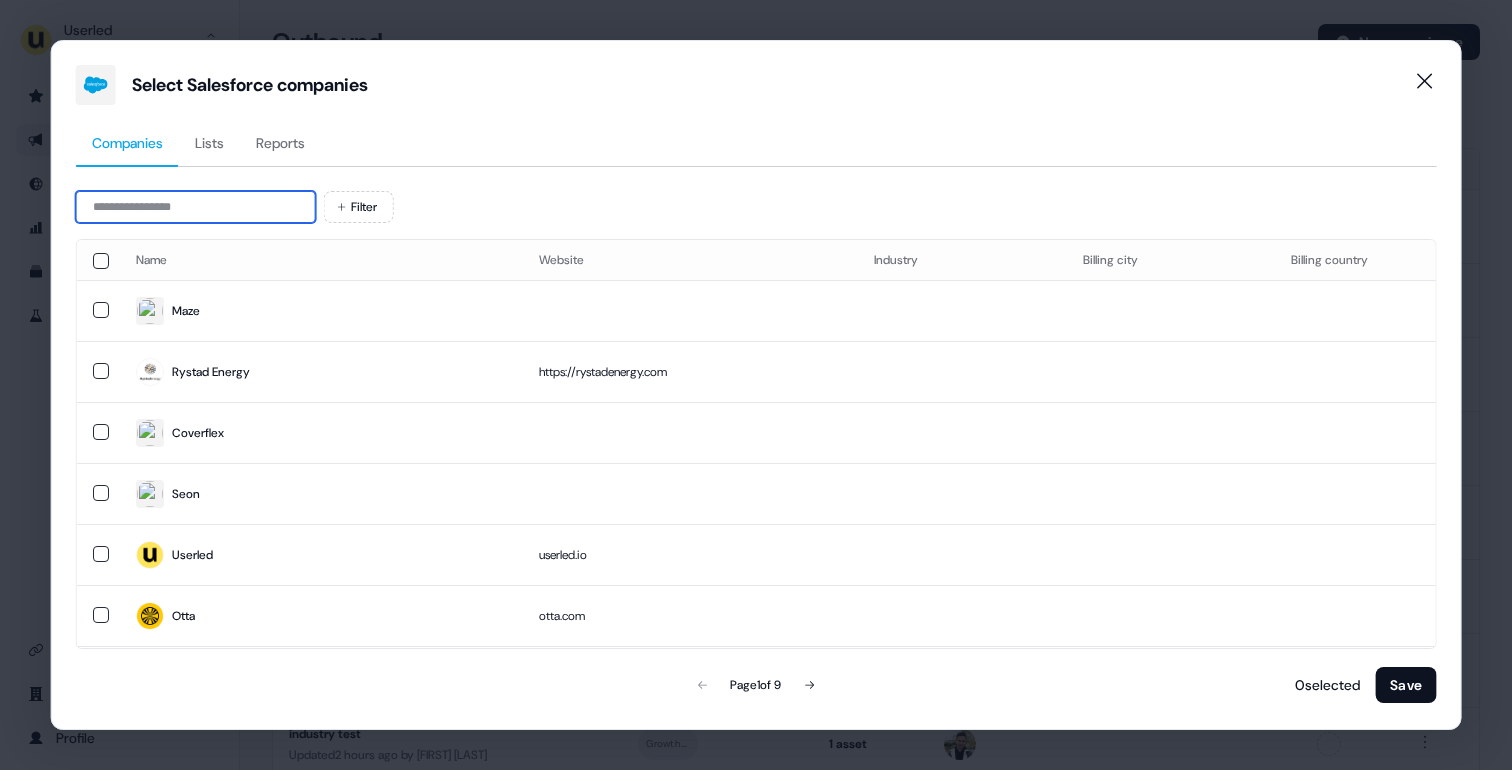 click at bounding box center (196, 207) 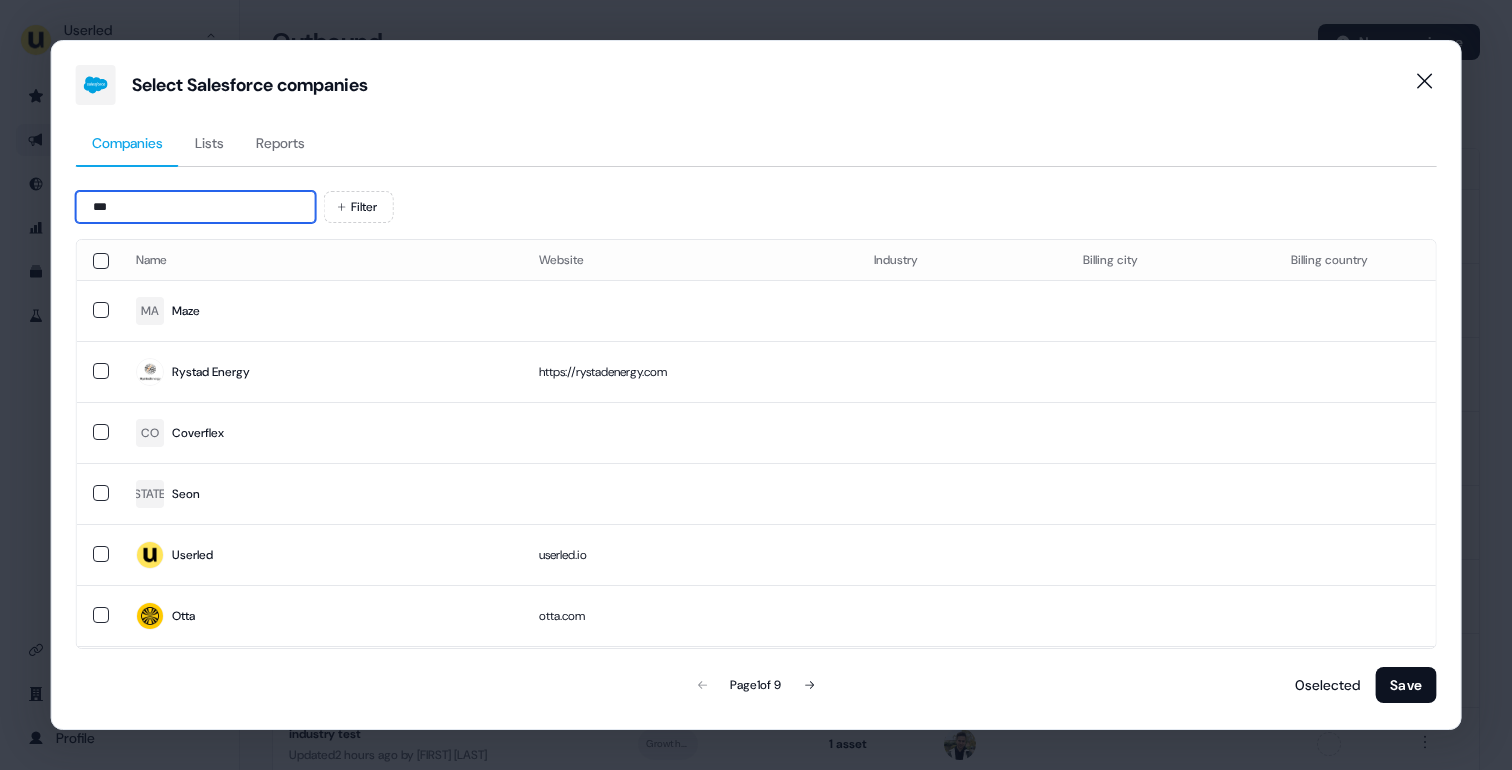 type on "****" 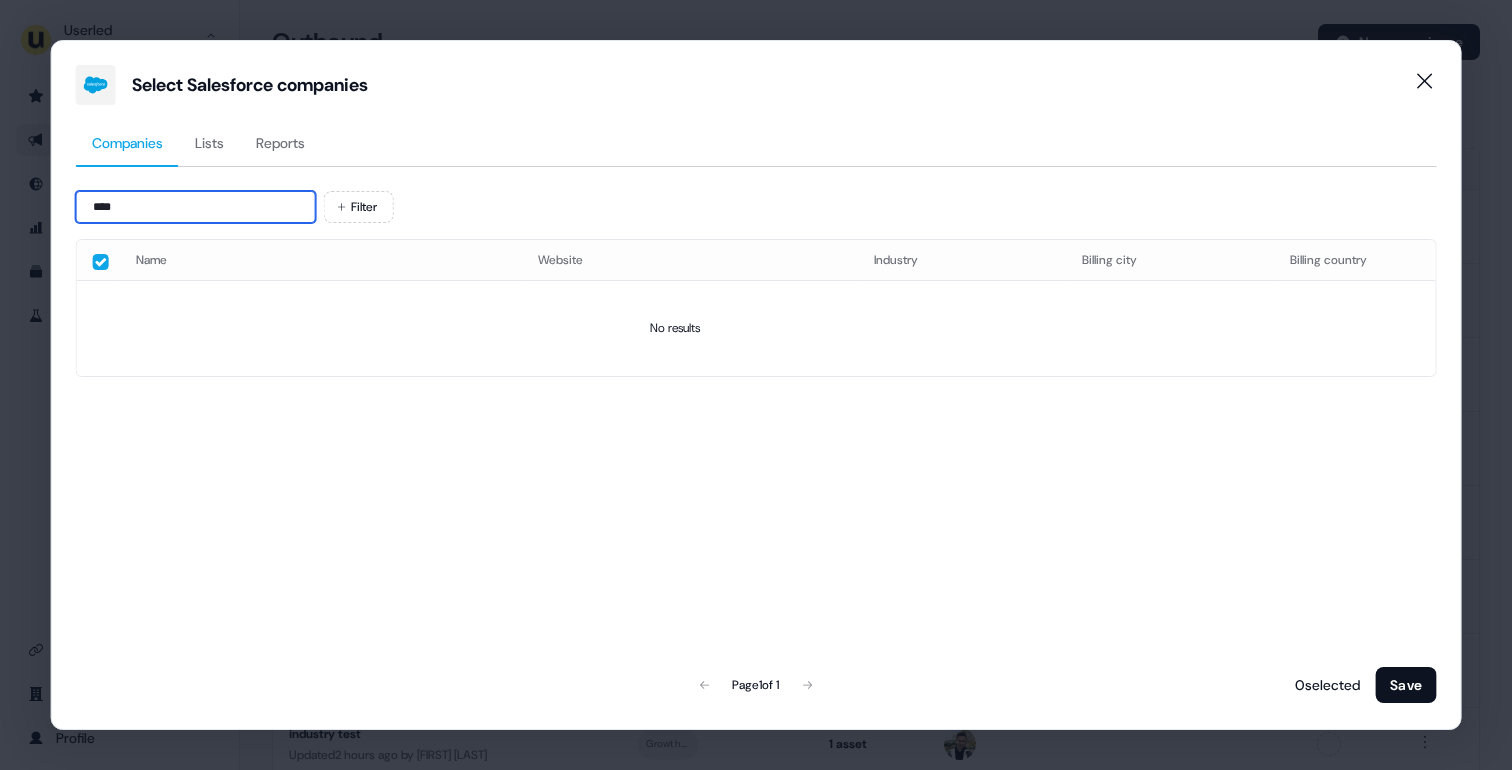 click on "****" at bounding box center (196, 207) 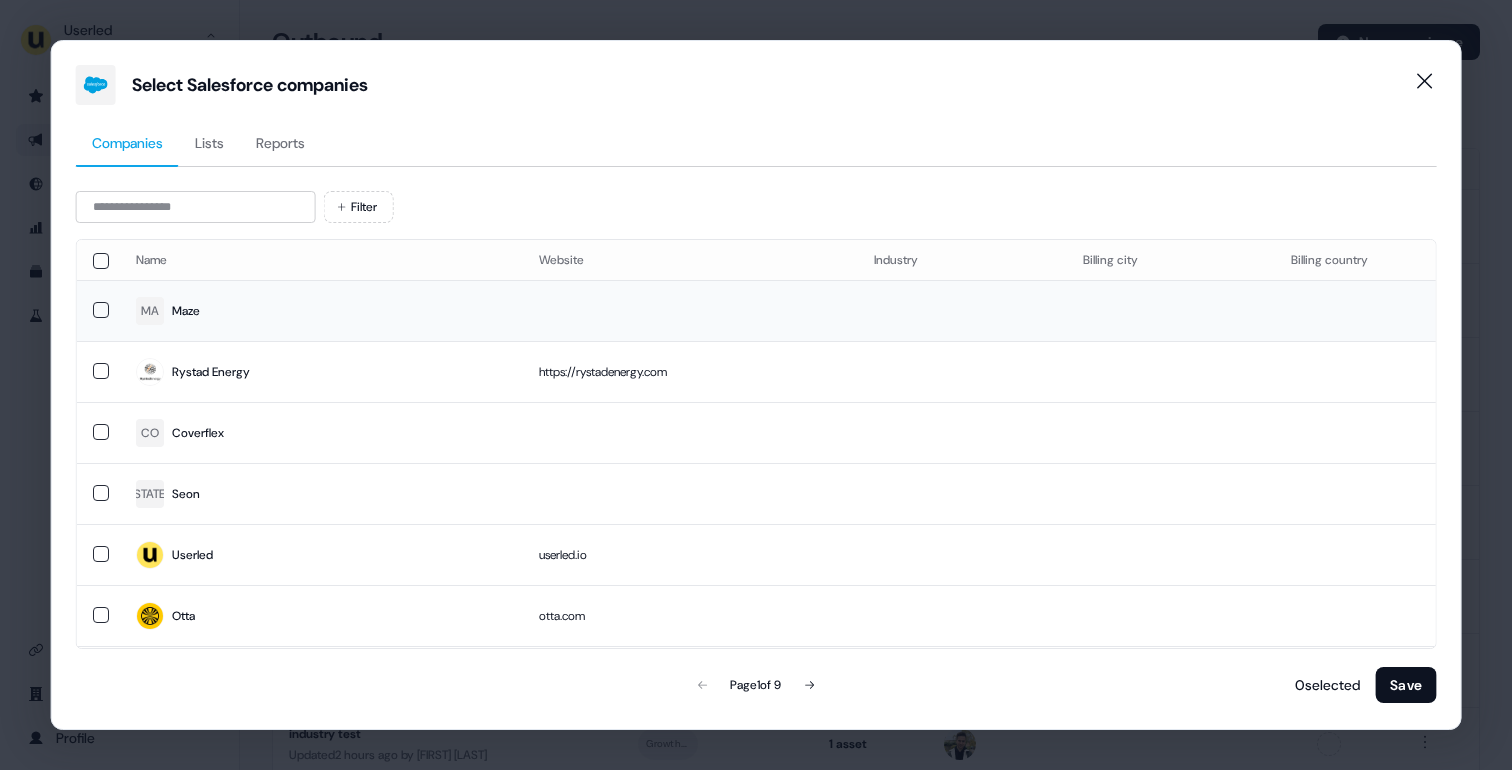 click at bounding box center [101, 310] 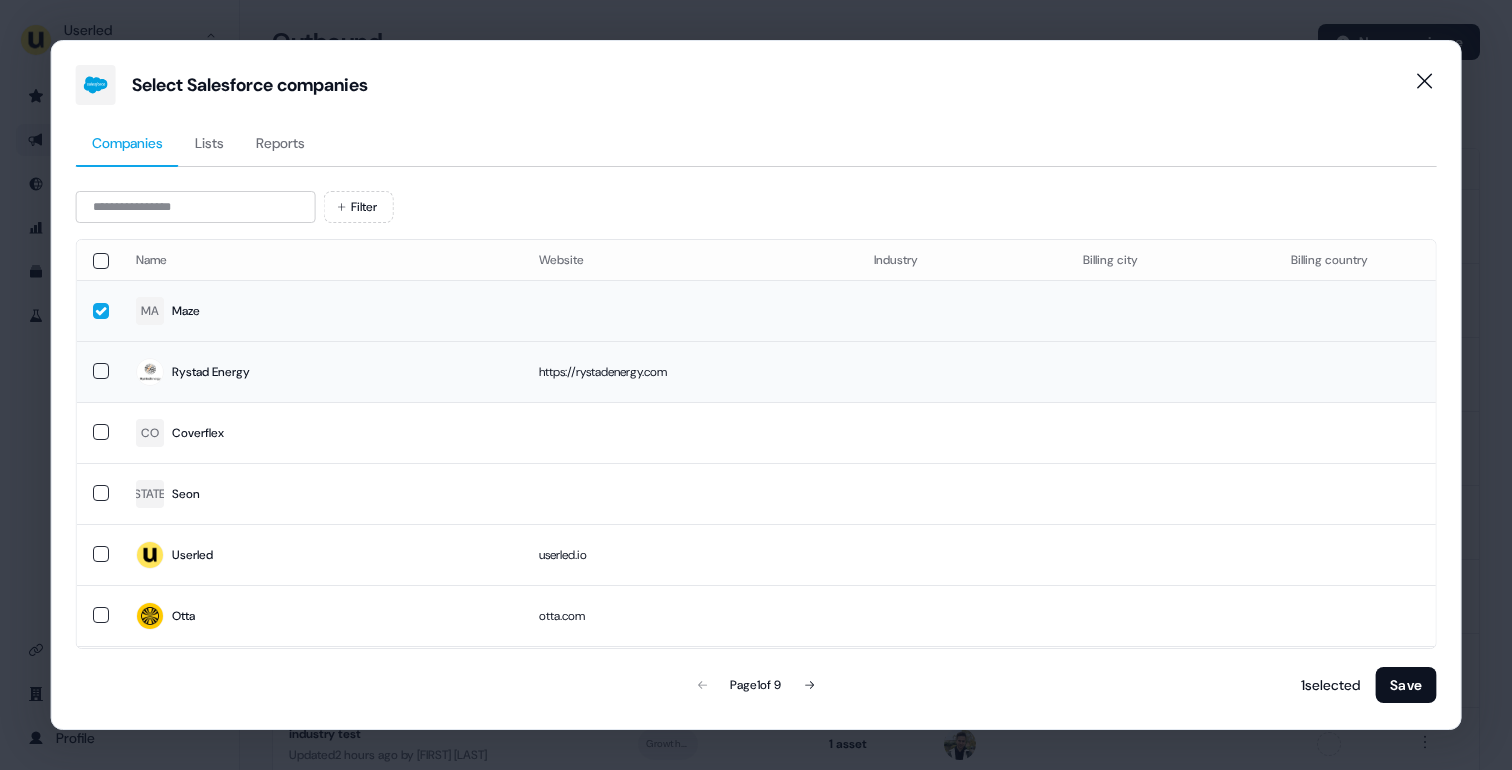 click at bounding box center [101, 371] 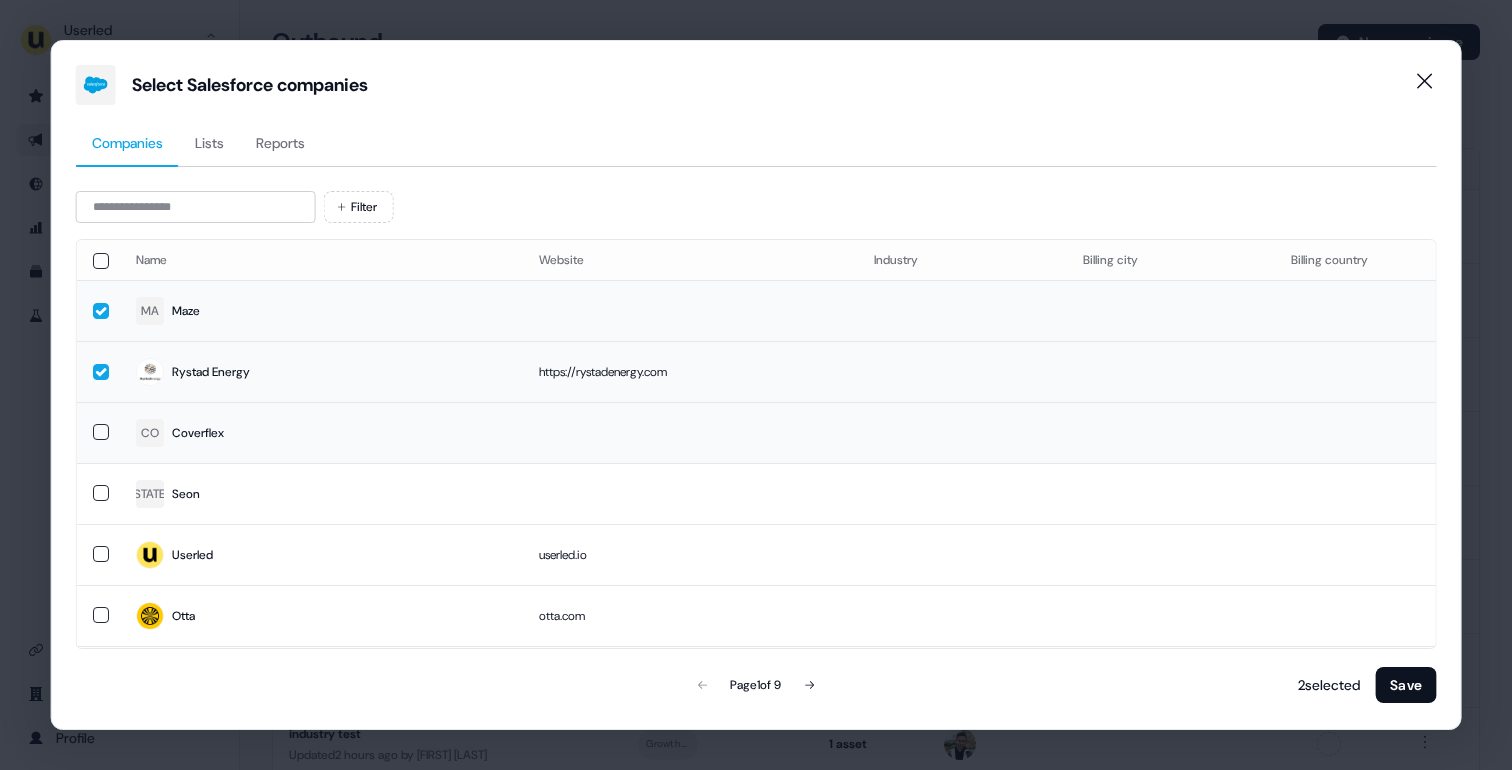 click at bounding box center [101, 432] 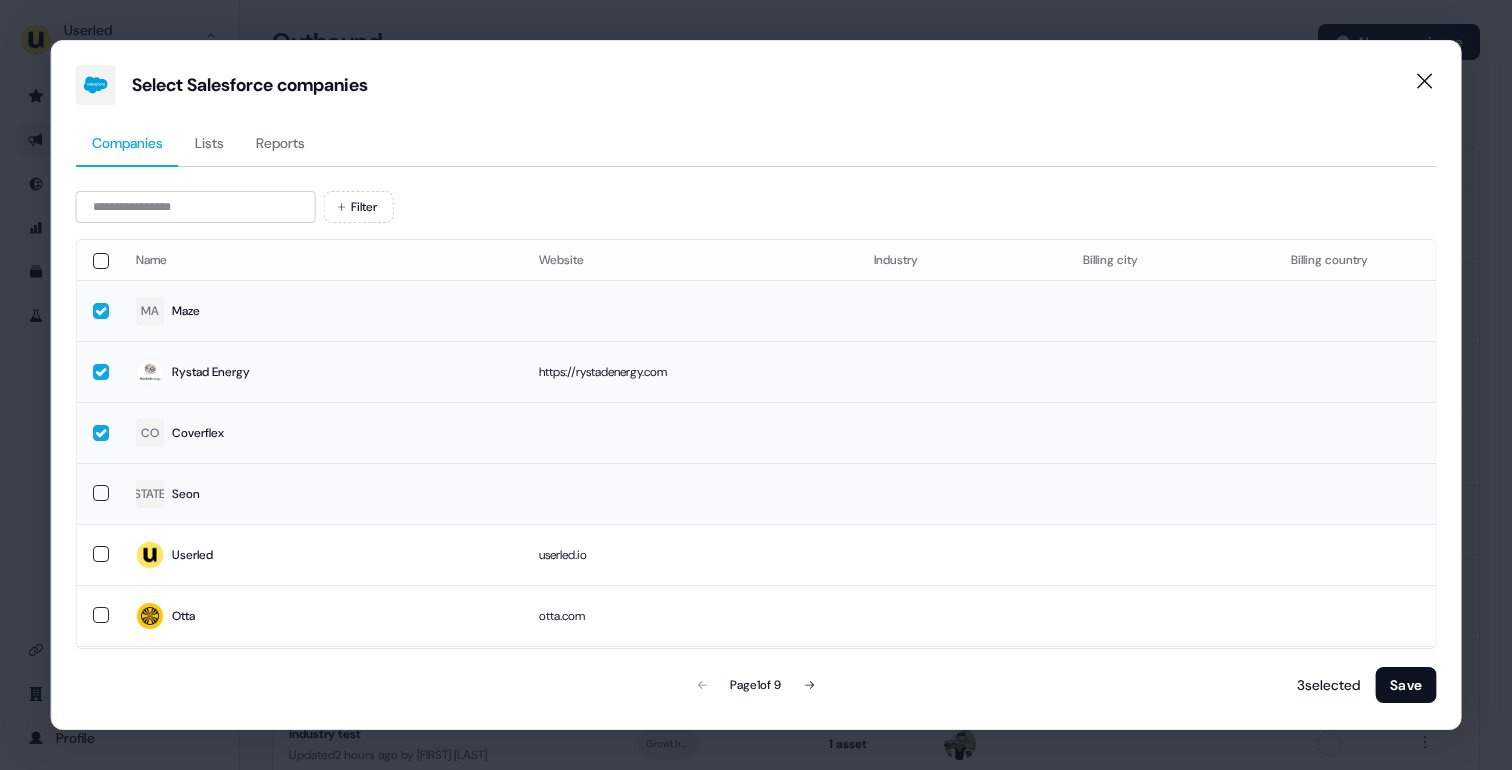 click at bounding box center [101, 493] 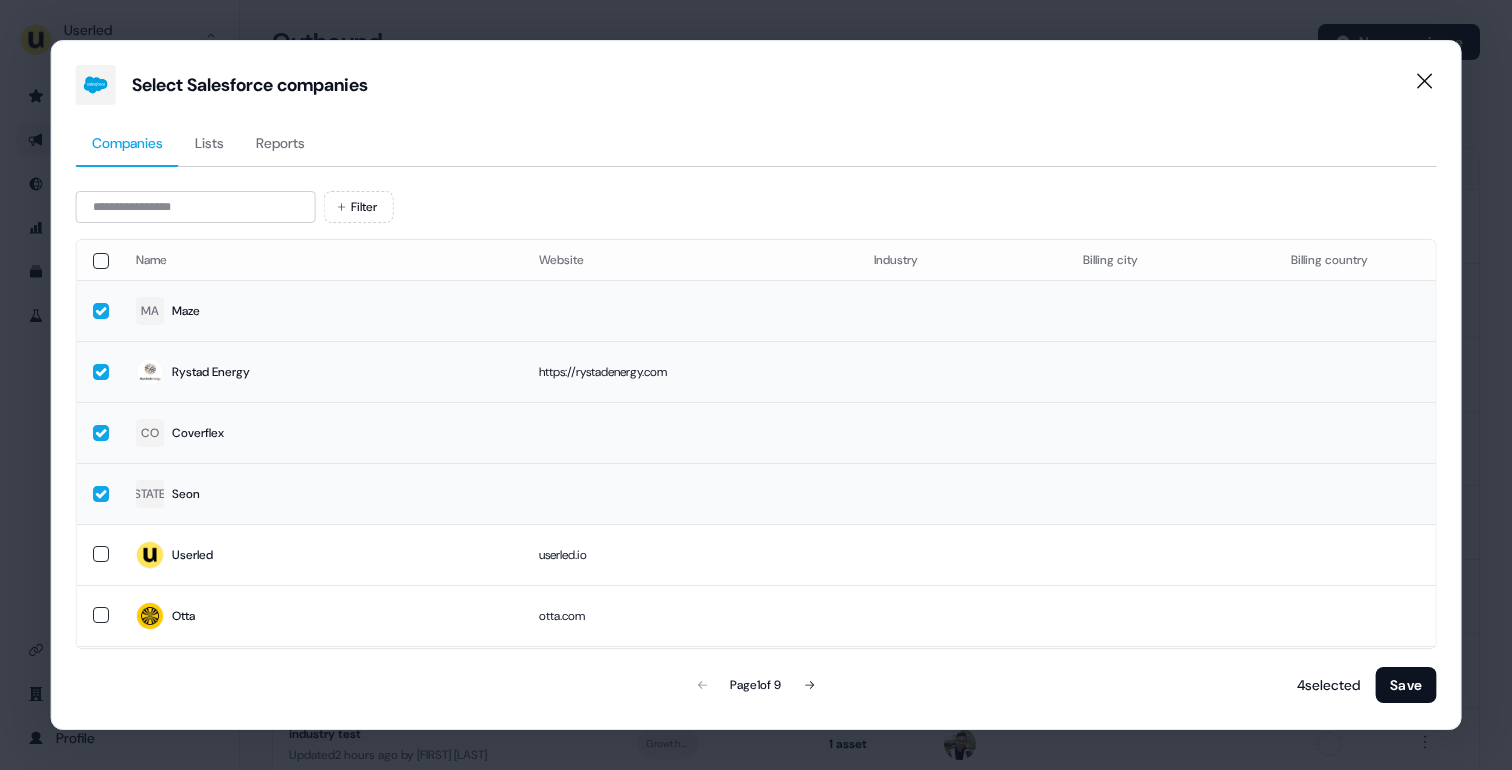 click on "Save" at bounding box center (1406, 685) 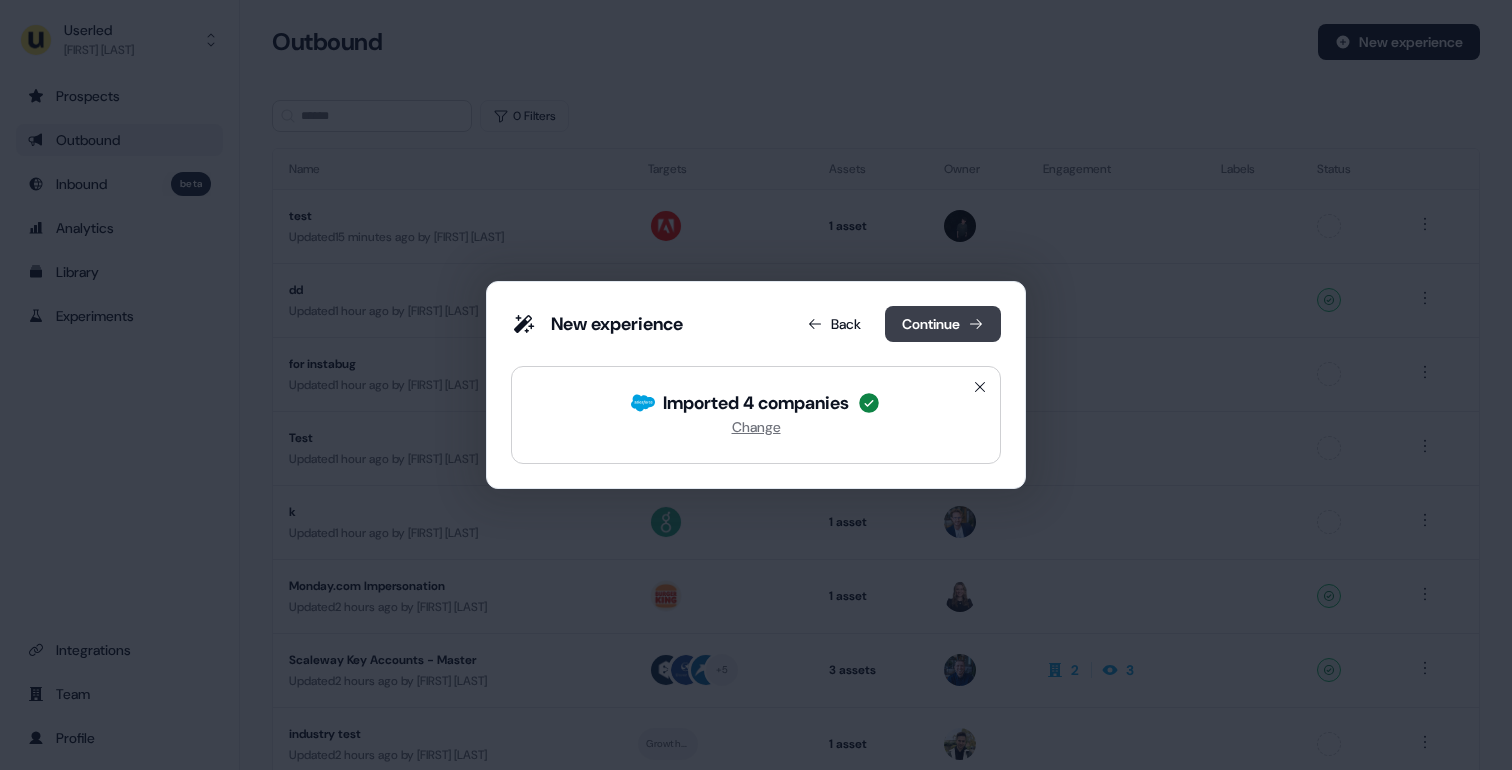 click on "Continue" at bounding box center [943, 324] 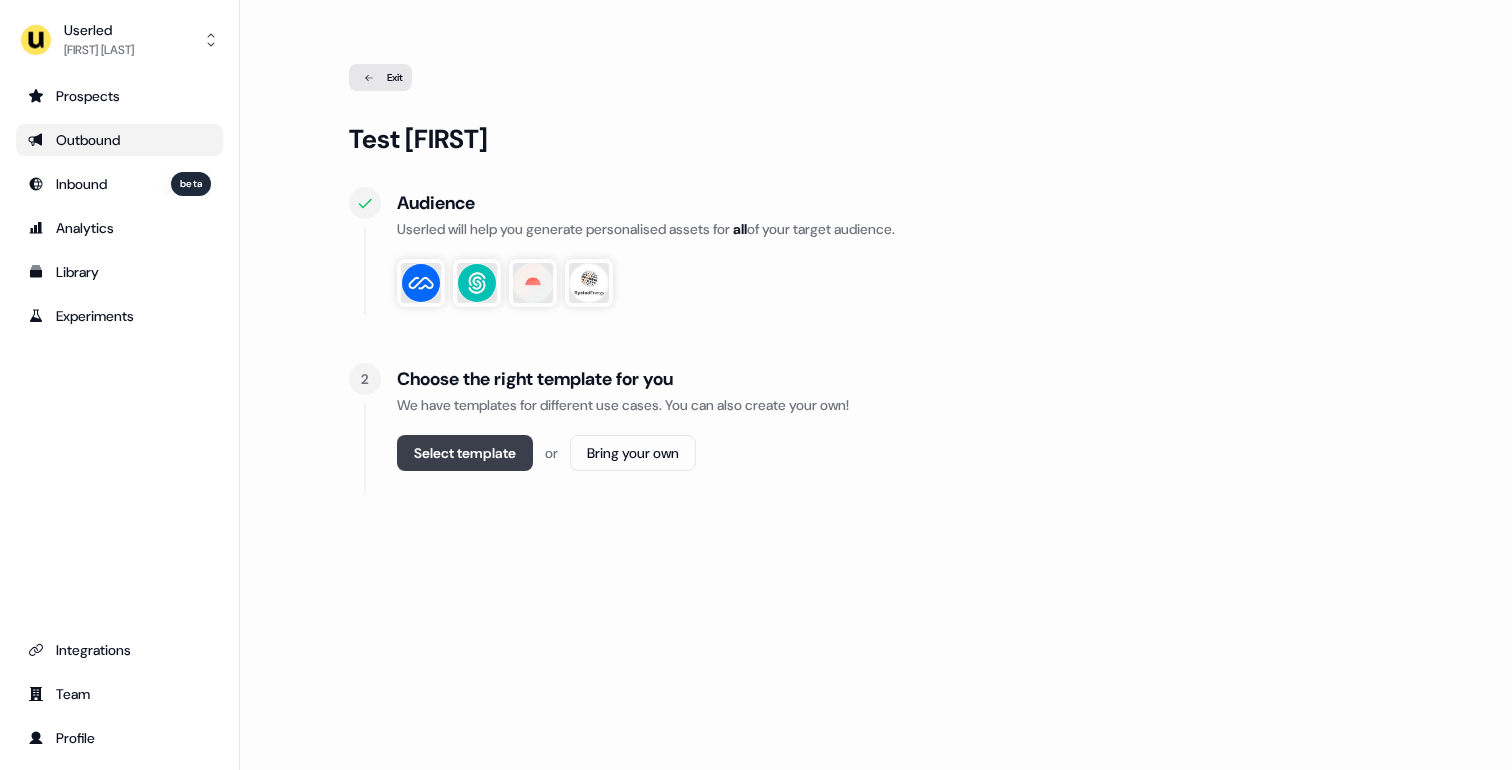click on "Select template" at bounding box center (465, 453) 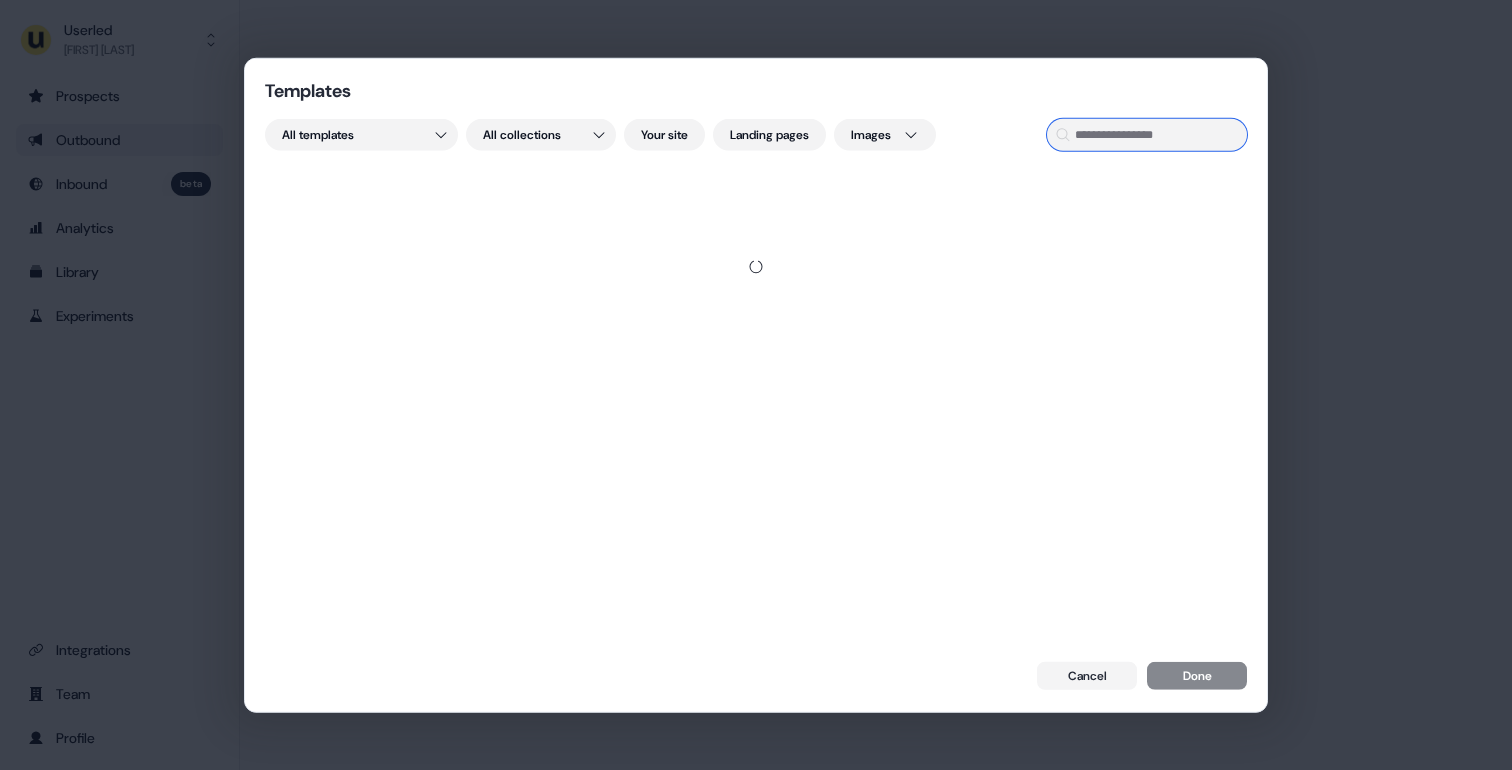 click at bounding box center (1147, 135) 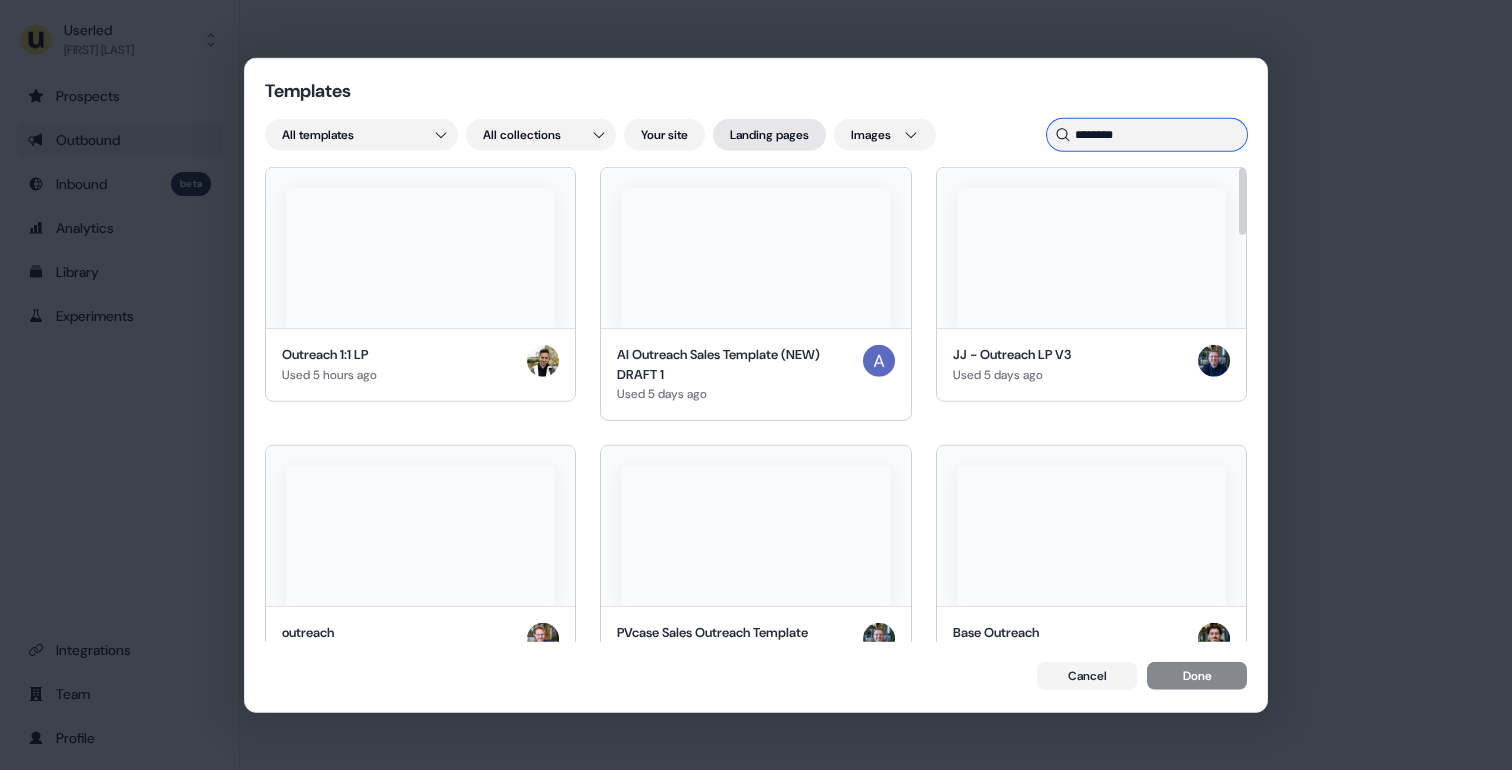 type on "********" 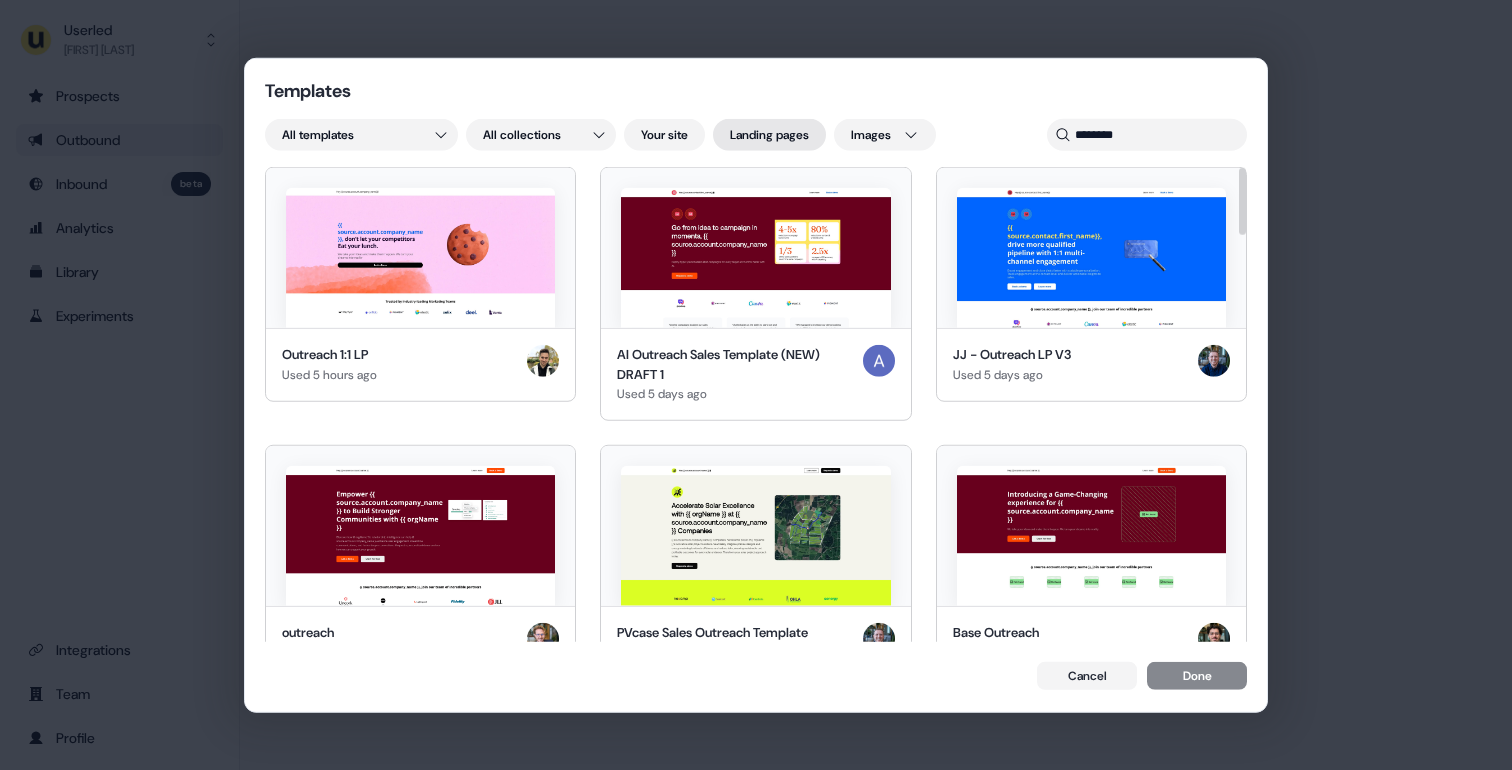 click on "Landing pages" at bounding box center [769, 135] 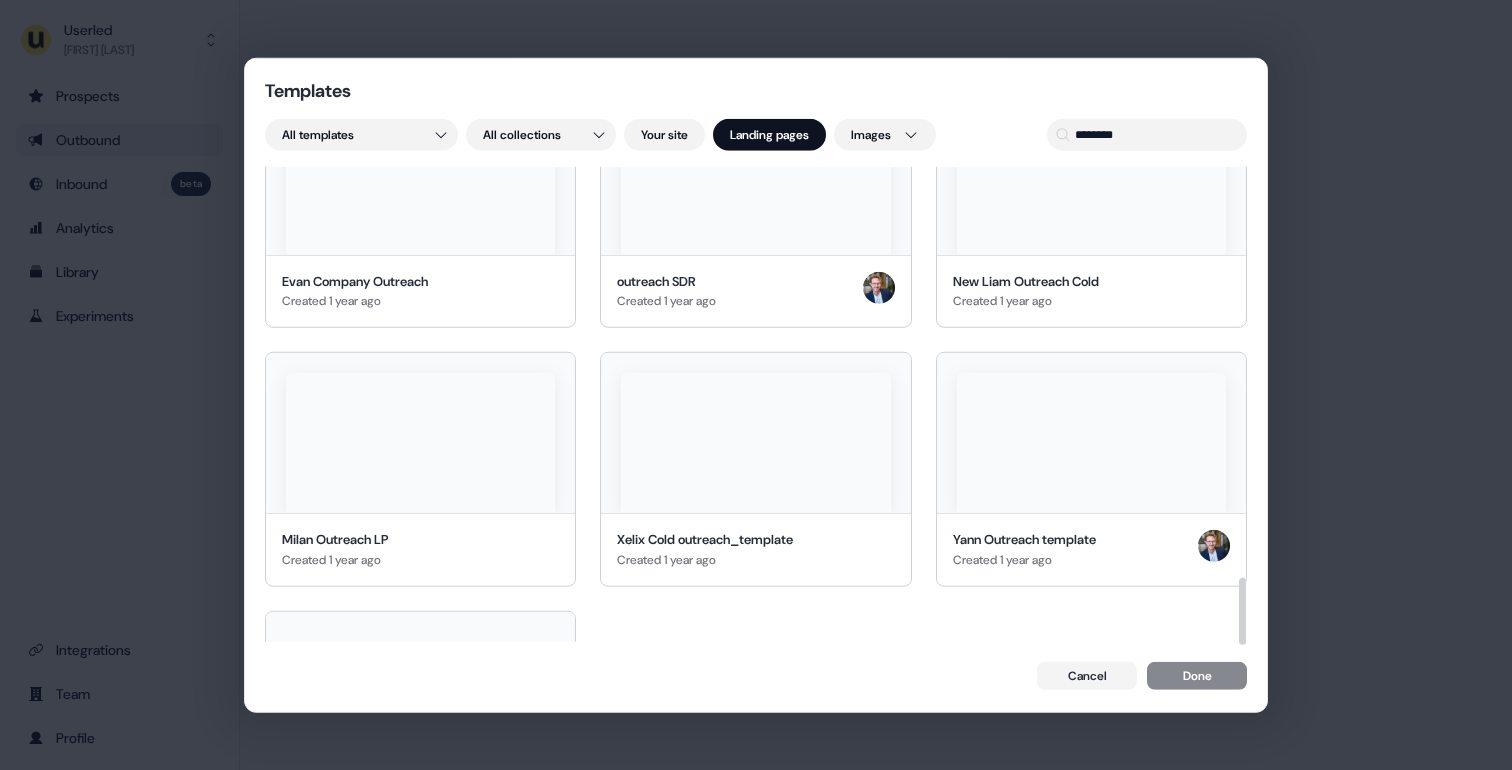 scroll, scrollTop: 2901, scrollLeft: 0, axis: vertical 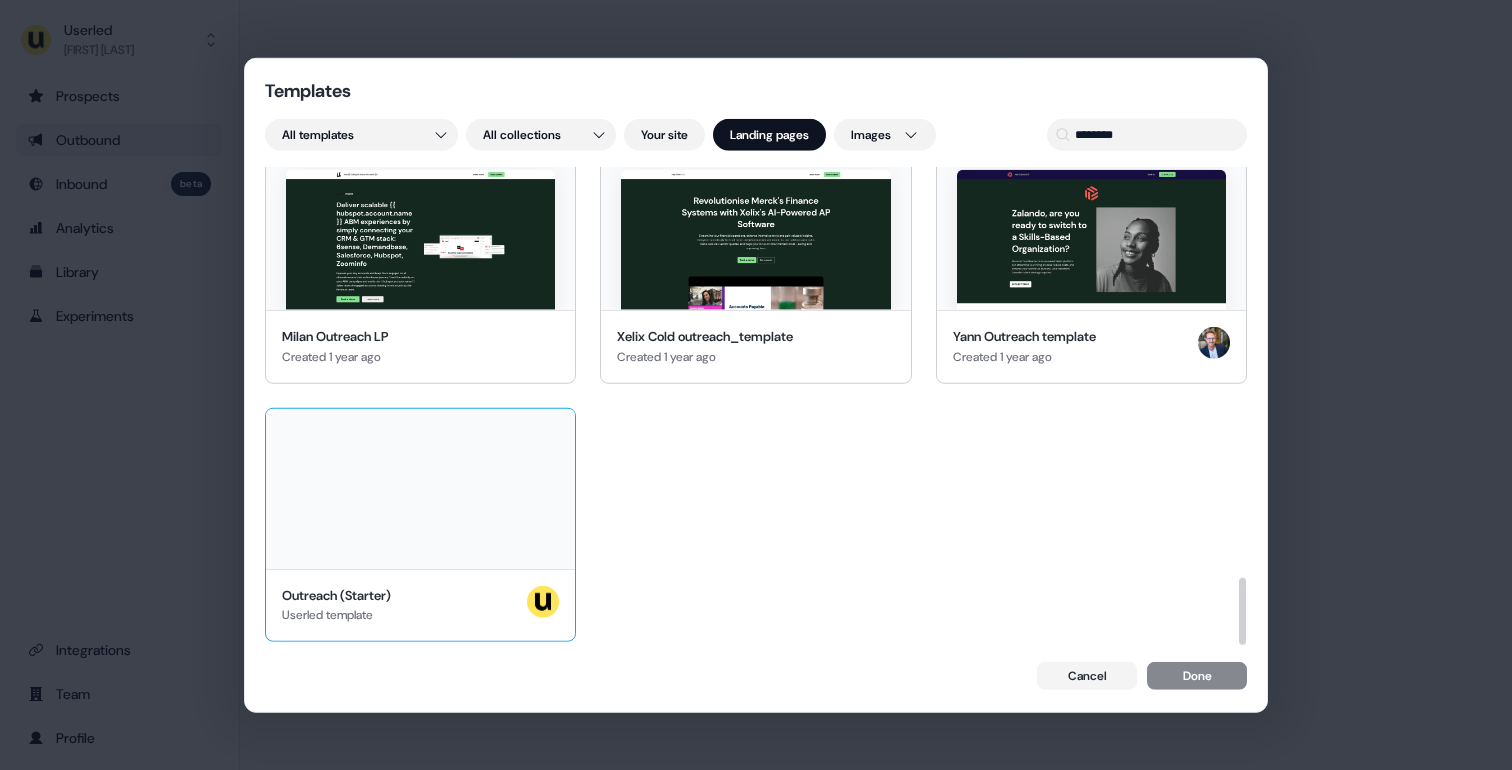 click at bounding box center (420, 488) 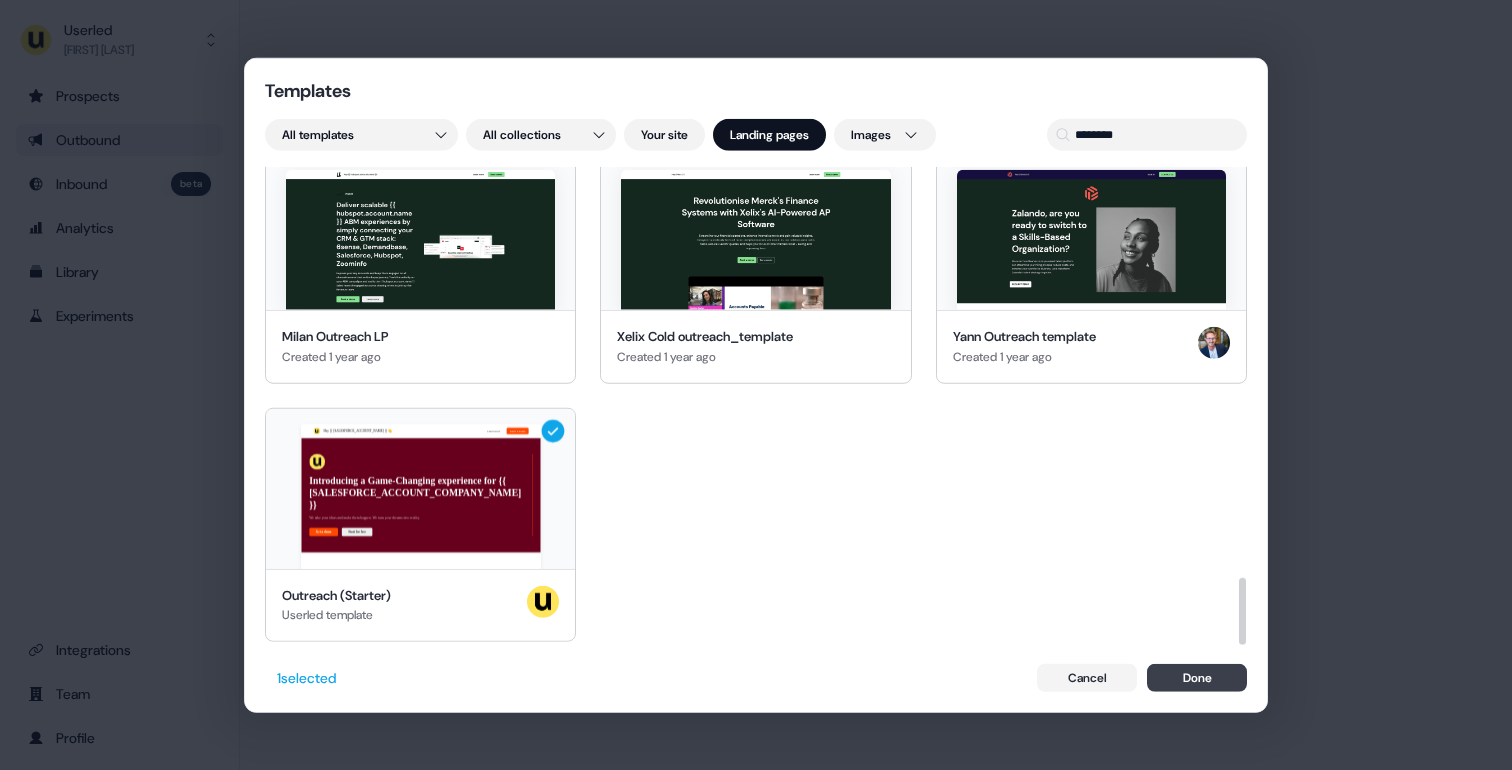 click on "Done" at bounding box center [1197, 677] 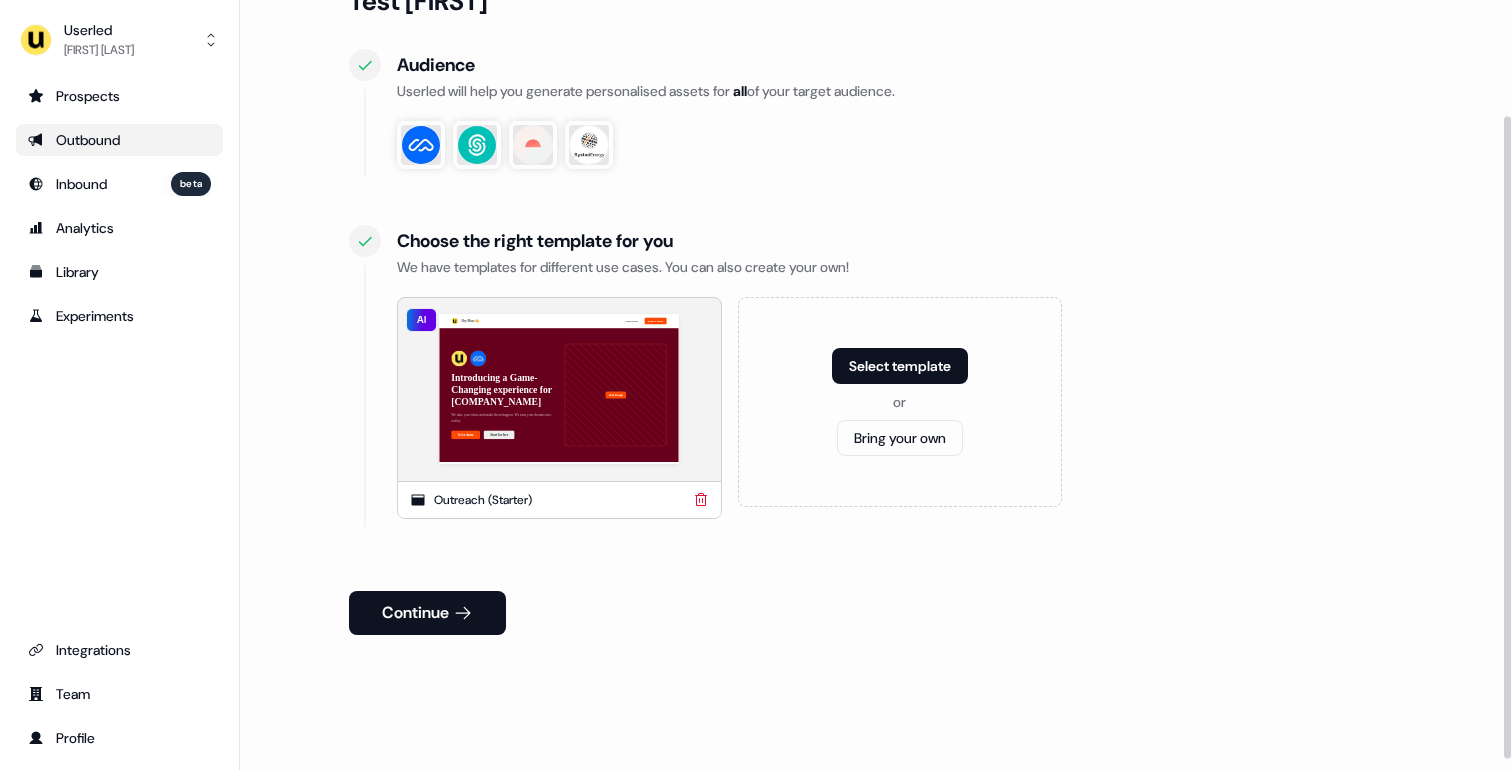 scroll, scrollTop: 151, scrollLeft: 0, axis: vertical 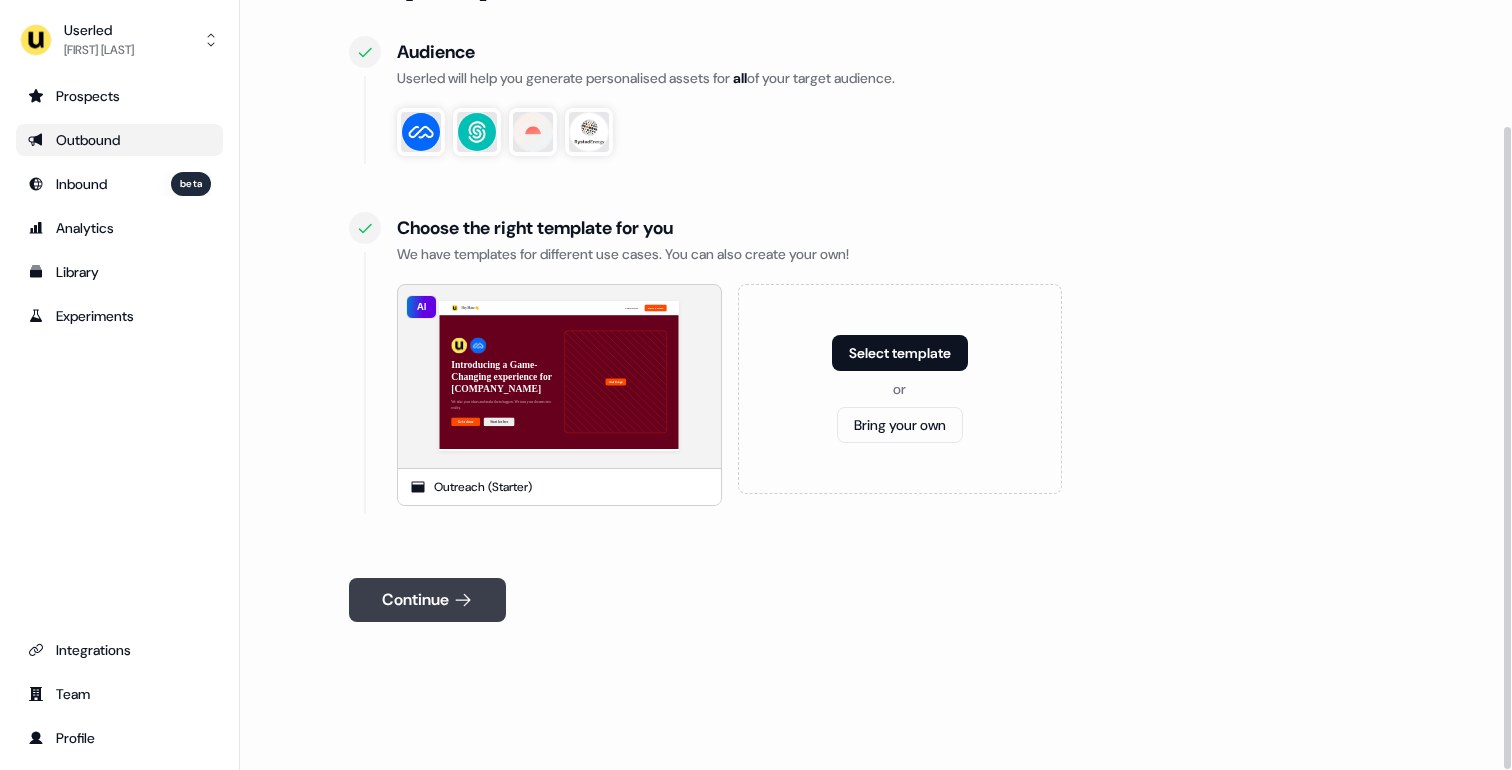 click 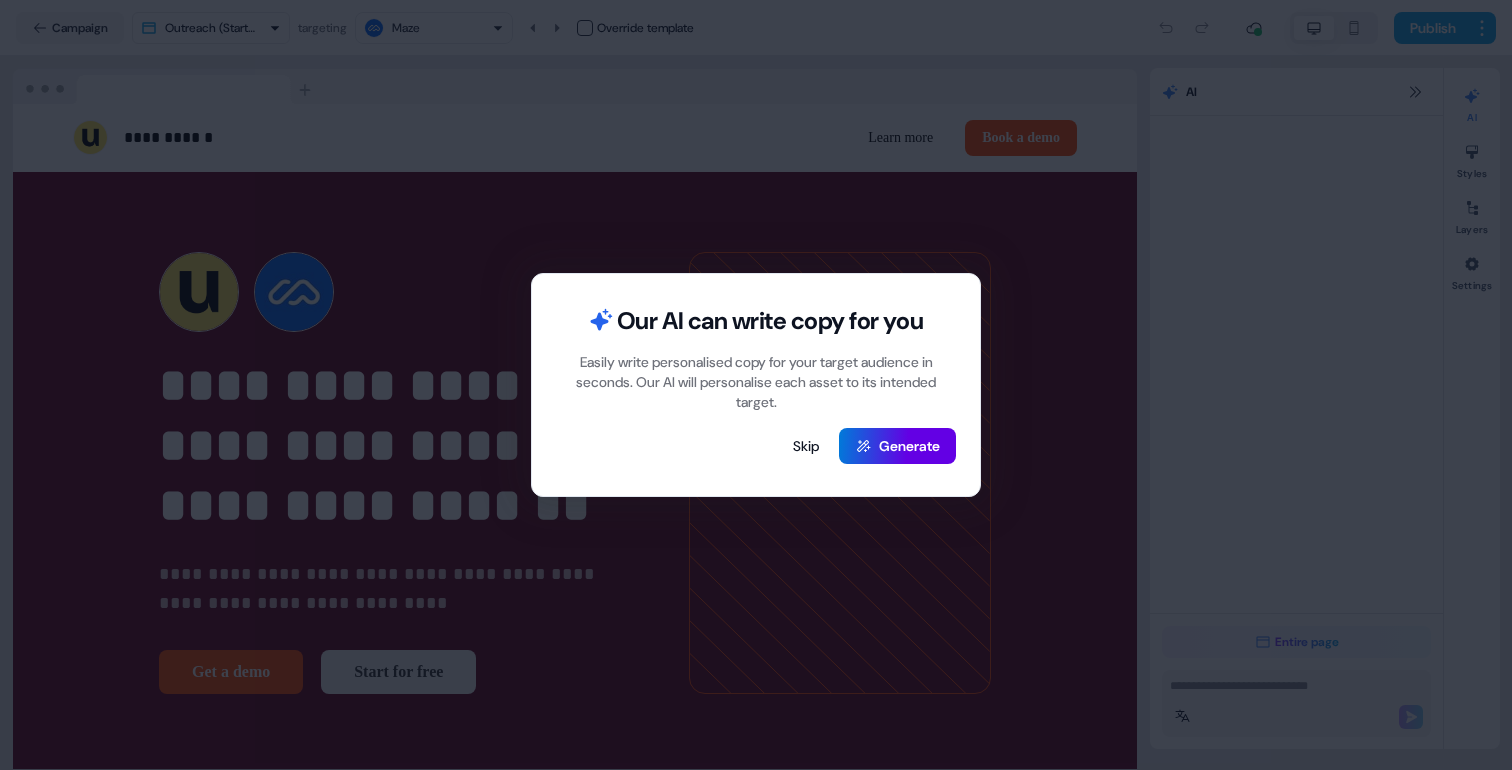 scroll, scrollTop: 0, scrollLeft: 0, axis: both 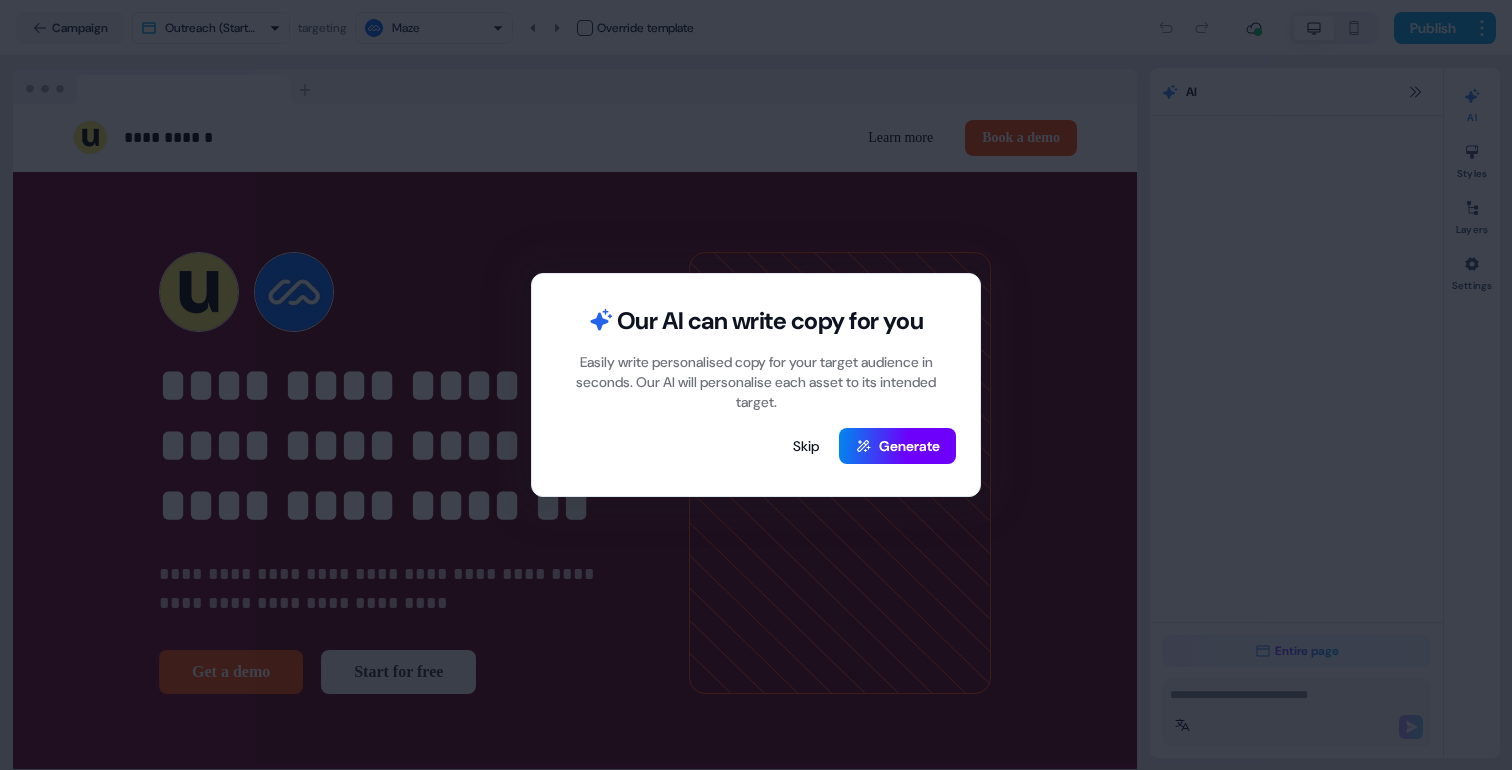 click on "Generate" at bounding box center [897, 446] 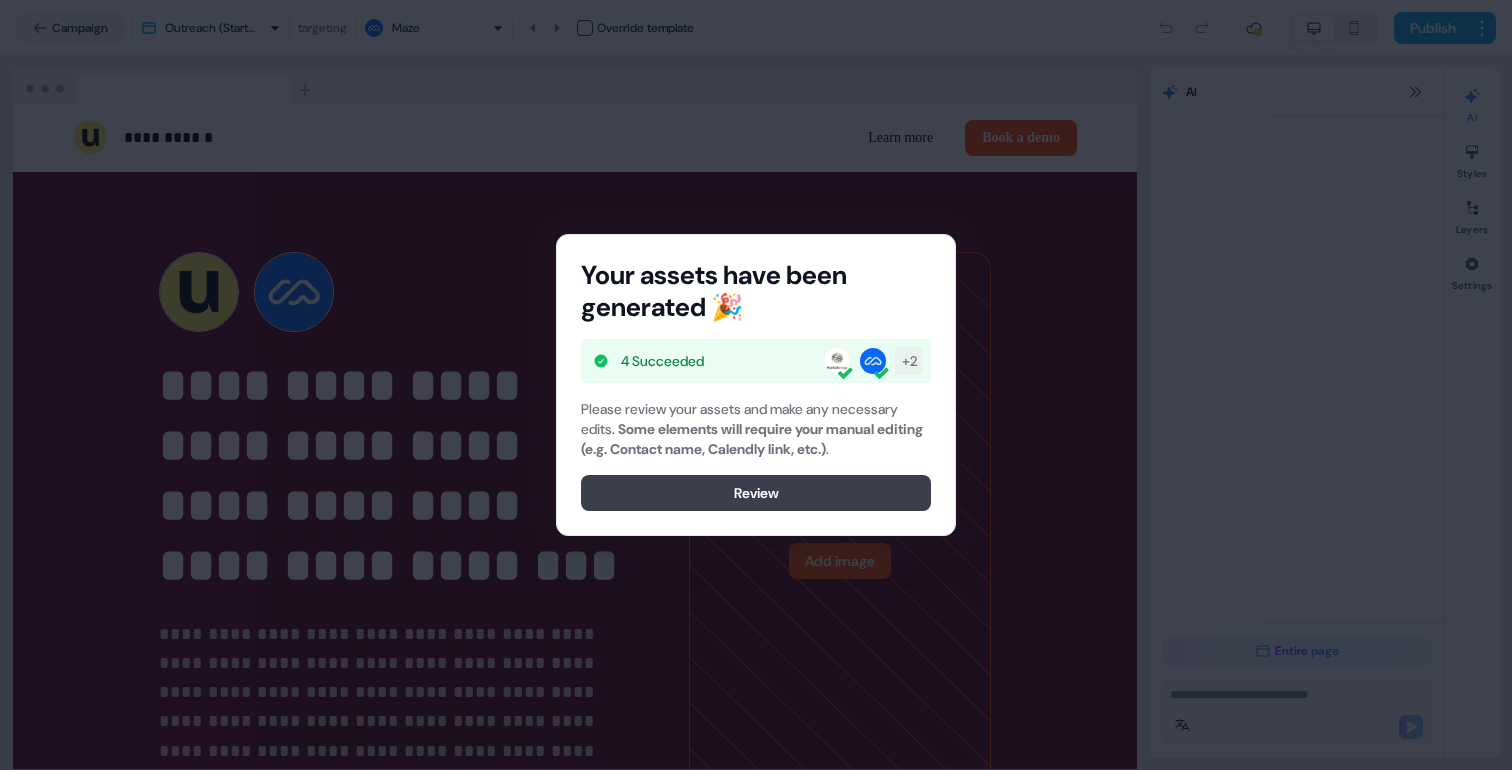 click on "Review" at bounding box center [756, 493] 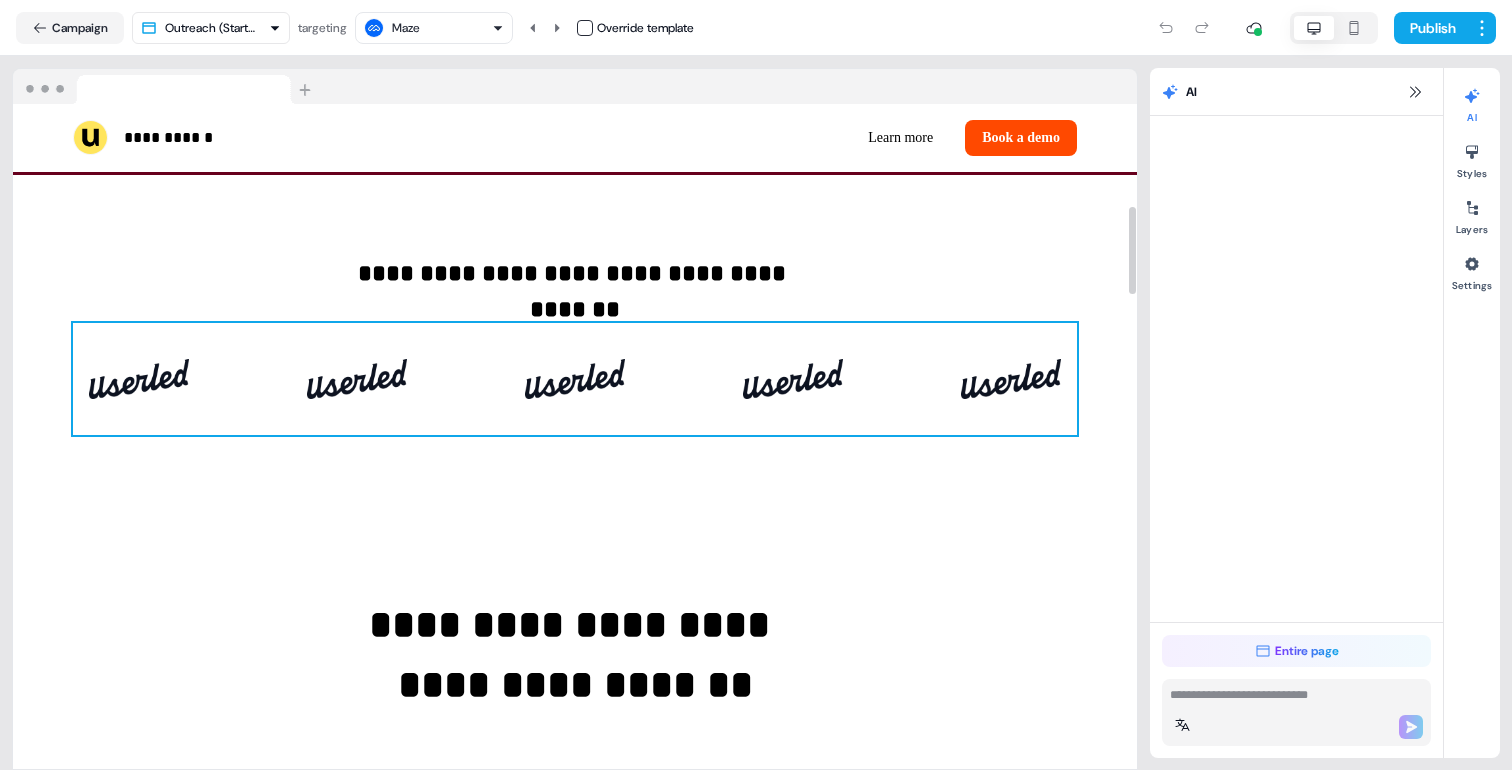 scroll, scrollTop: 0, scrollLeft: 0, axis: both 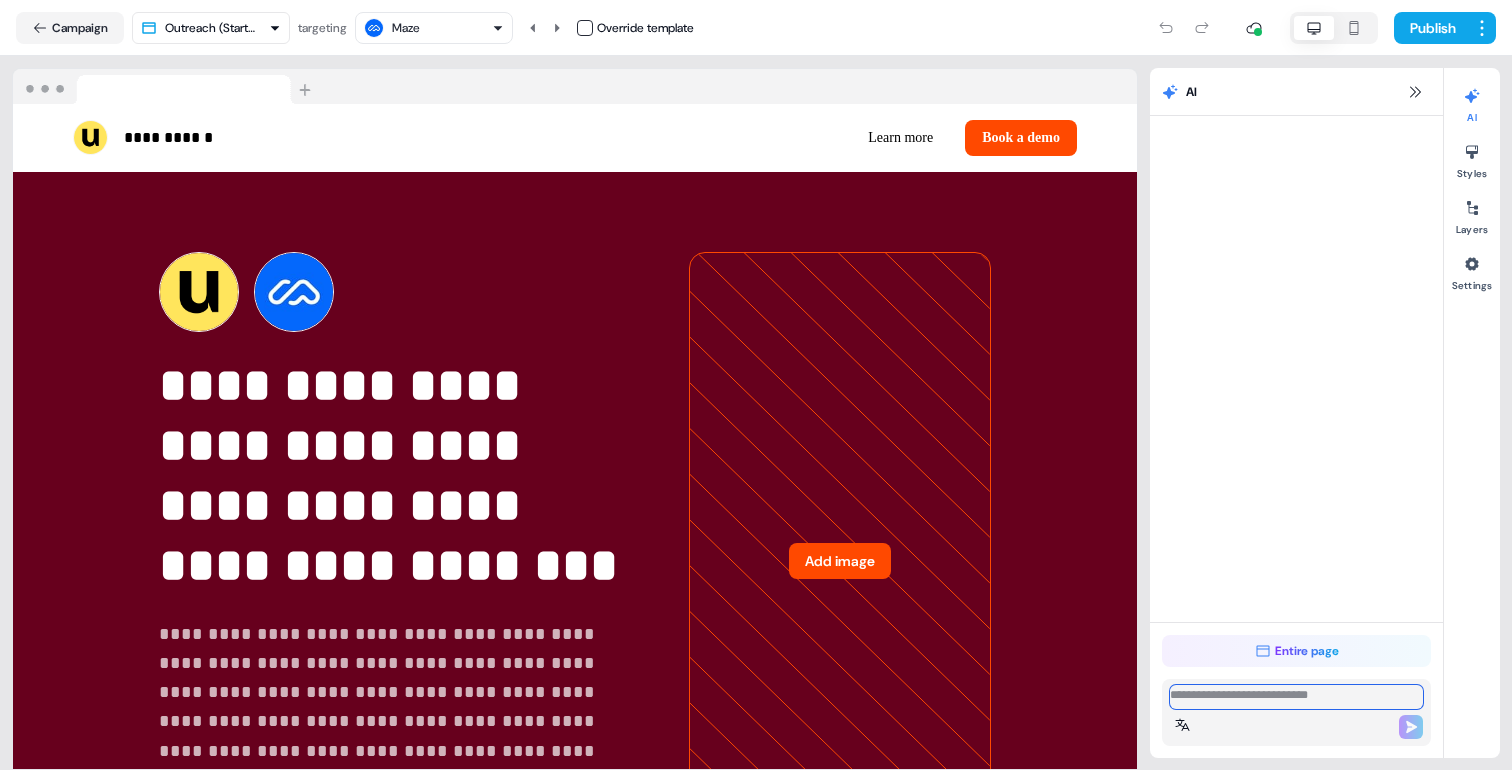 click at bounding box center [1296, 697] 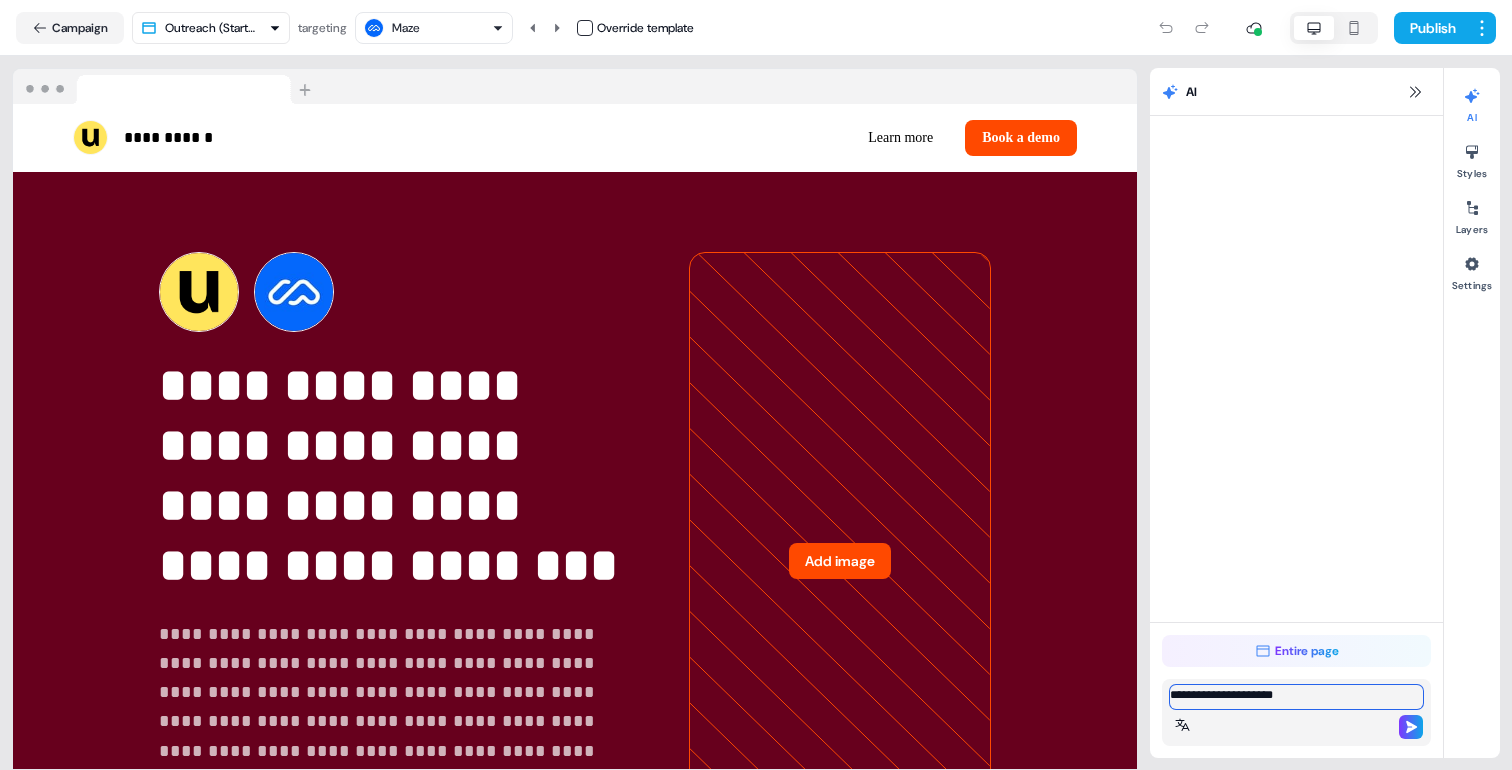 type on "**********" 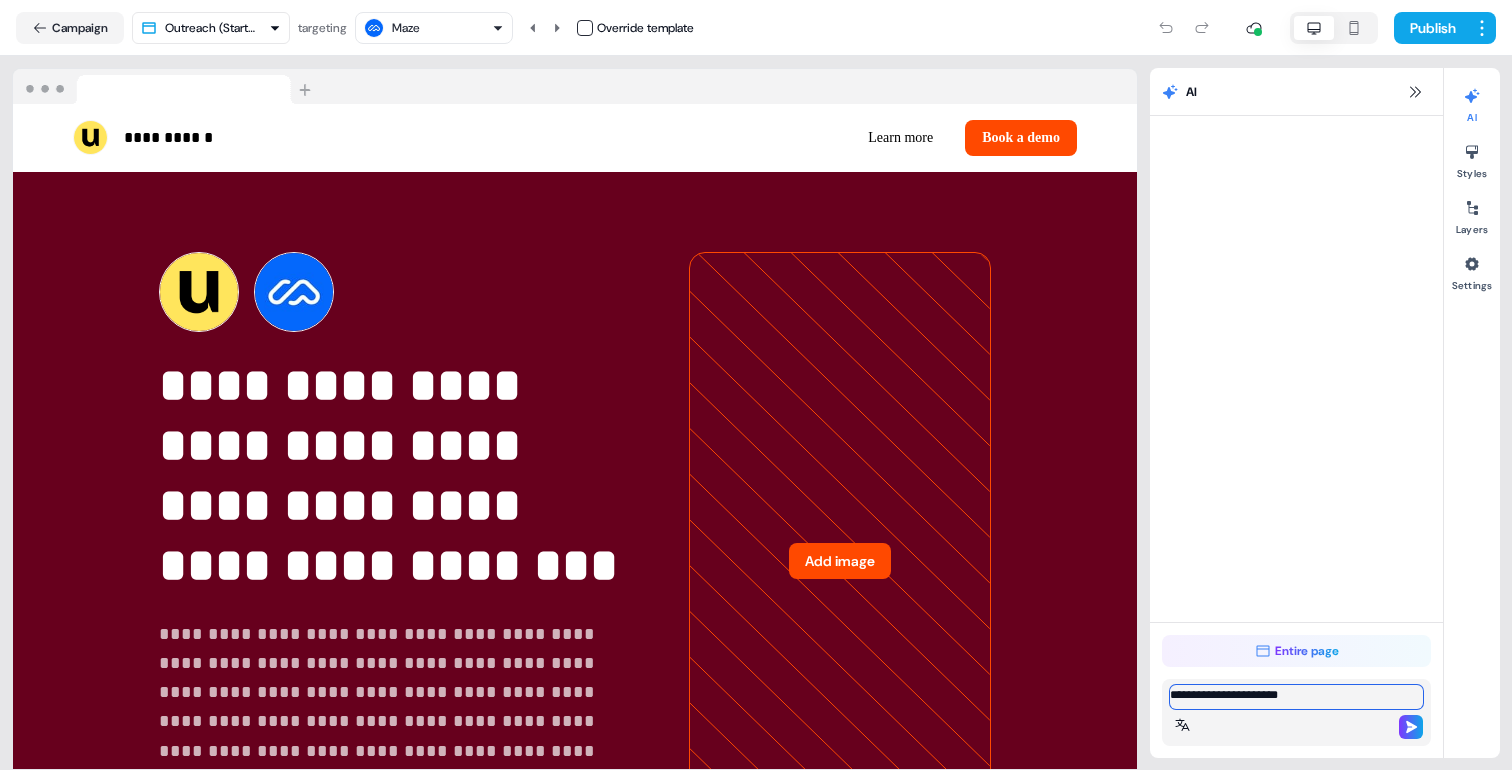 type 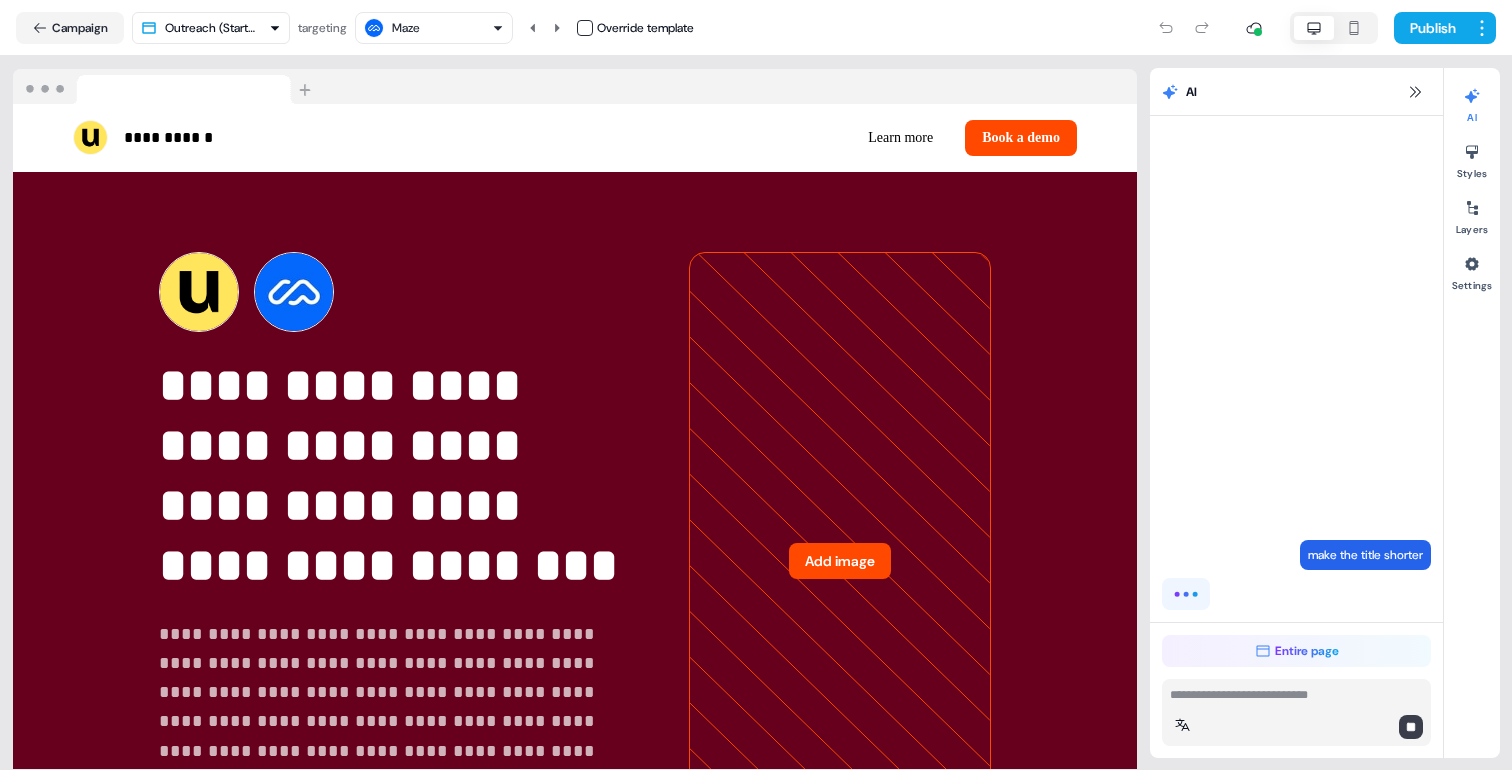 click 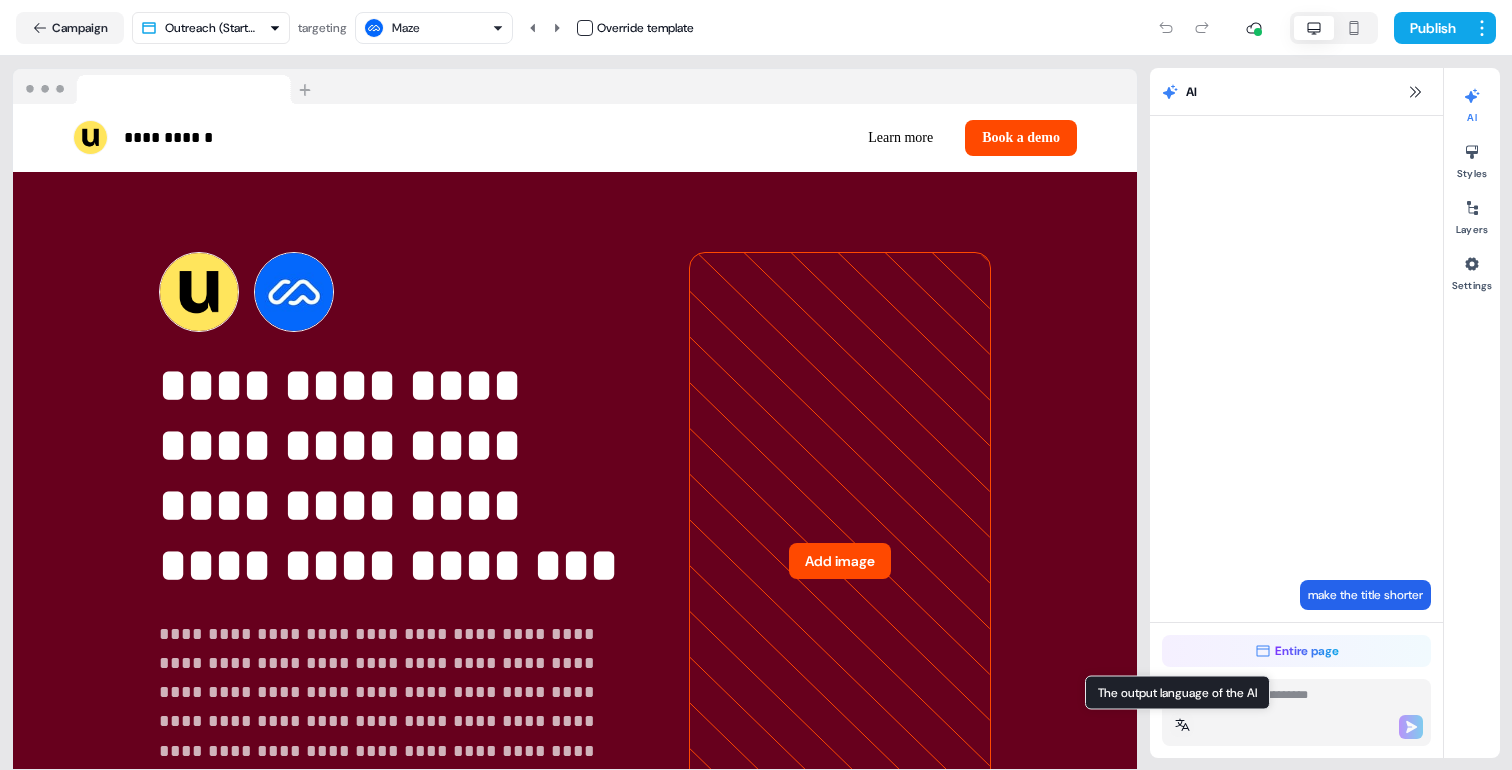 click on "**********" at bounding box center [756, 385] 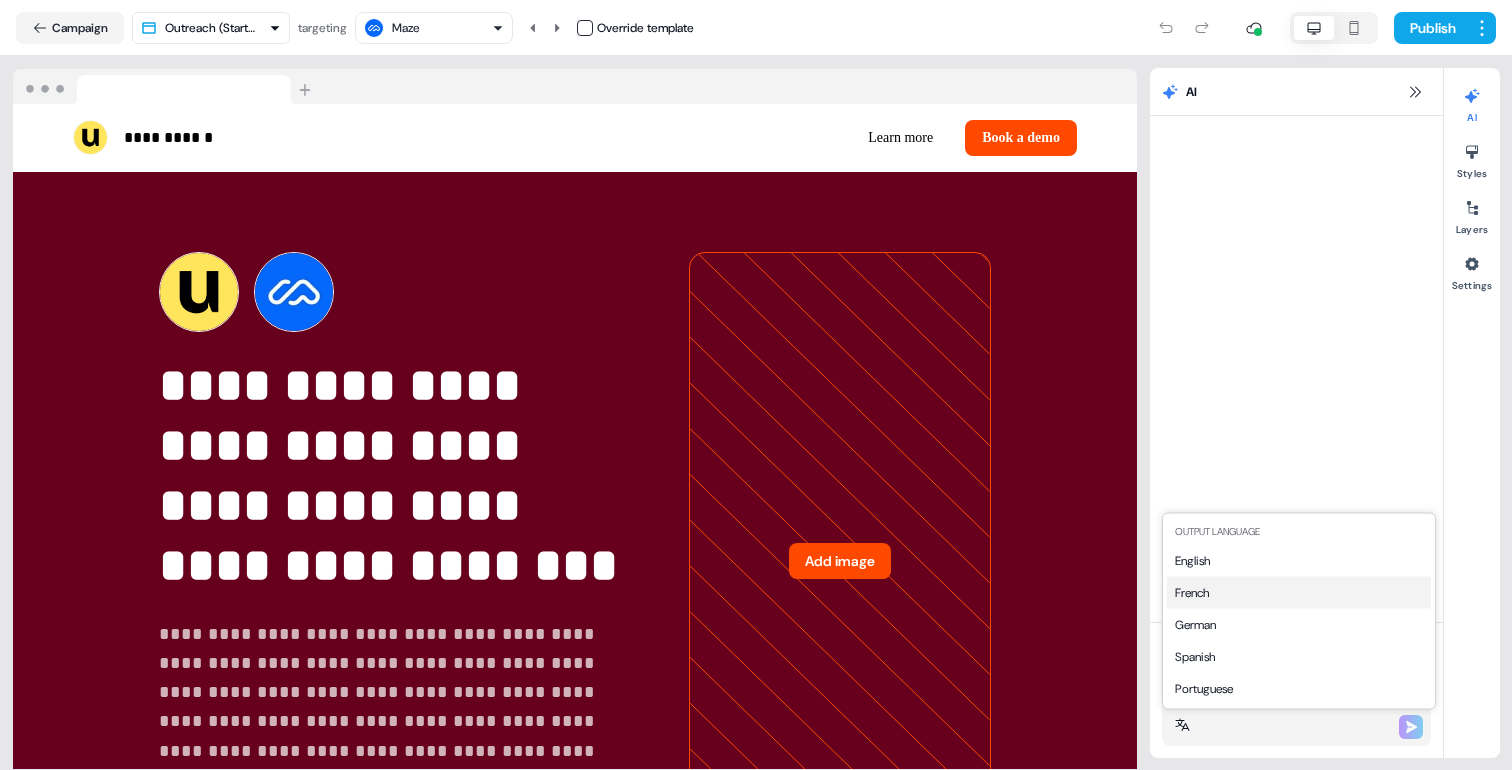 select on "**" 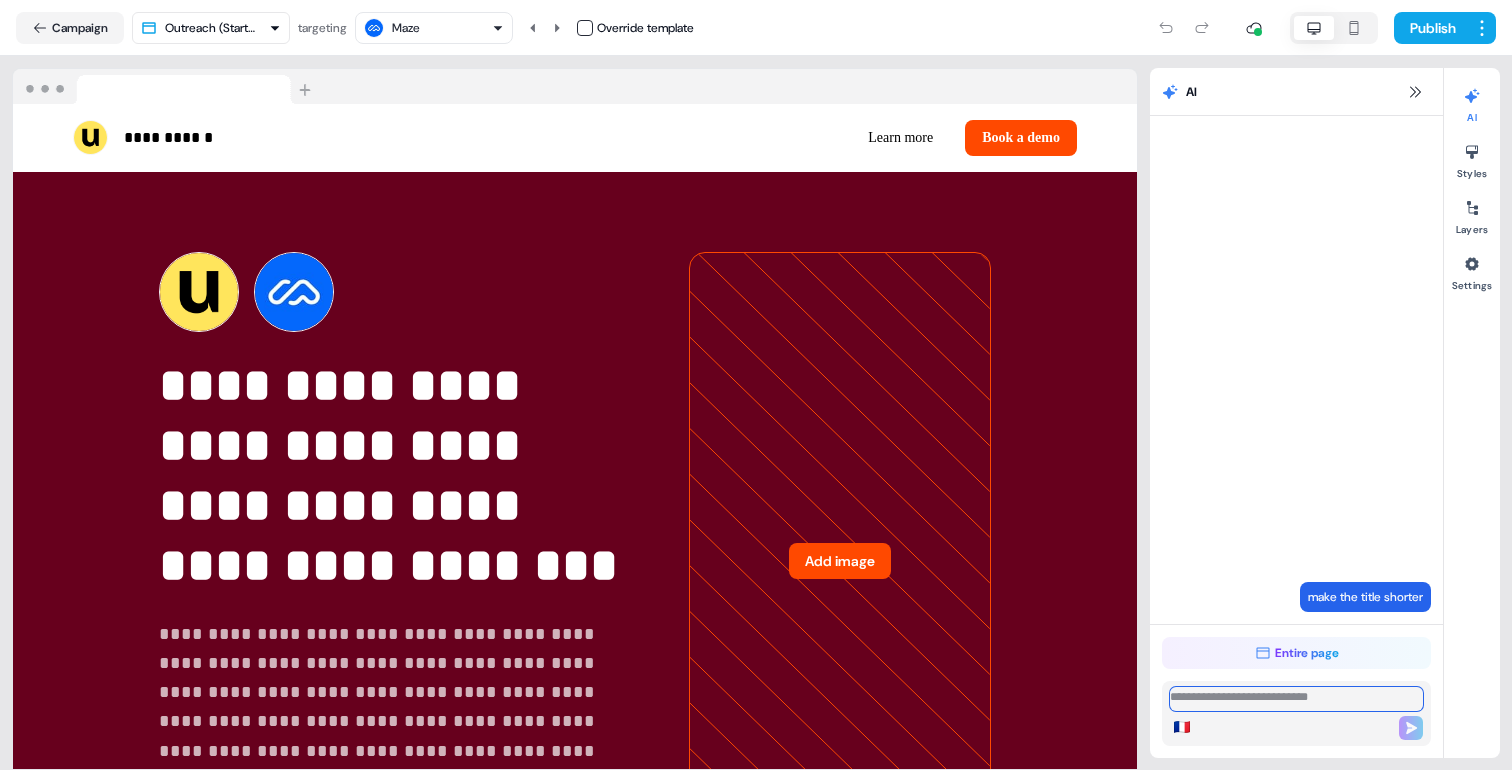 click at bounding box center [1296, 699] 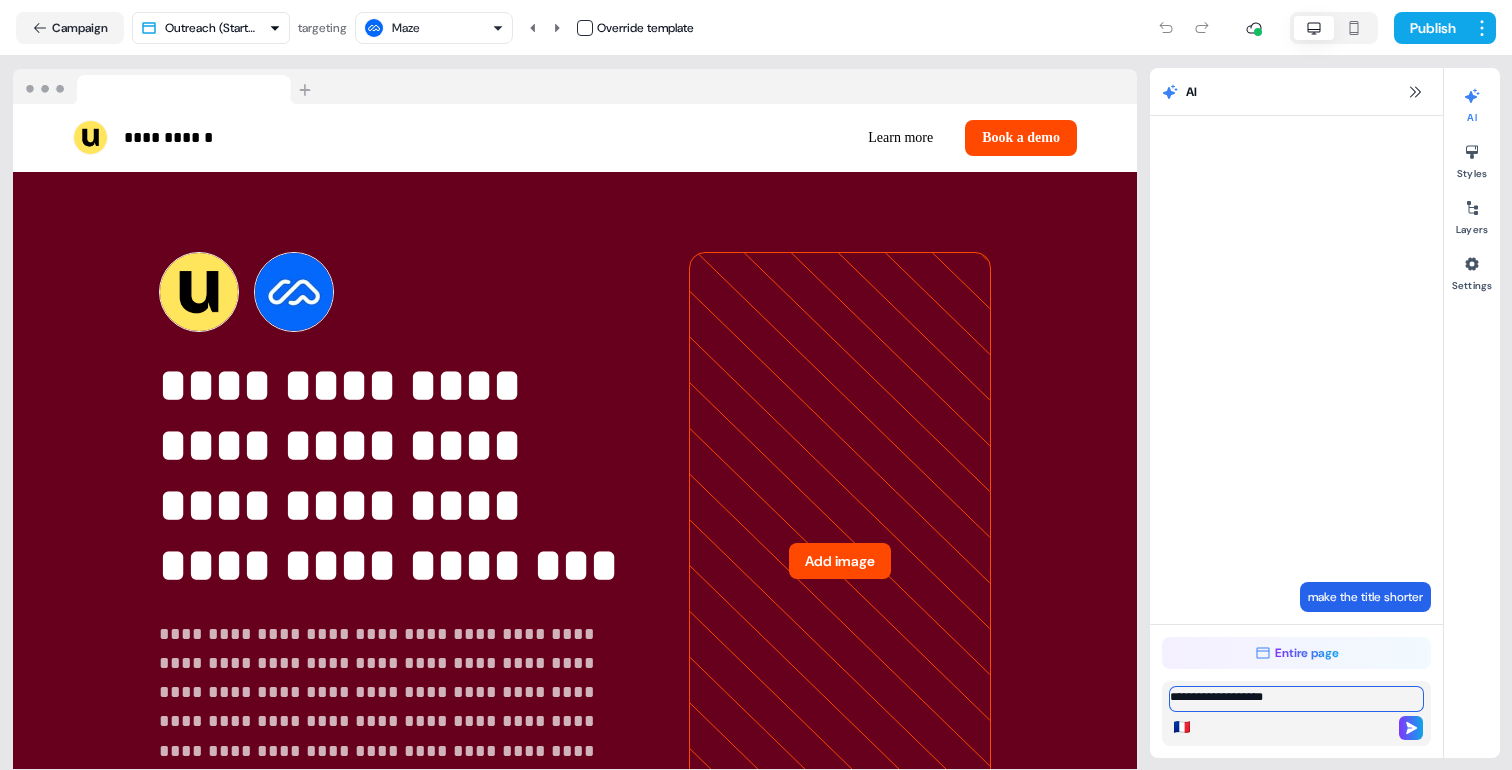 type on "**********" 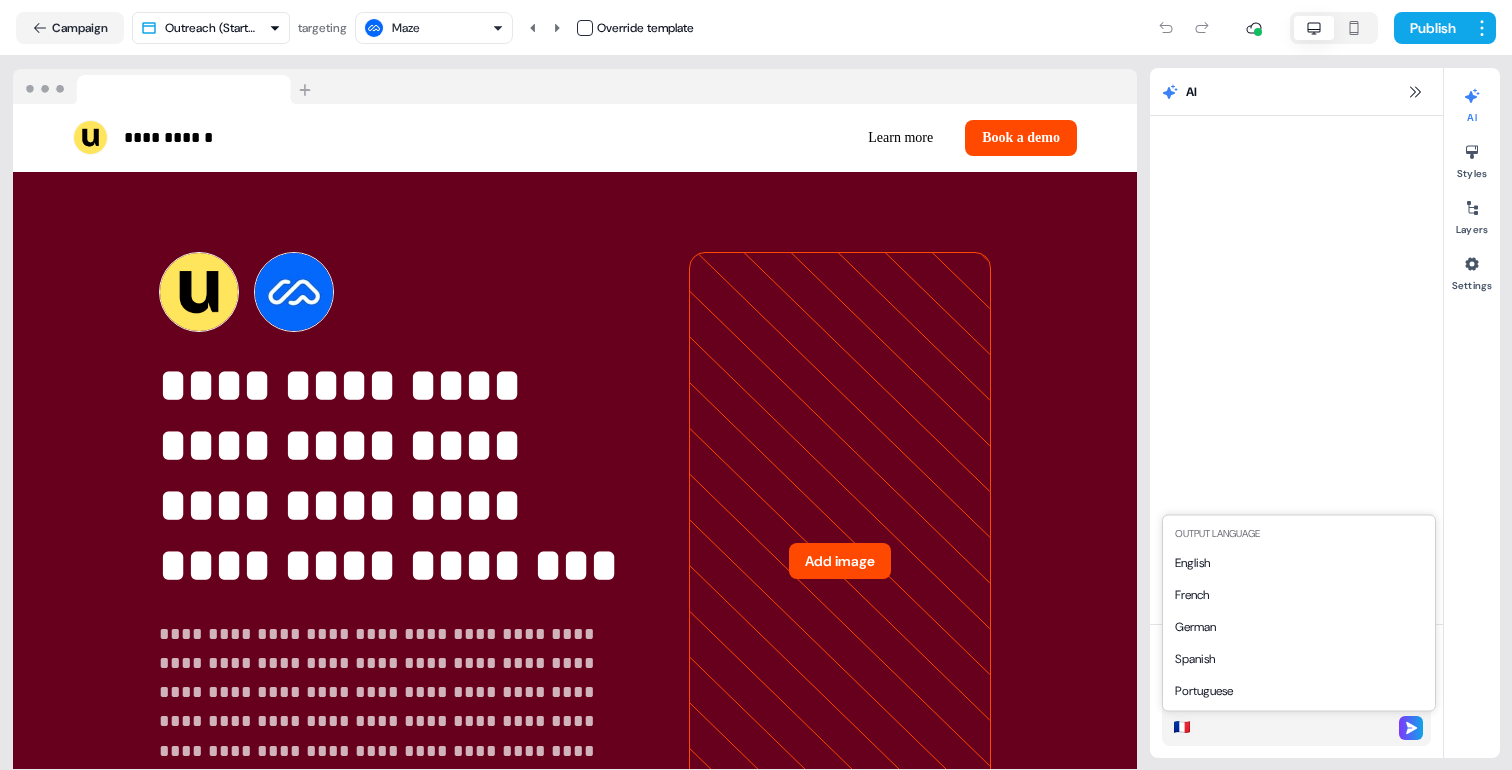 click on "**********" at bounding box center (756, 385) 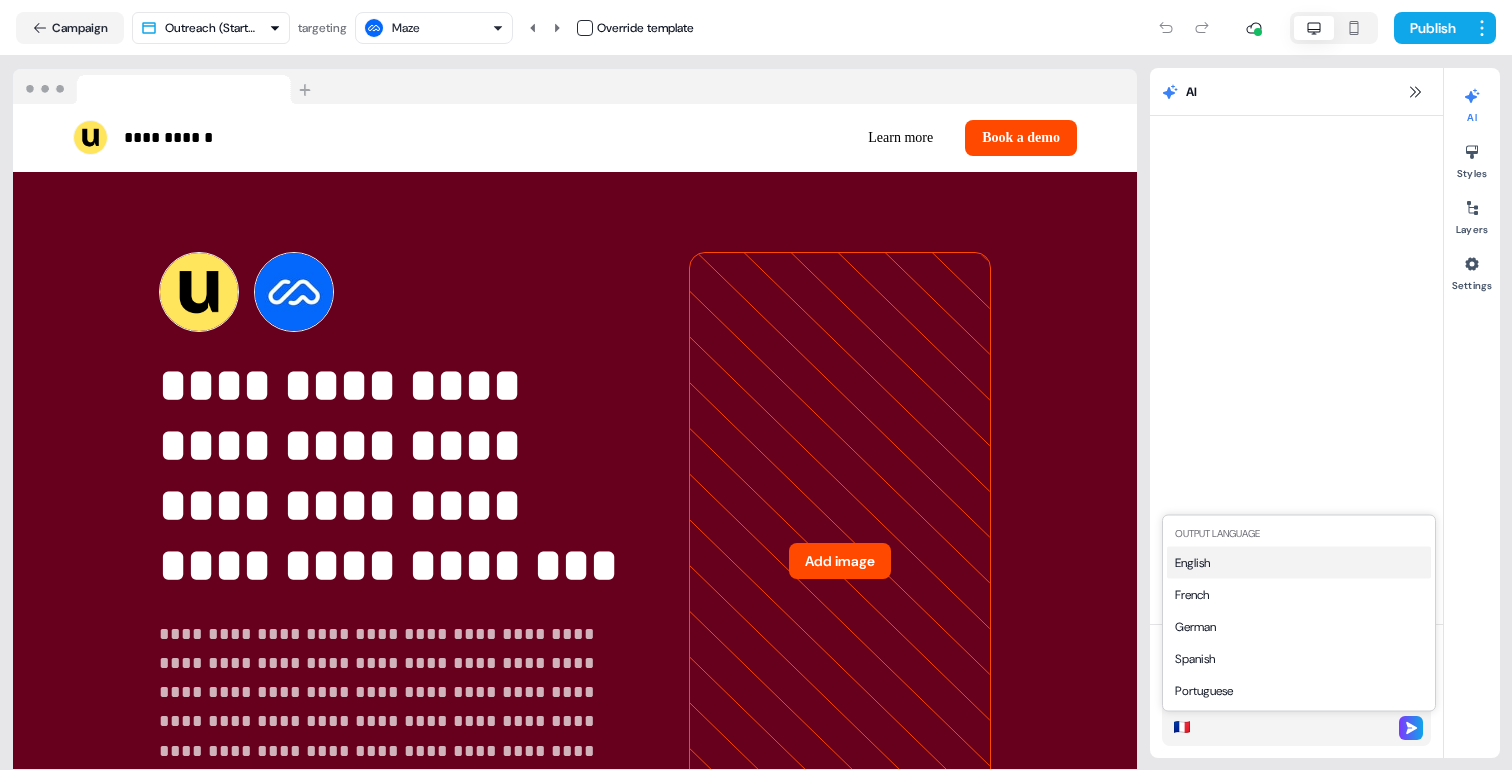select on "**" 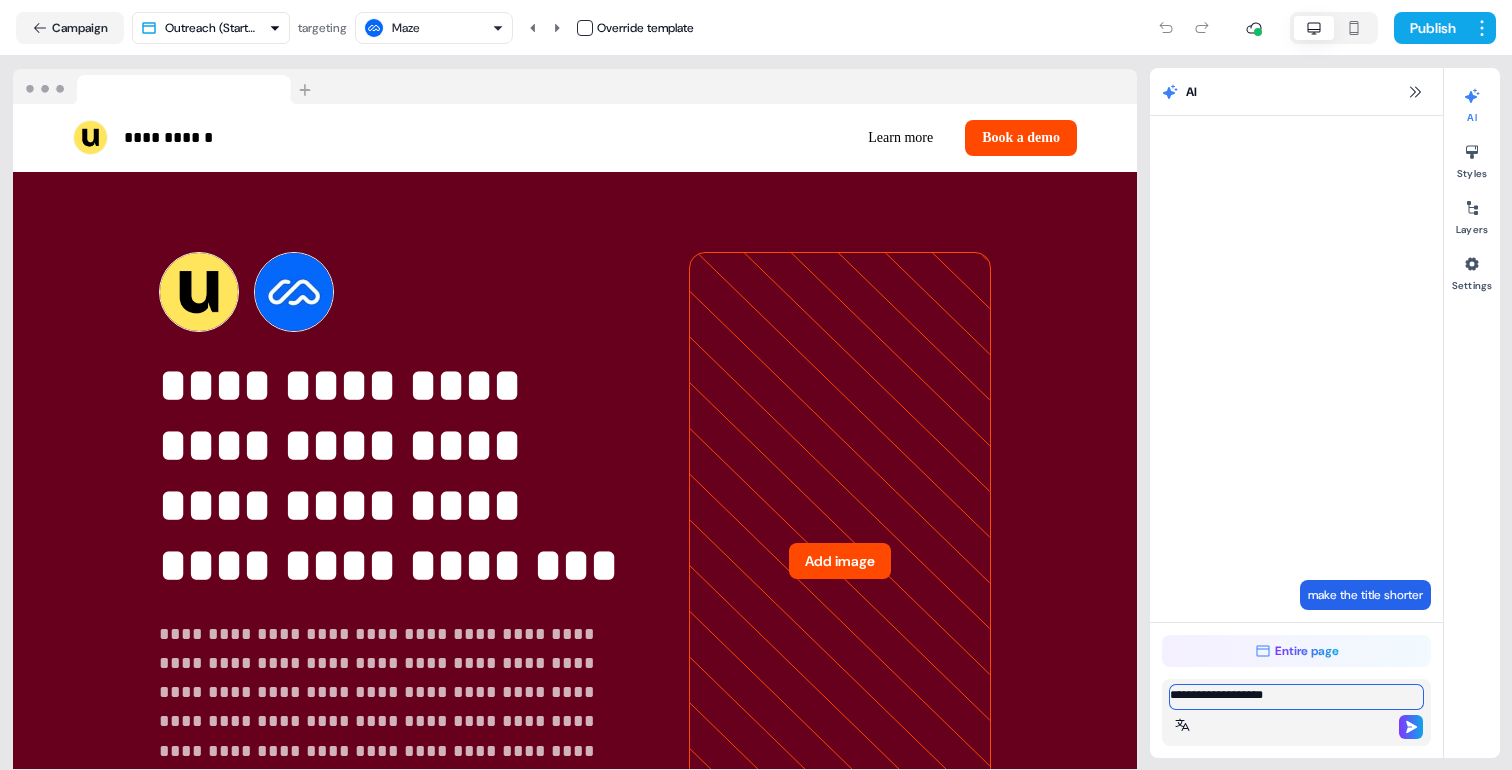 click on "**********" at bounding box center [1296, 697] 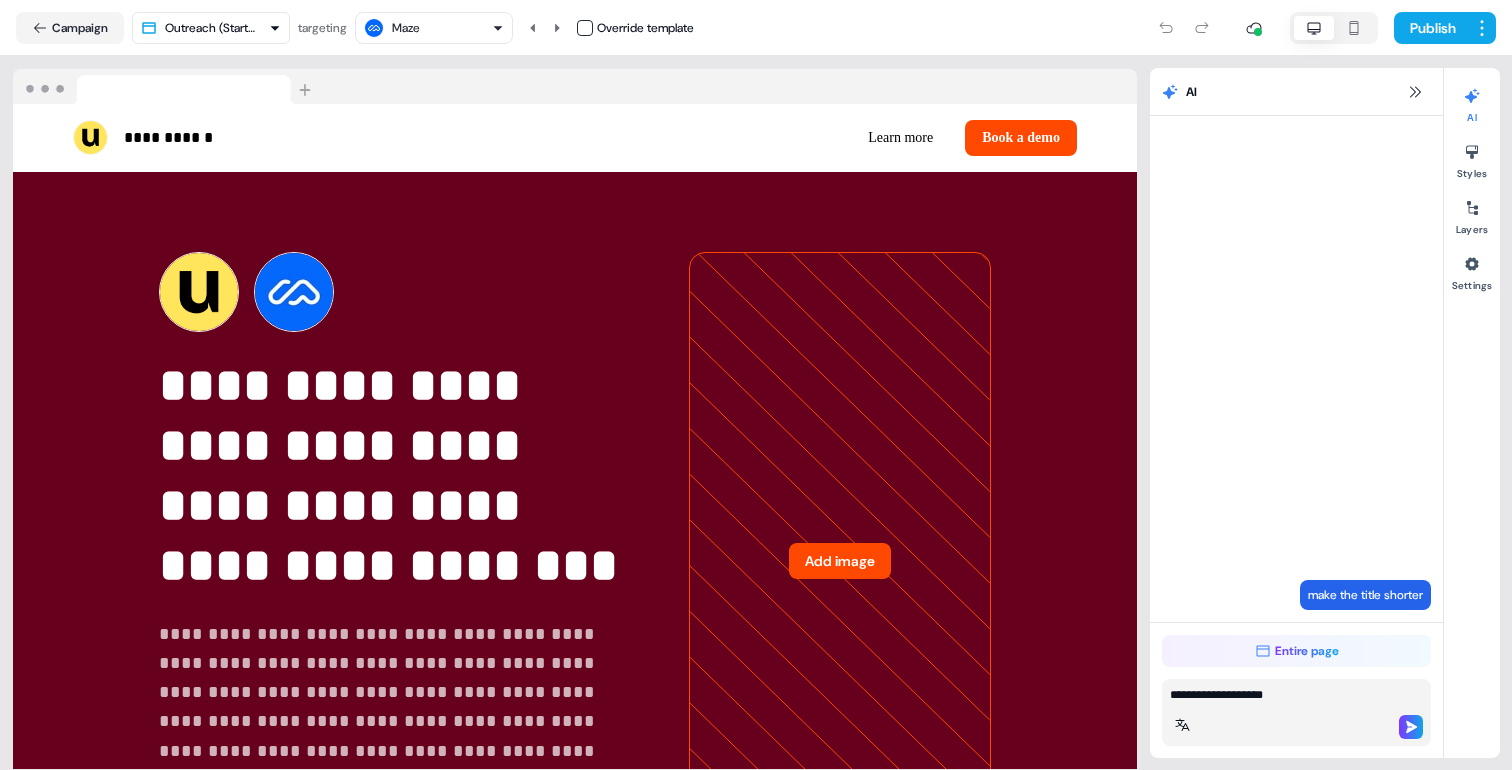 click 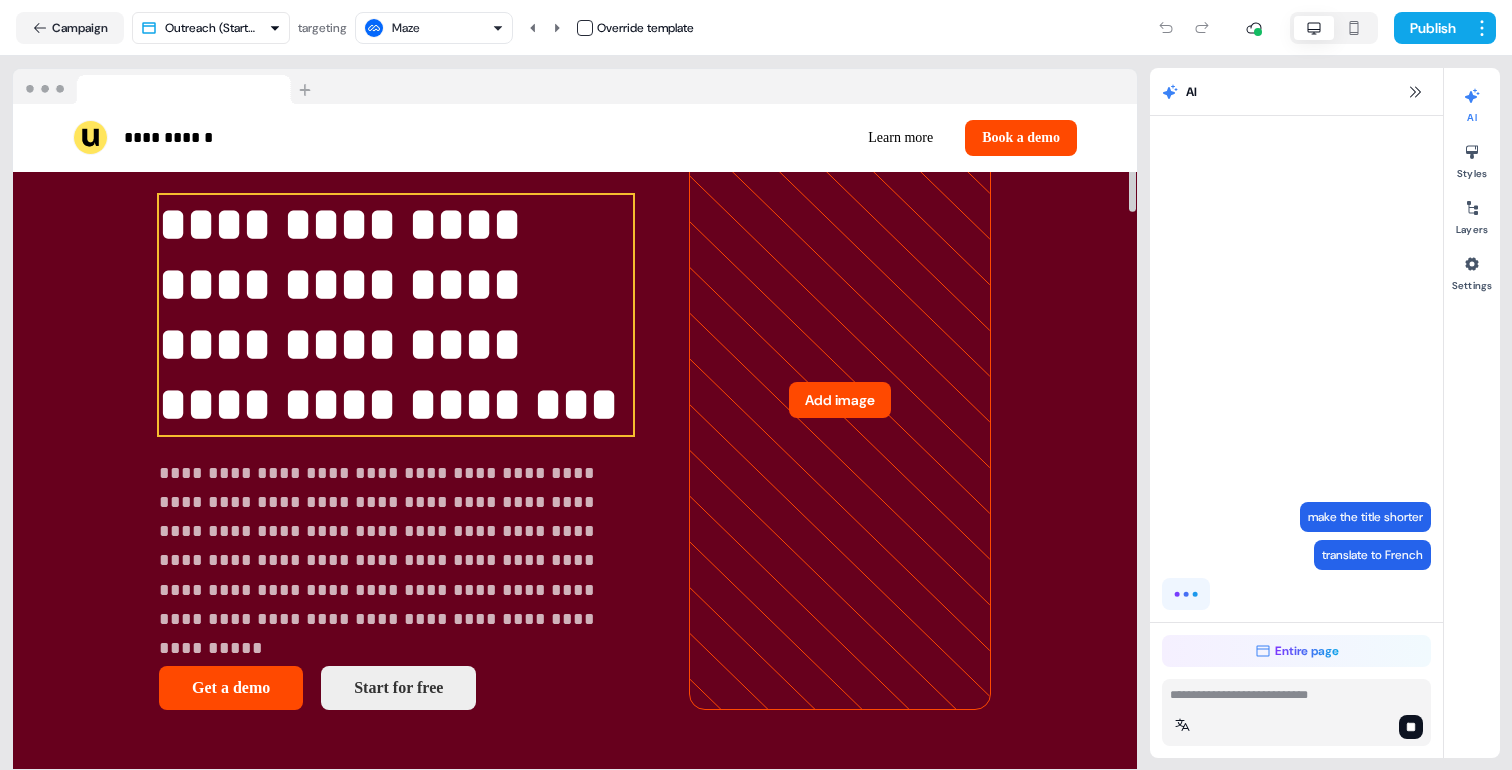 scroll, scrollTop: 144, scrollLeft: 0, axis: vertical 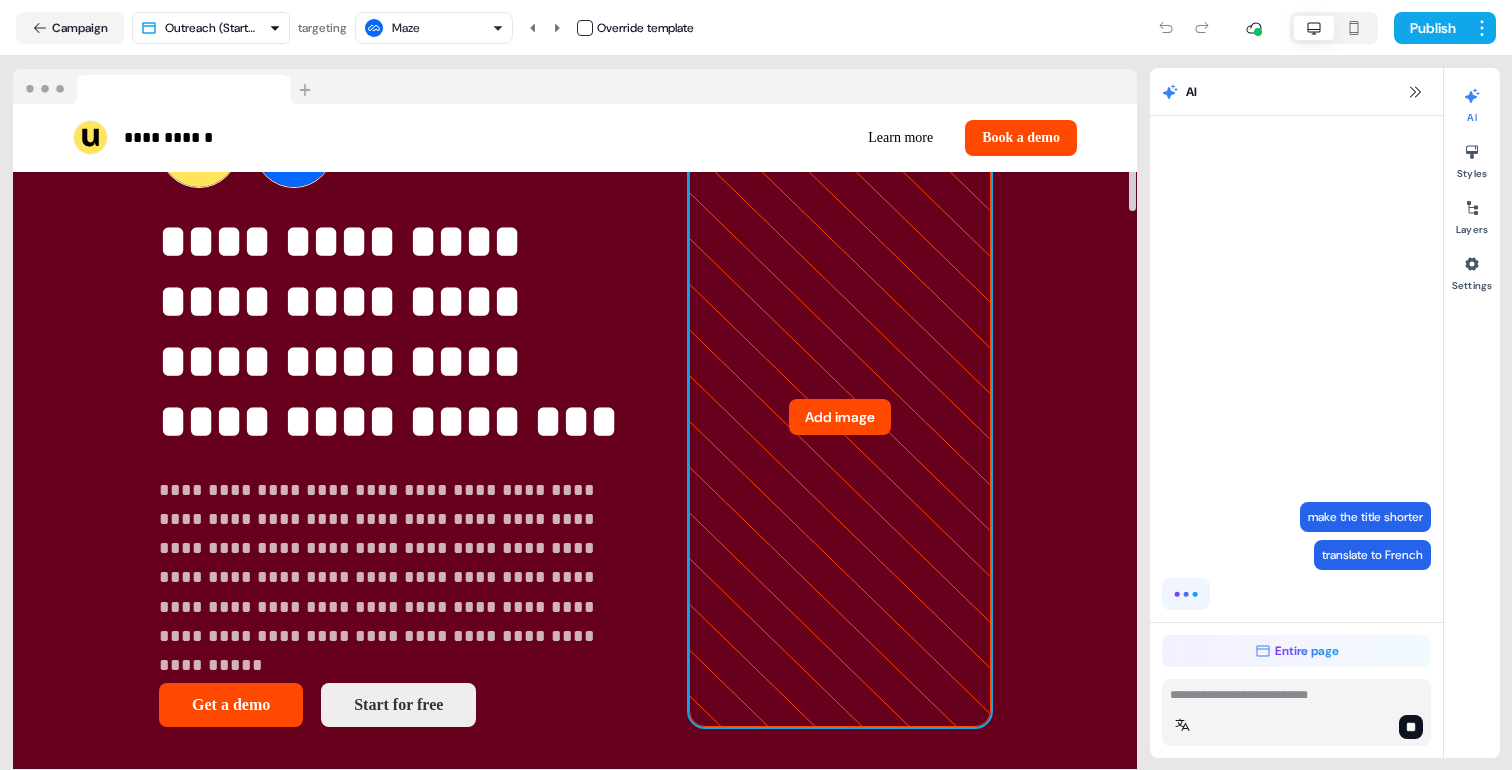 click 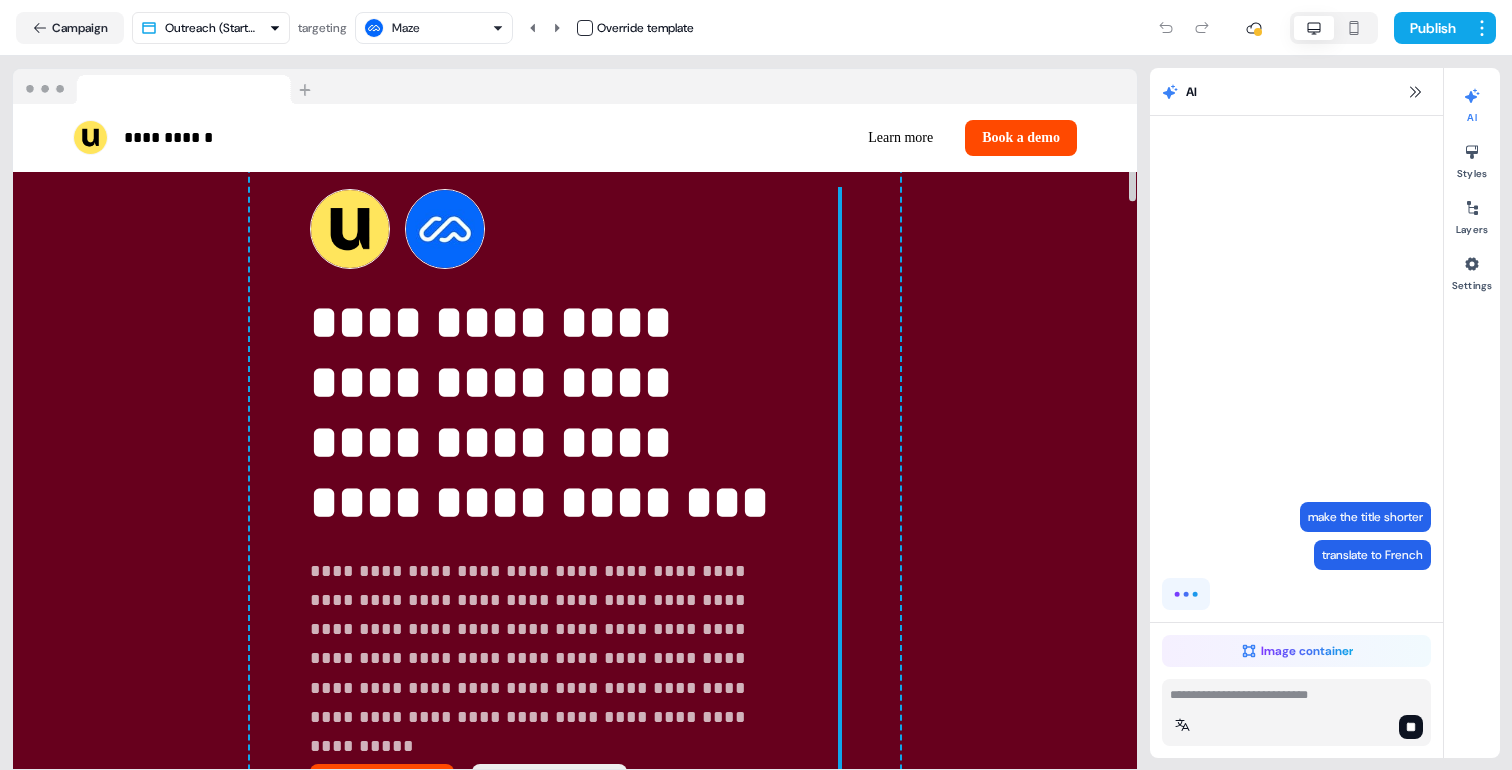 scroll, scrollTop: 75, scrollLeft: 0, axis: vertical 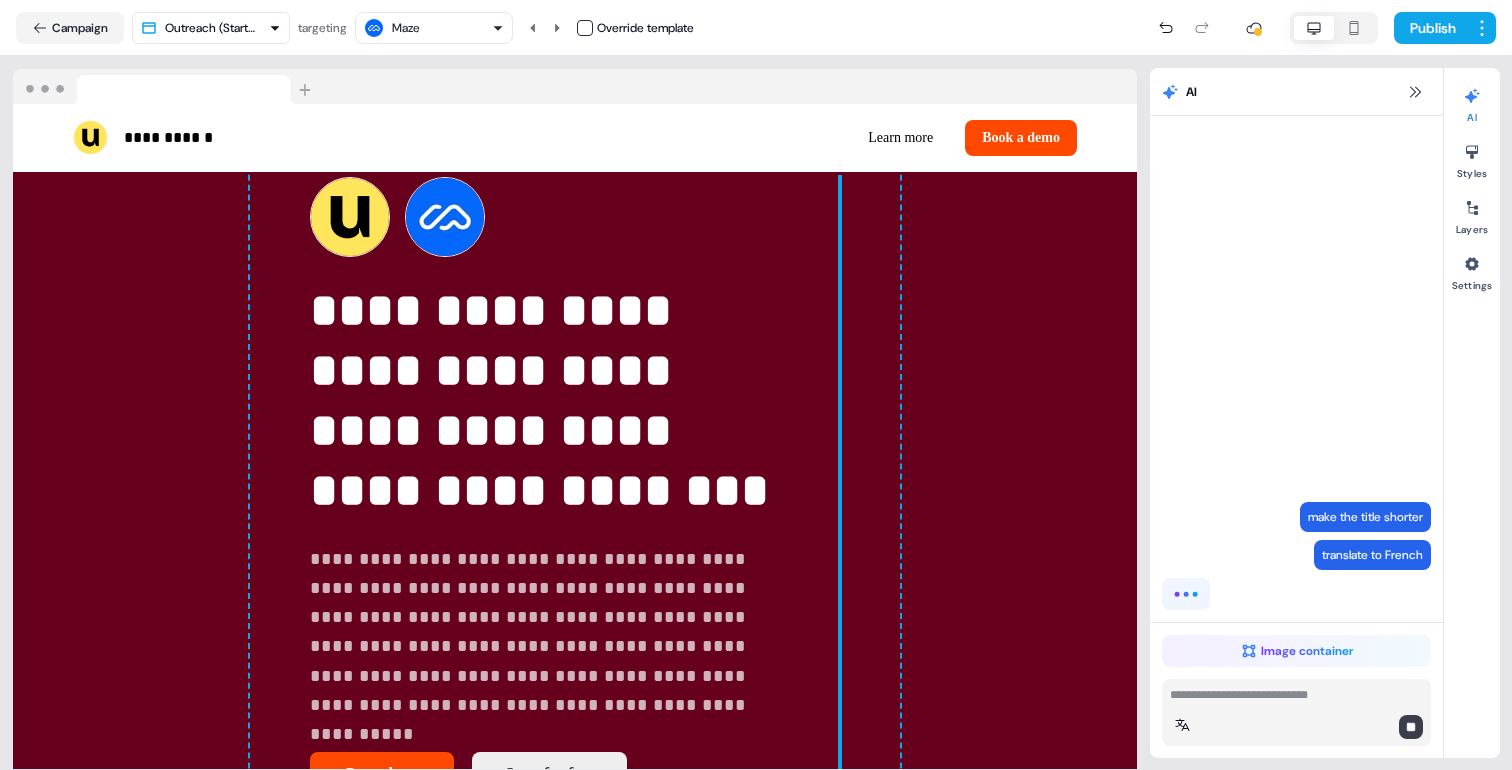 click 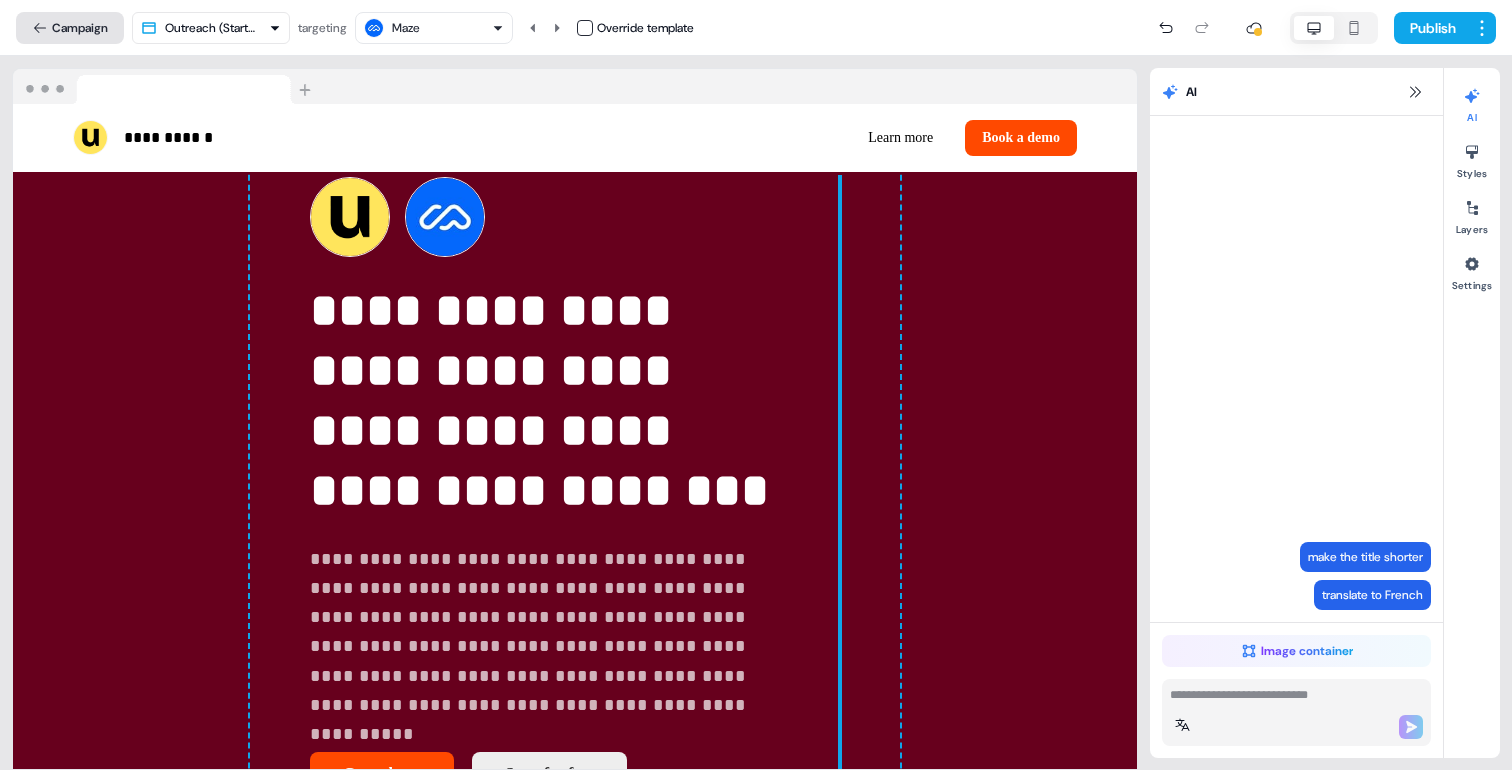 click 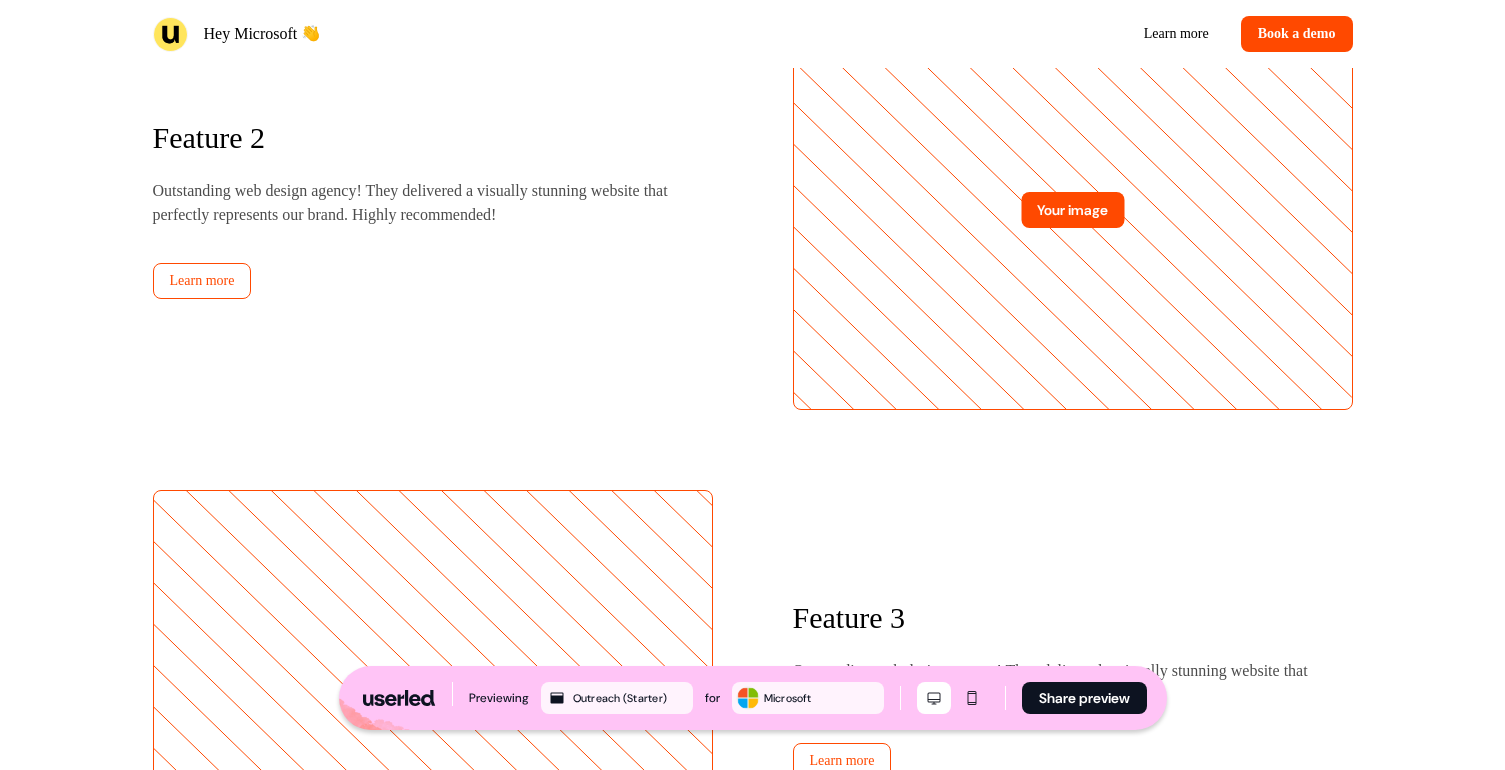 scroll, scrollTop: 3269, scrollLeft: 0, axis: vertical 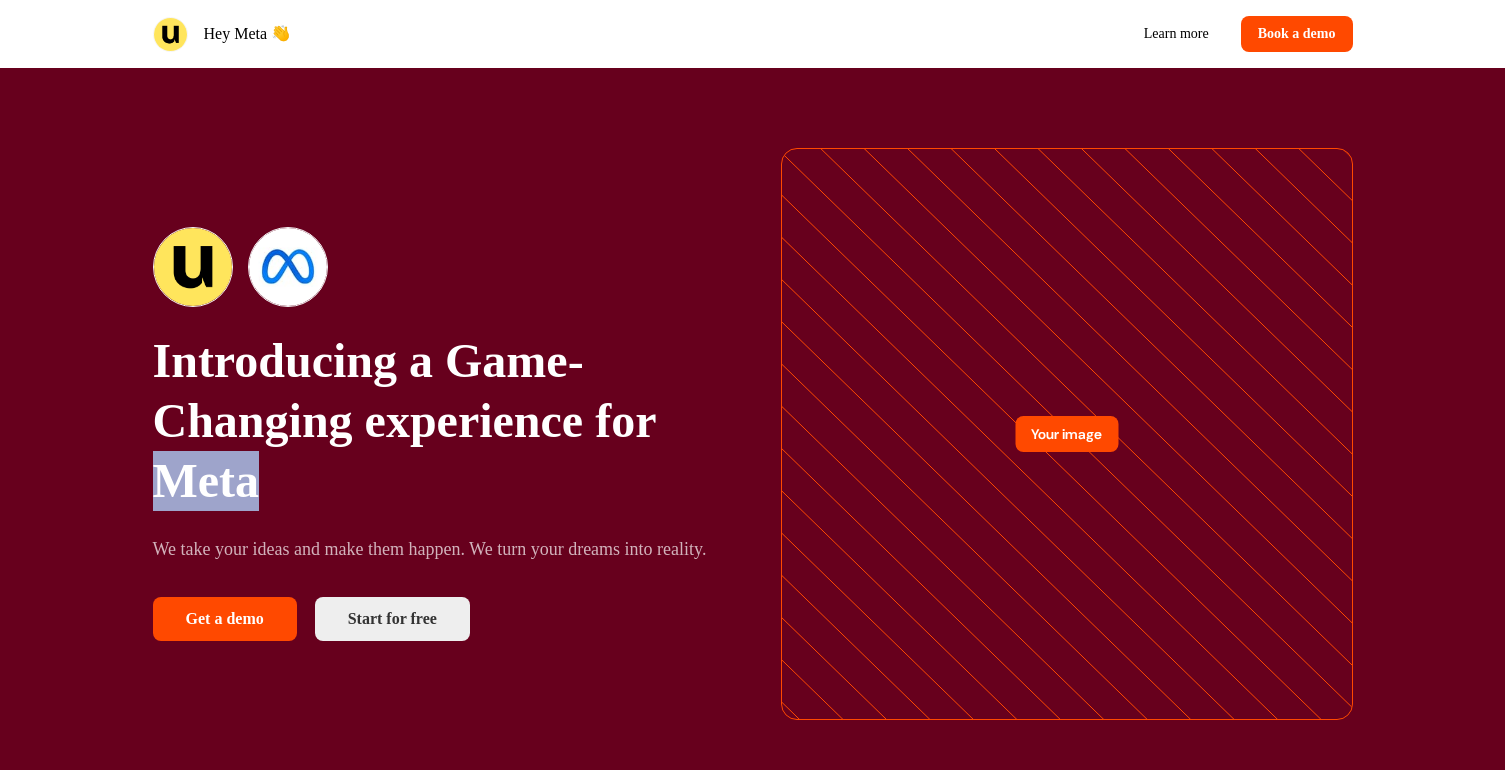 drag, startPoint x: 156, startPoint y: 467, endPoint x: 310, endPoint y: 463, distance: 154.05194 